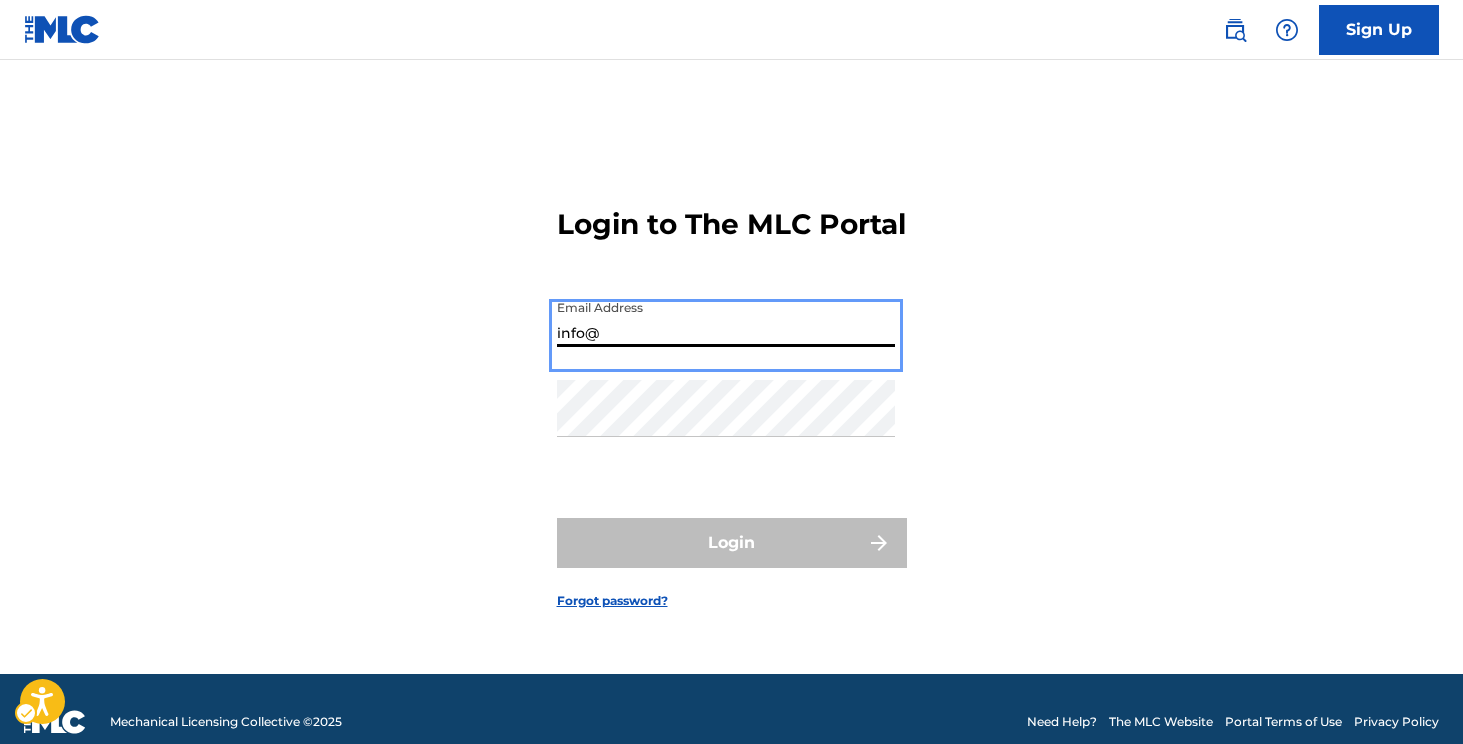 scroll, scrollTop: 0, scrollLeft: 0, axis: both 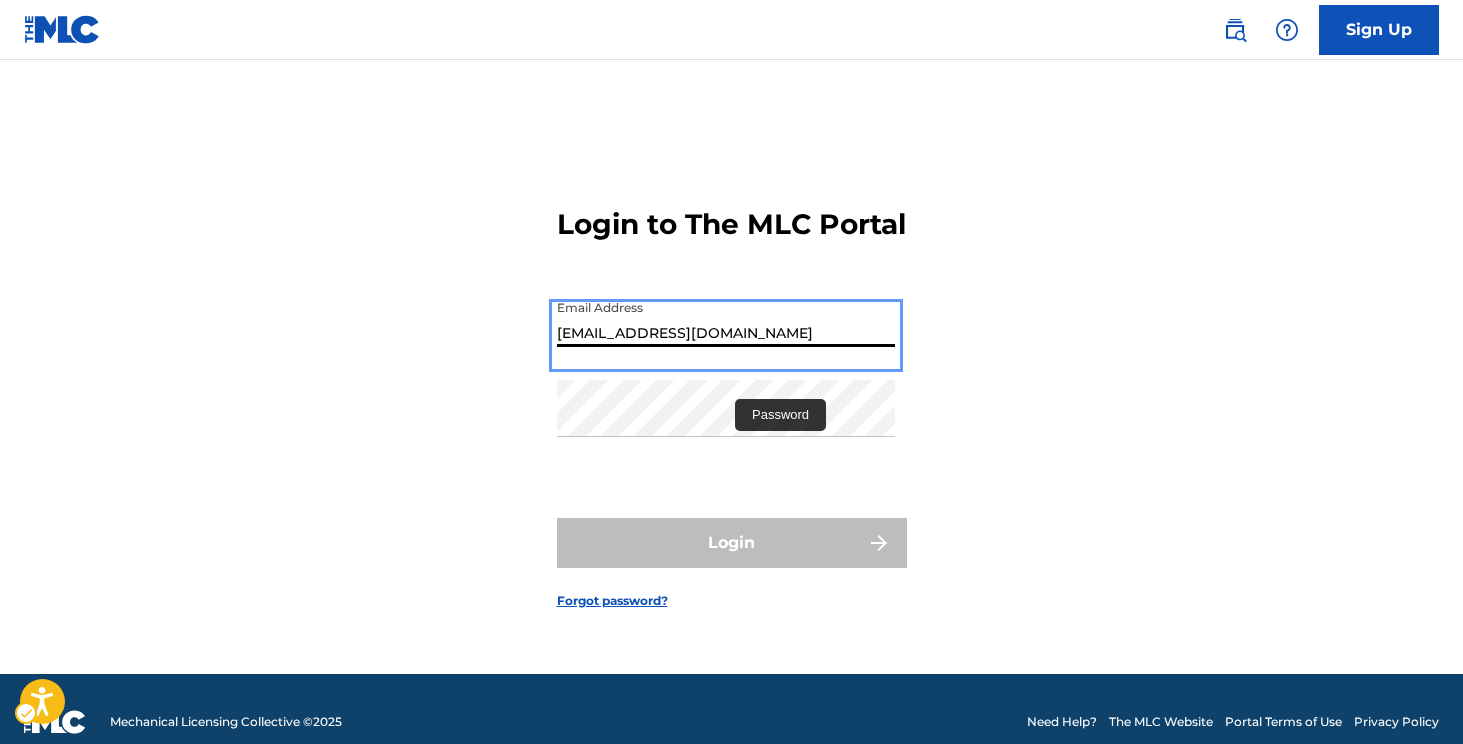 type on "[EMAIL_ADDRESS][DOMAIN_NAME]" 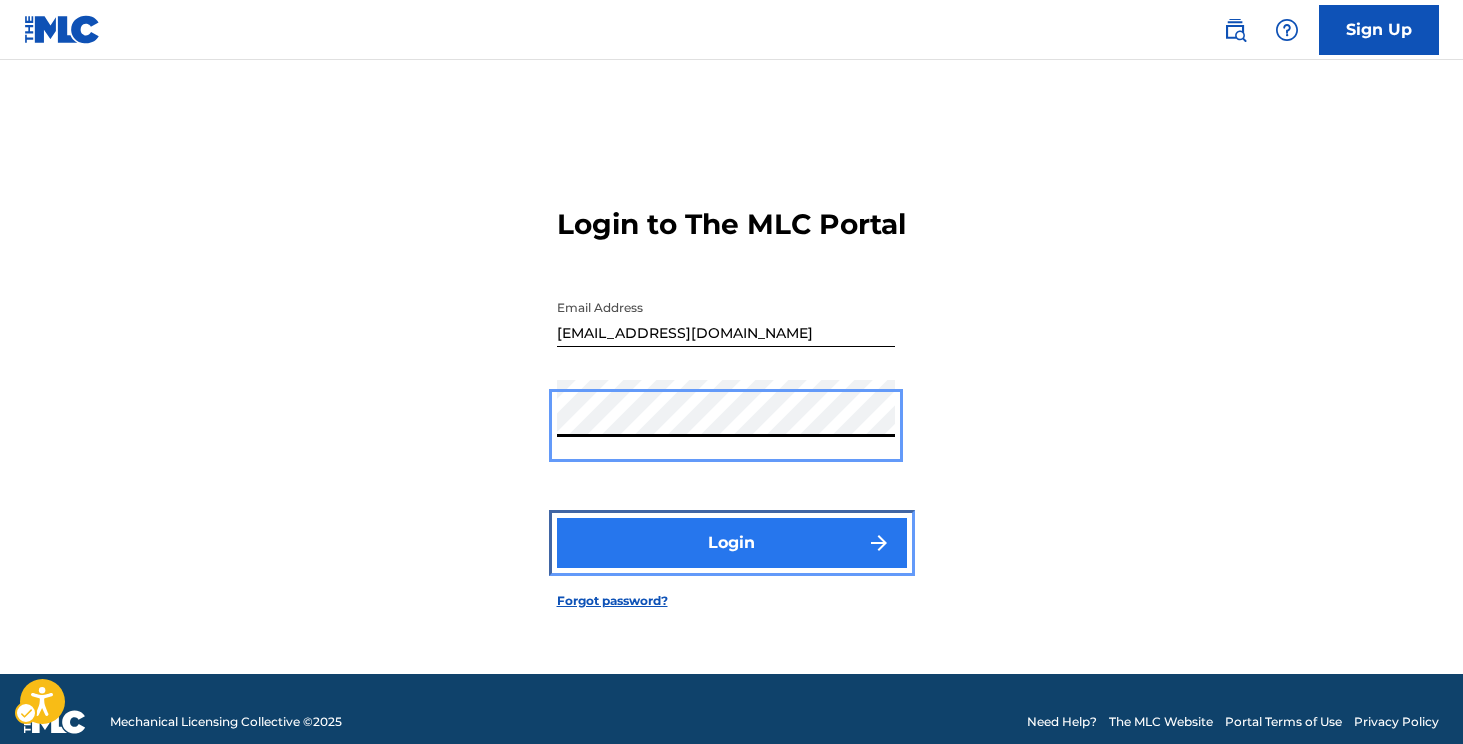 click on "Login" at bounding box center (732, 543) 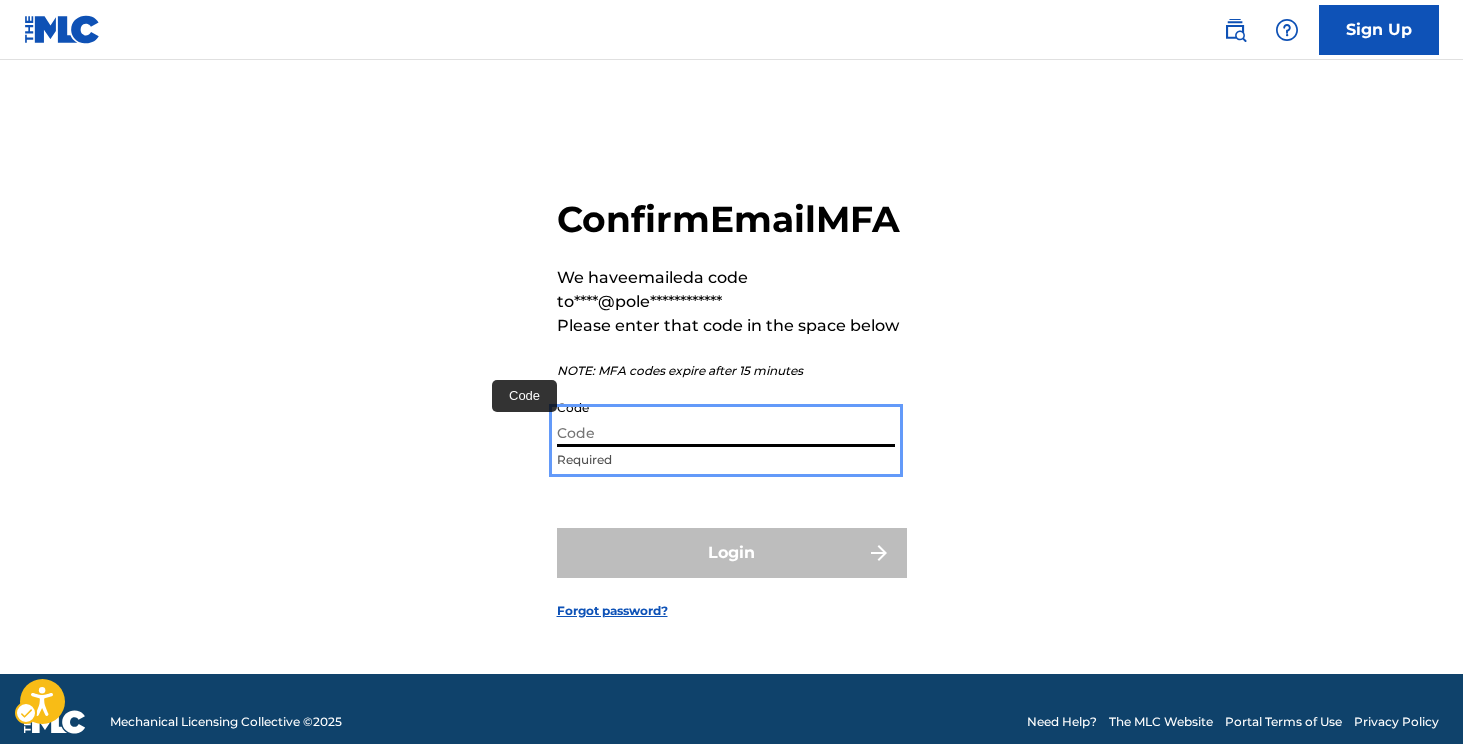 click on "Code" at bounding box center (726, 418) 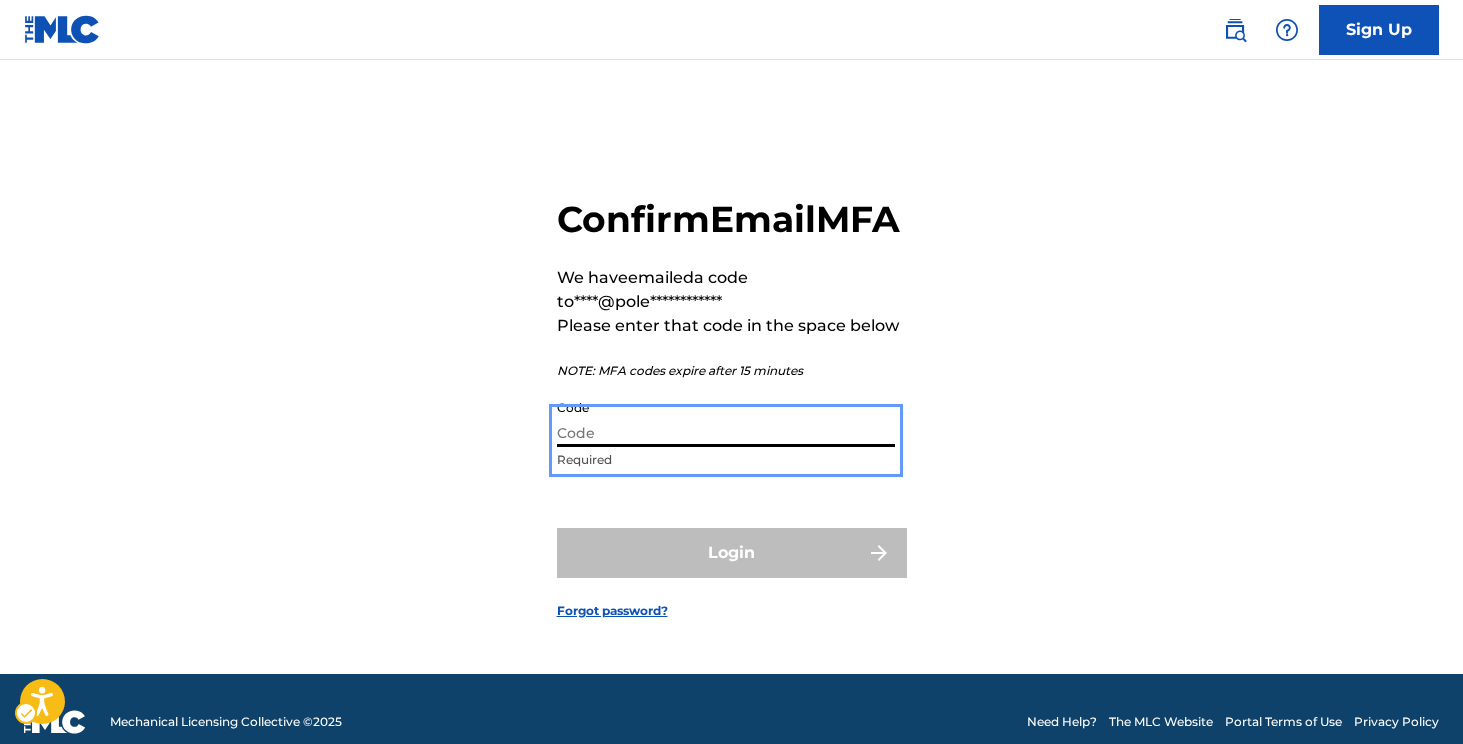 paste on "197794" 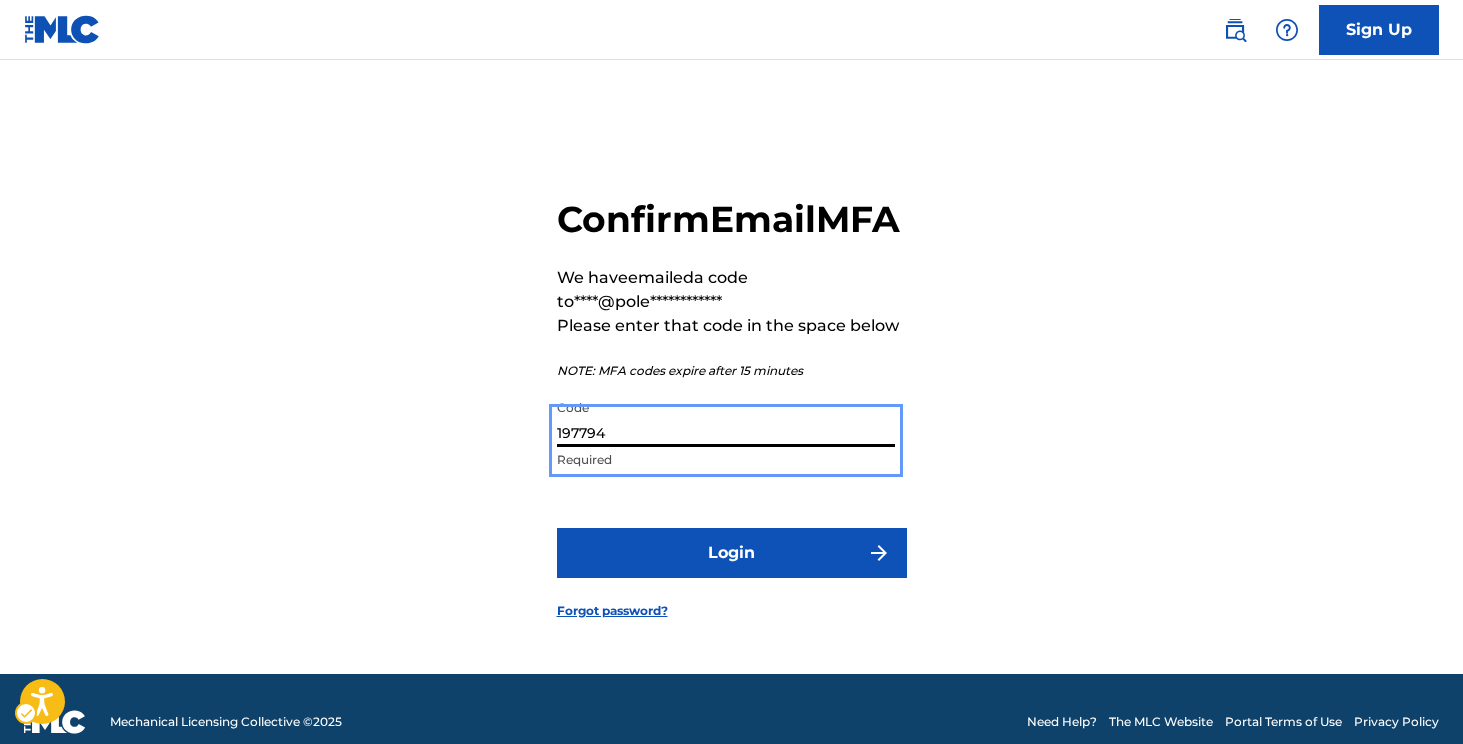 type on "197794" 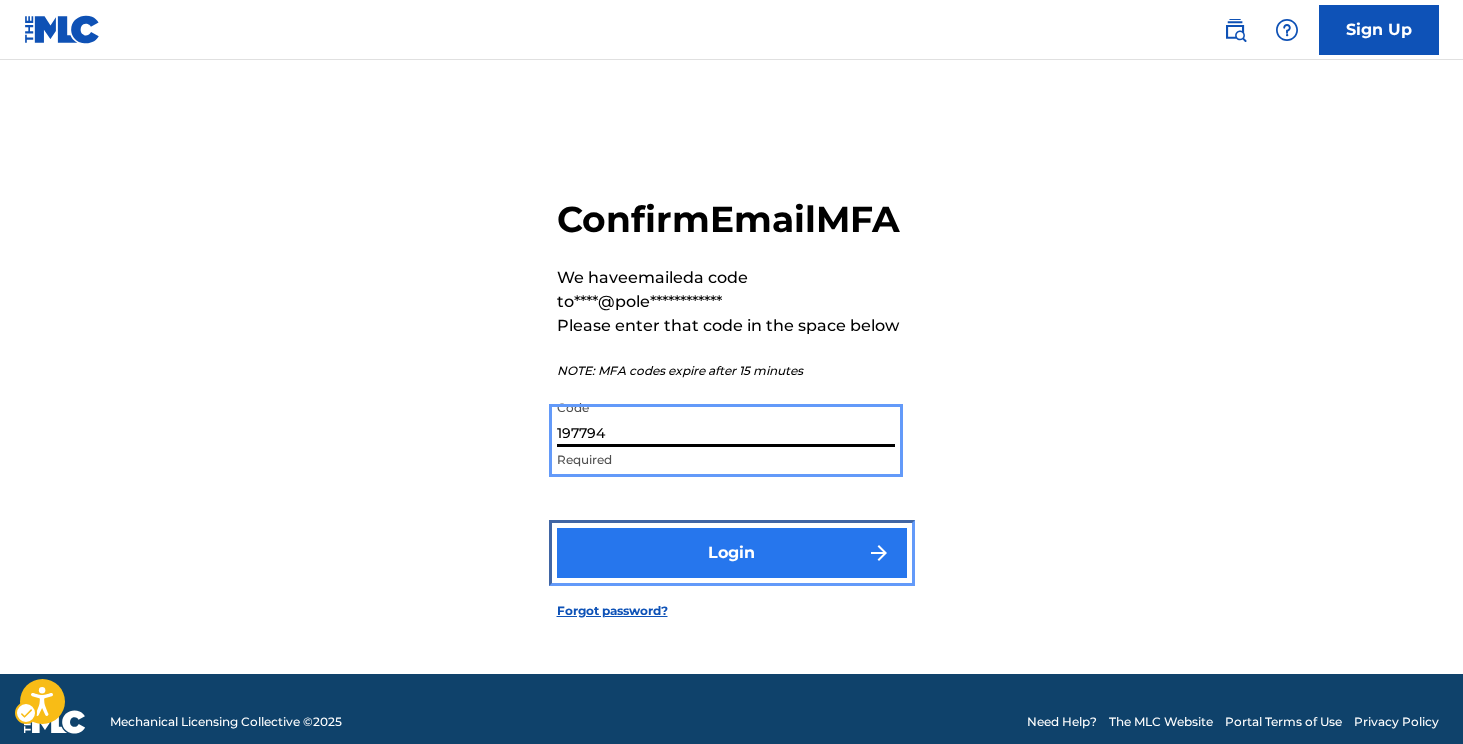 click on "Login" at bounding box center [732, 553] 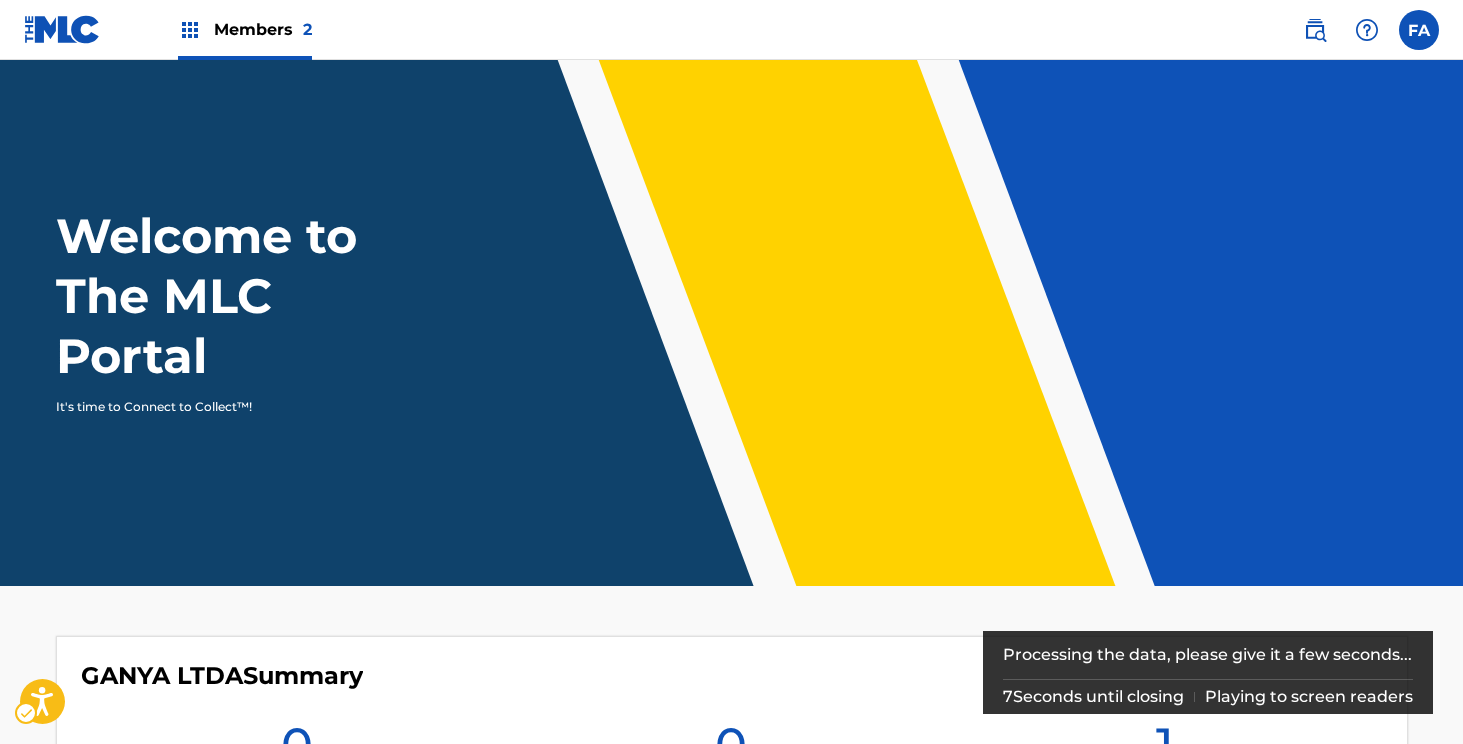 scroll, scrollTop: 0, scrollLeft: 0, axis: both 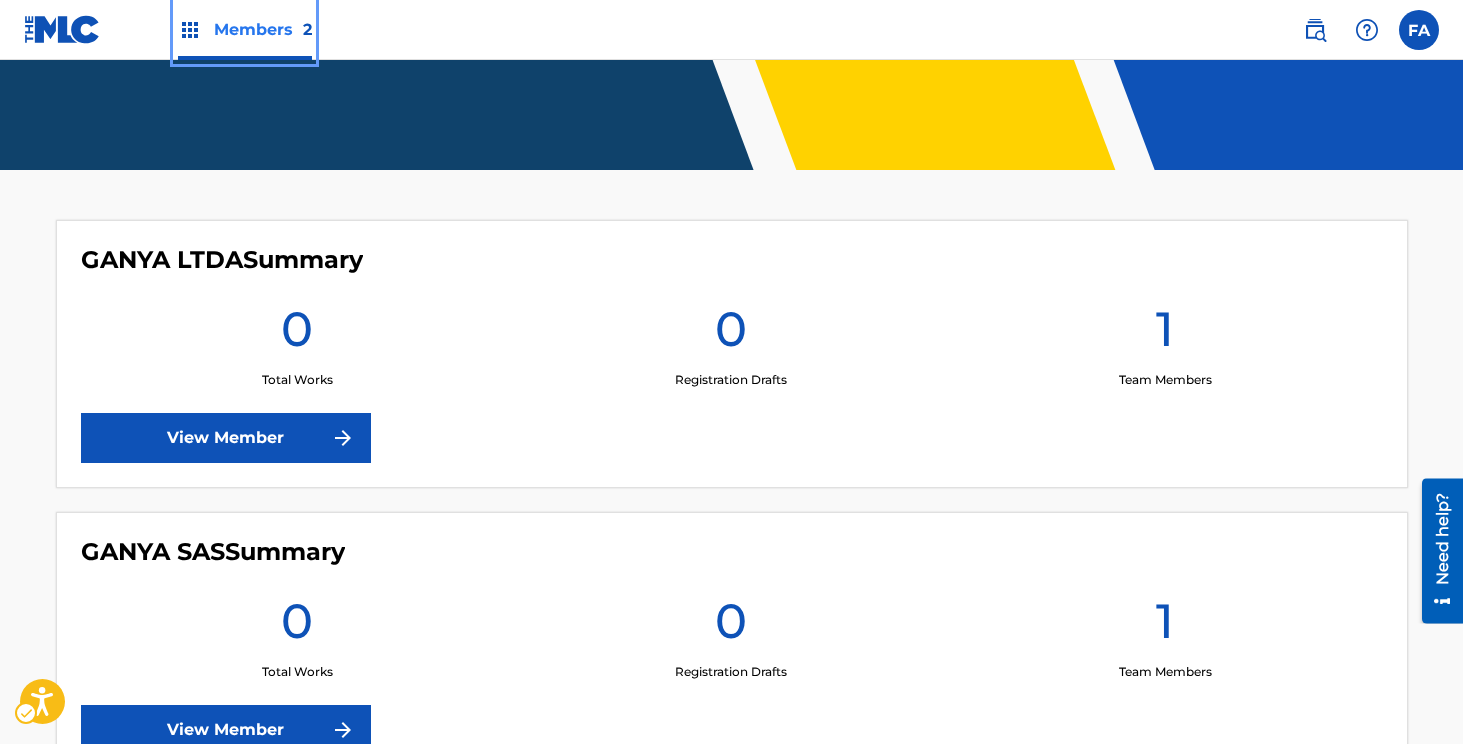 click on "Members    2" at bounding box center [263, 29] 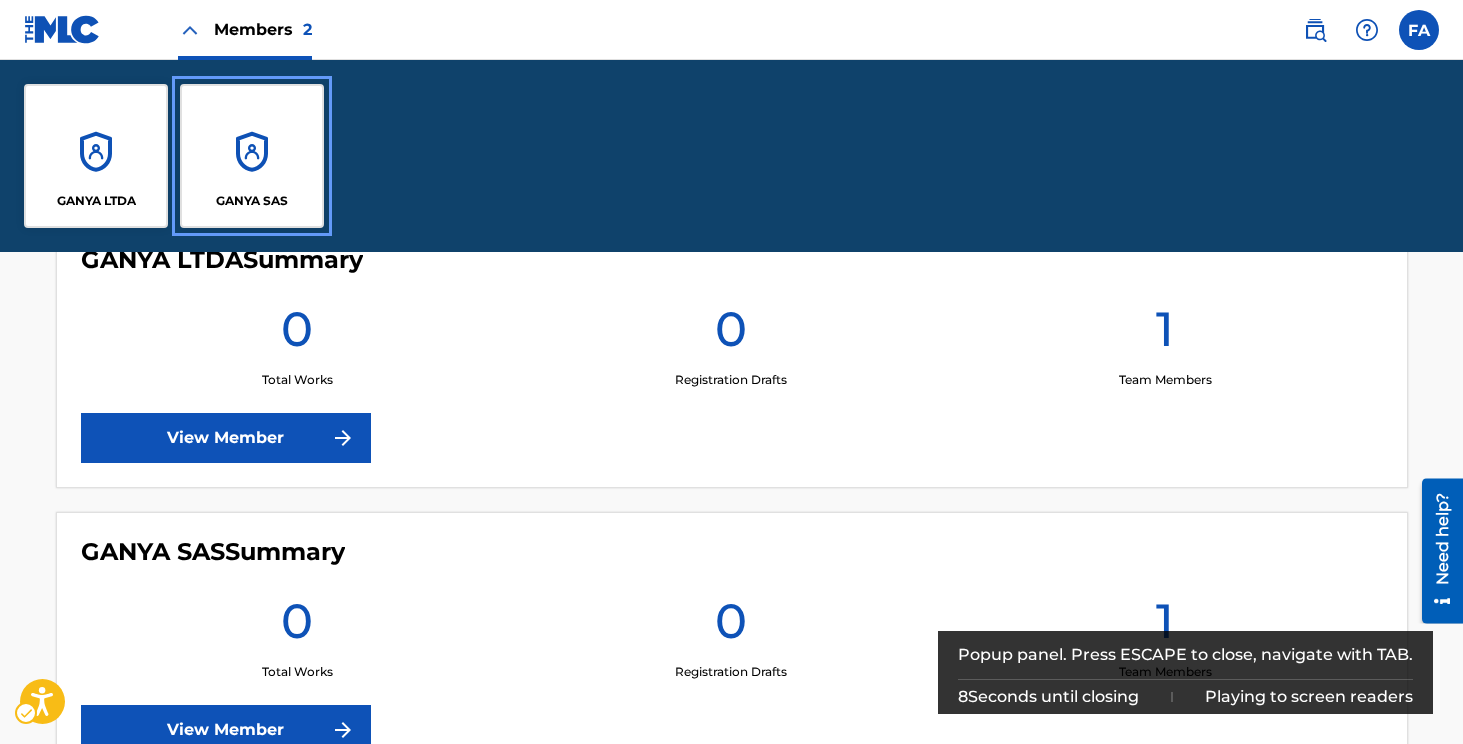 click on "GANYA SAS" at bounding box center (252, 156) 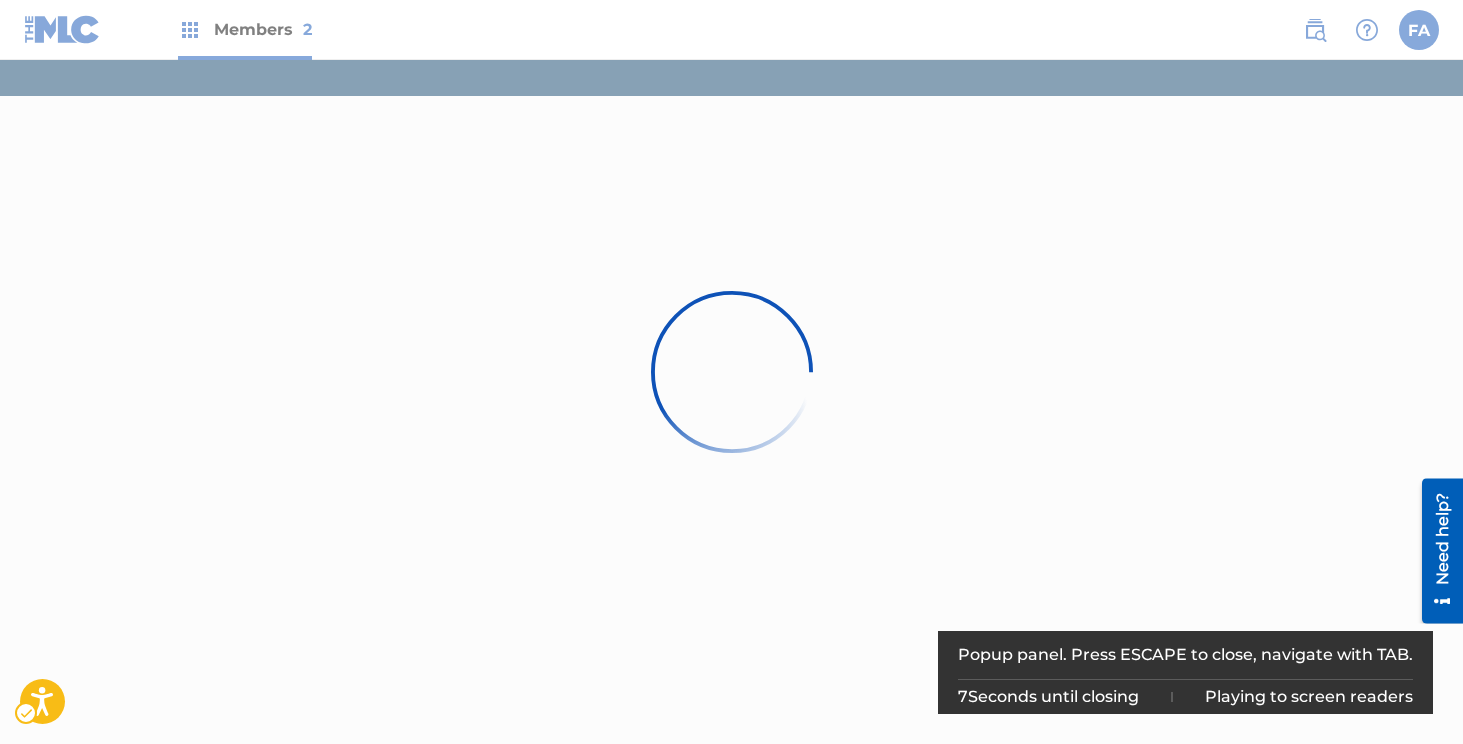 scroll, scrollTop: 0, scrollLeft: 0, axis: both 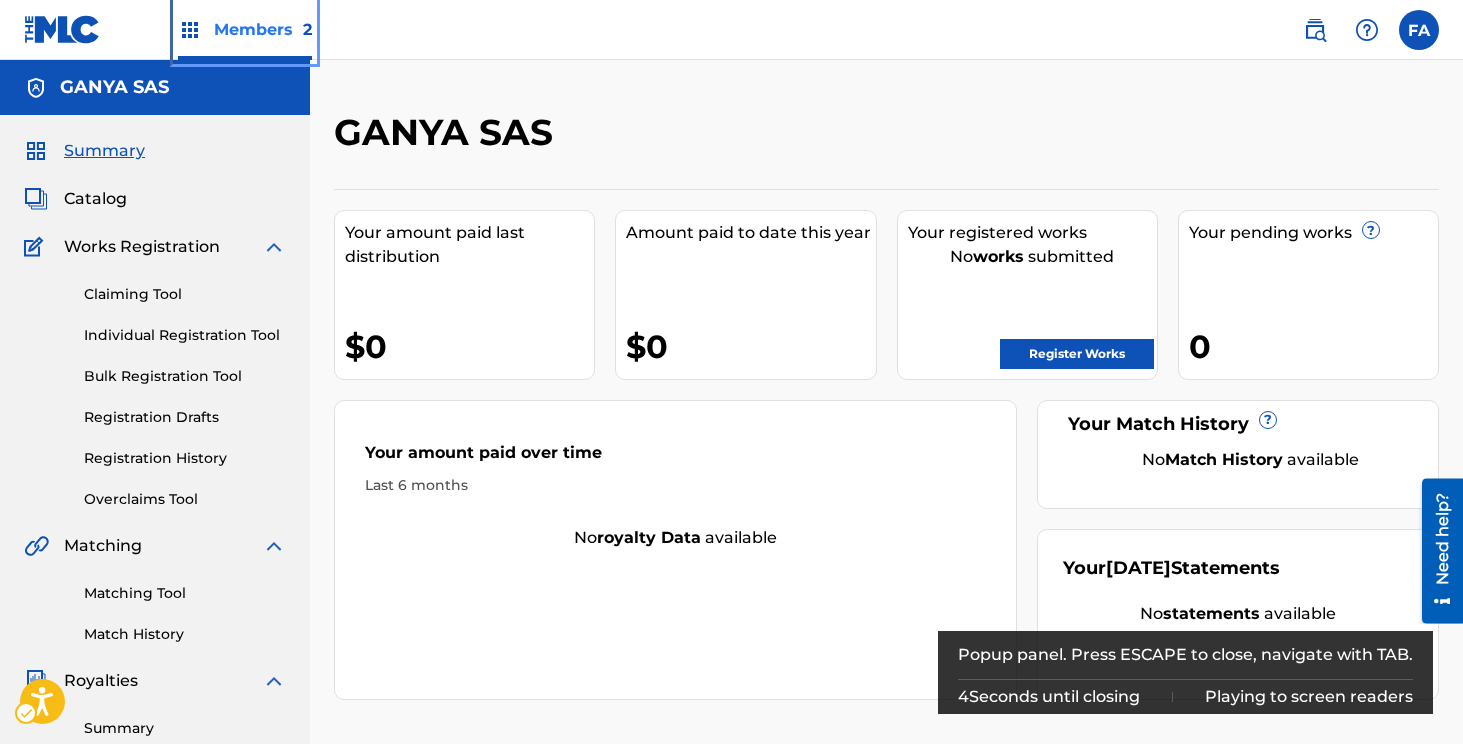 click on "Members    2" at bounding box center [263, 29] 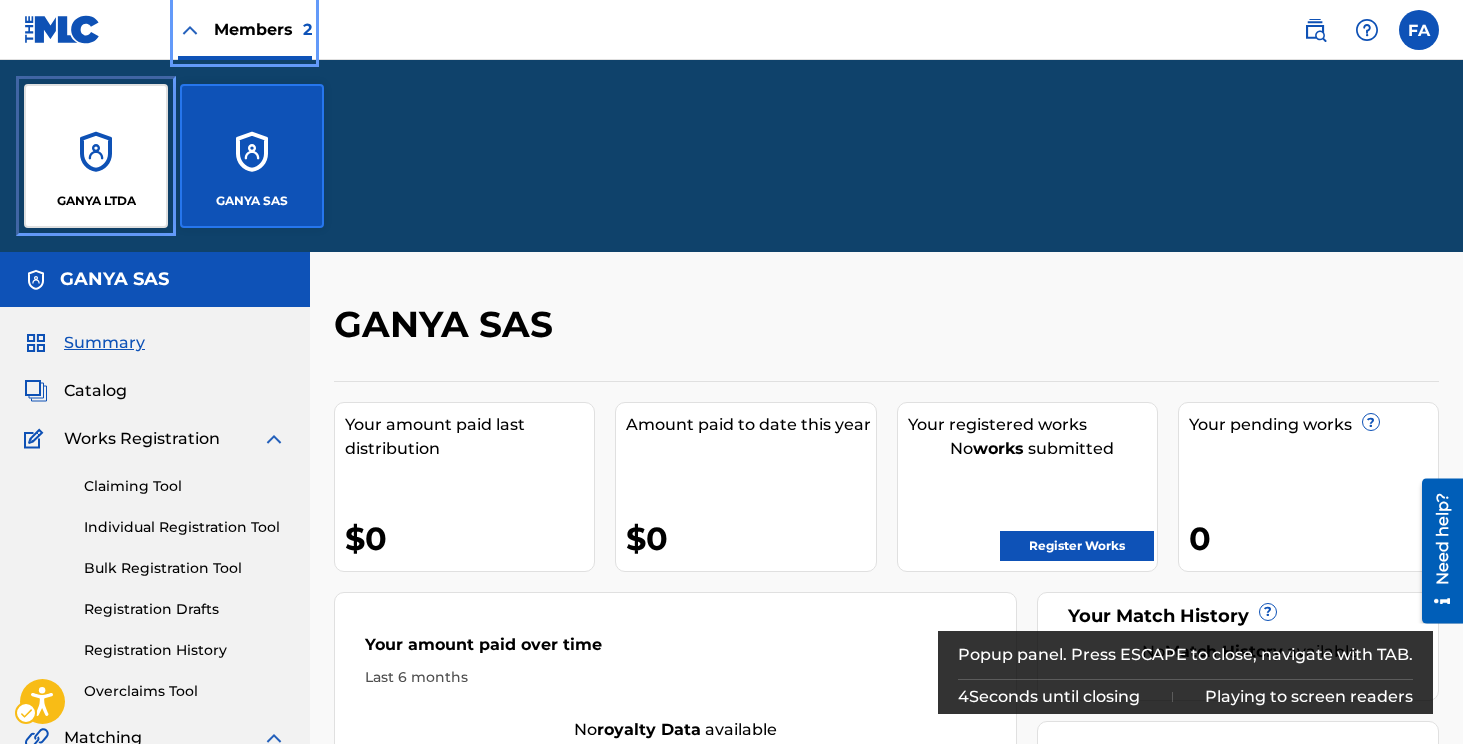click on "GANYA LTDA" at bounding box center [96, 156] 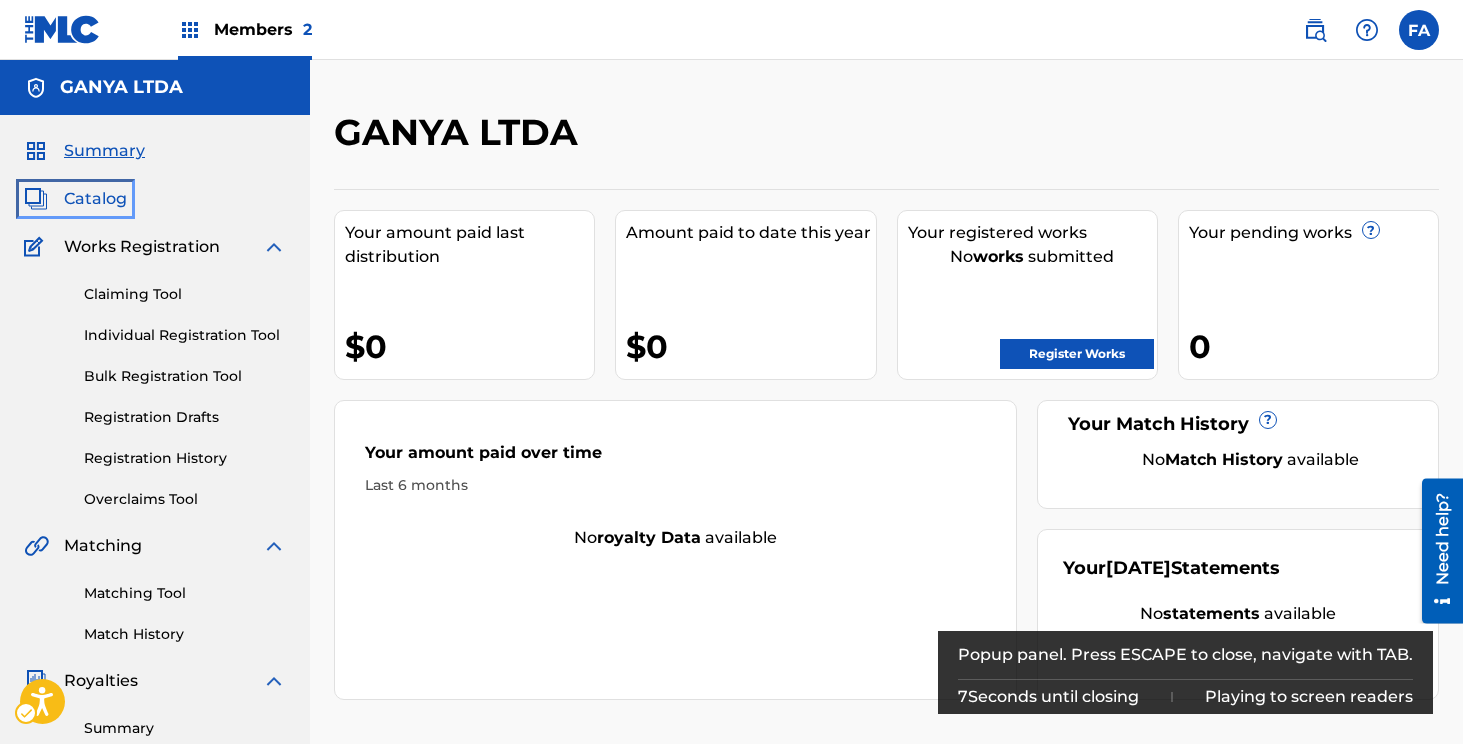 click on "Catalog" at bounding box center [95, 199] 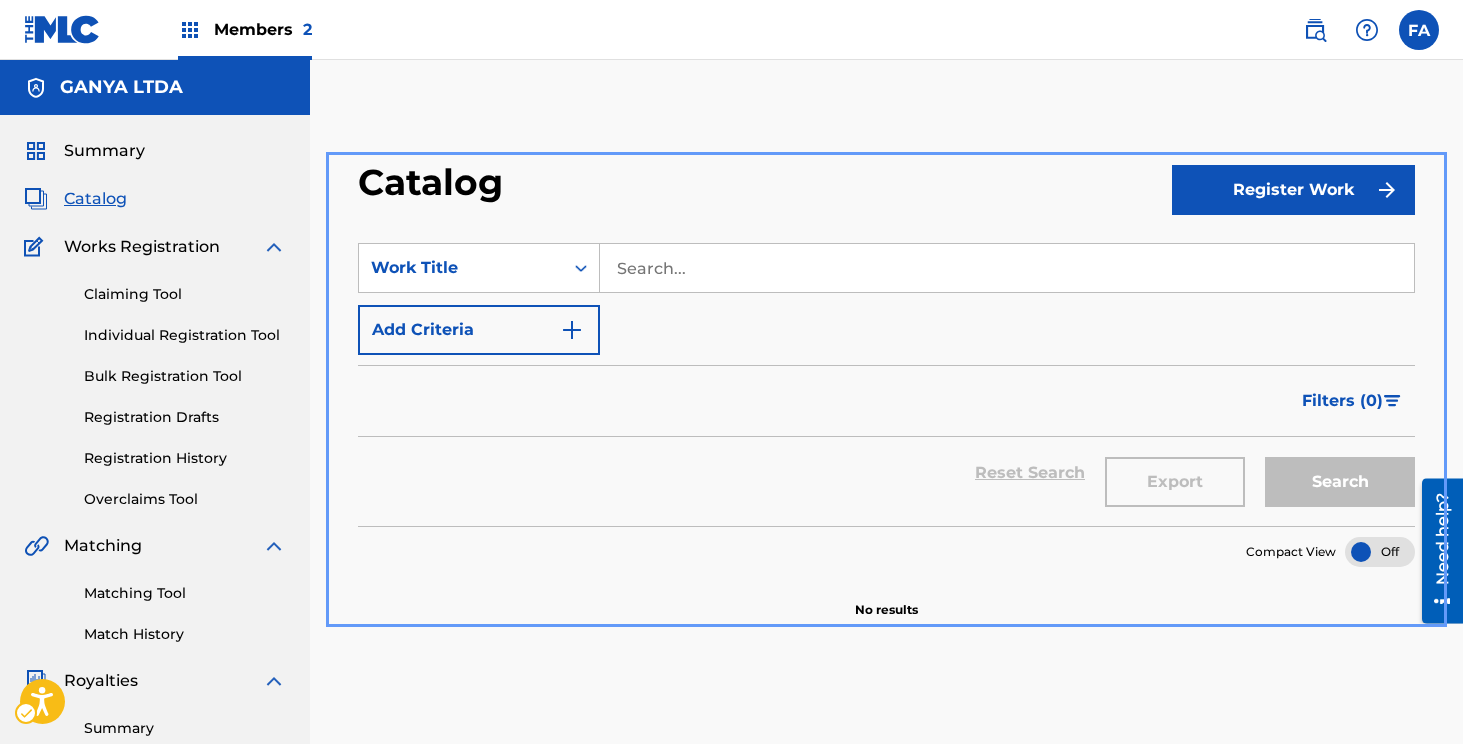 click at bounding box center [1419, 30] 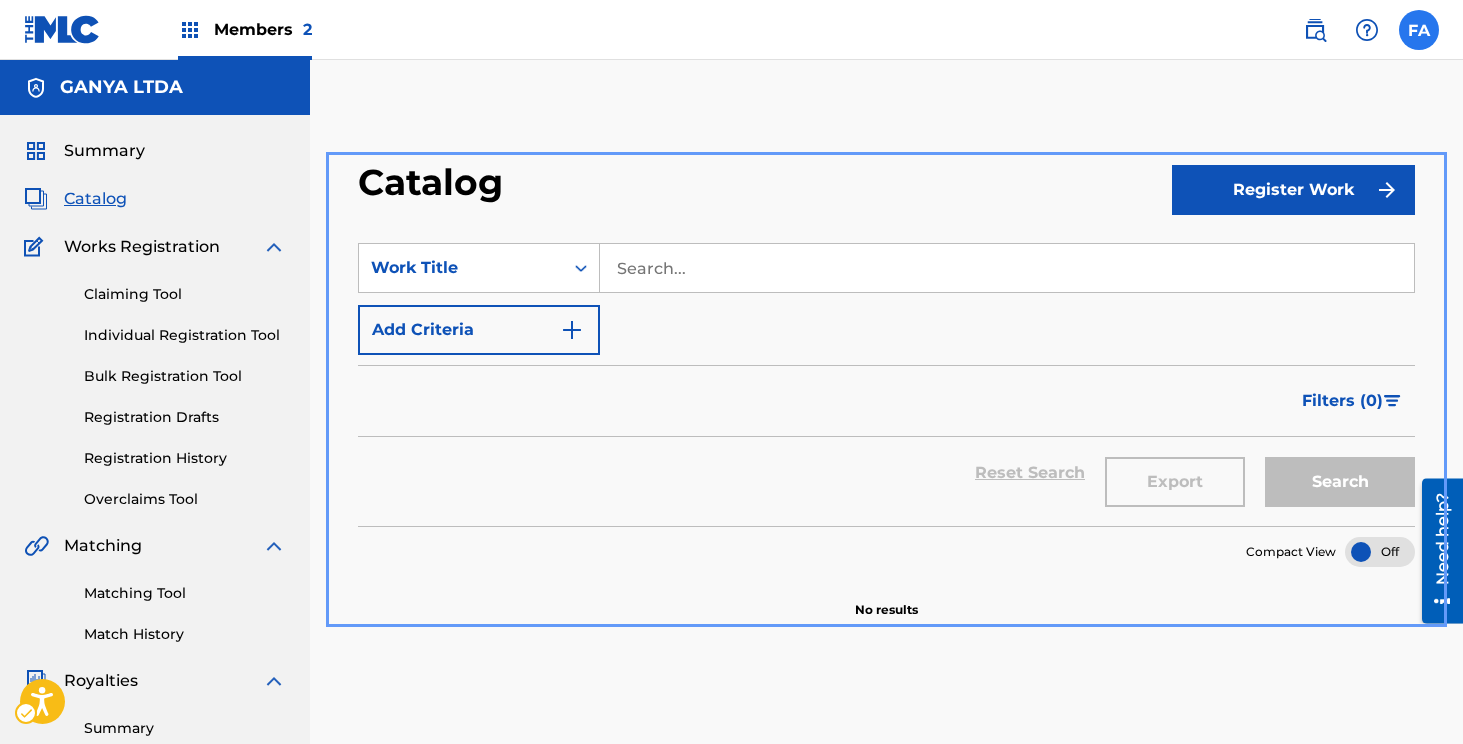 click at bounding box center (1419, 30) 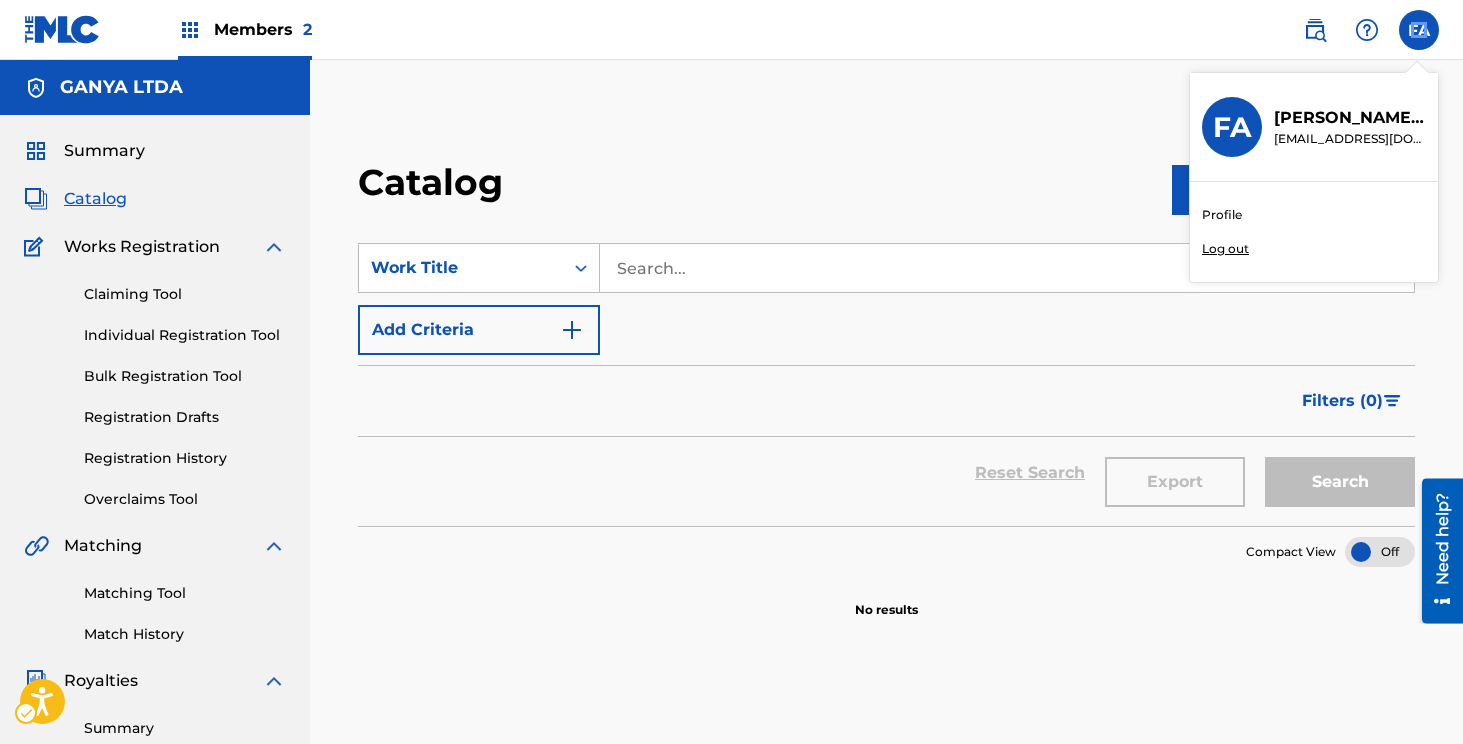 click on "Summary Summary  | Redirects to homepage Members    2 Public Search FA FA [PERSON_NAME] [EMAIL_ADDRESS][DOMAIN_NAME] Profile Log out" at bounding box center [731, 30] 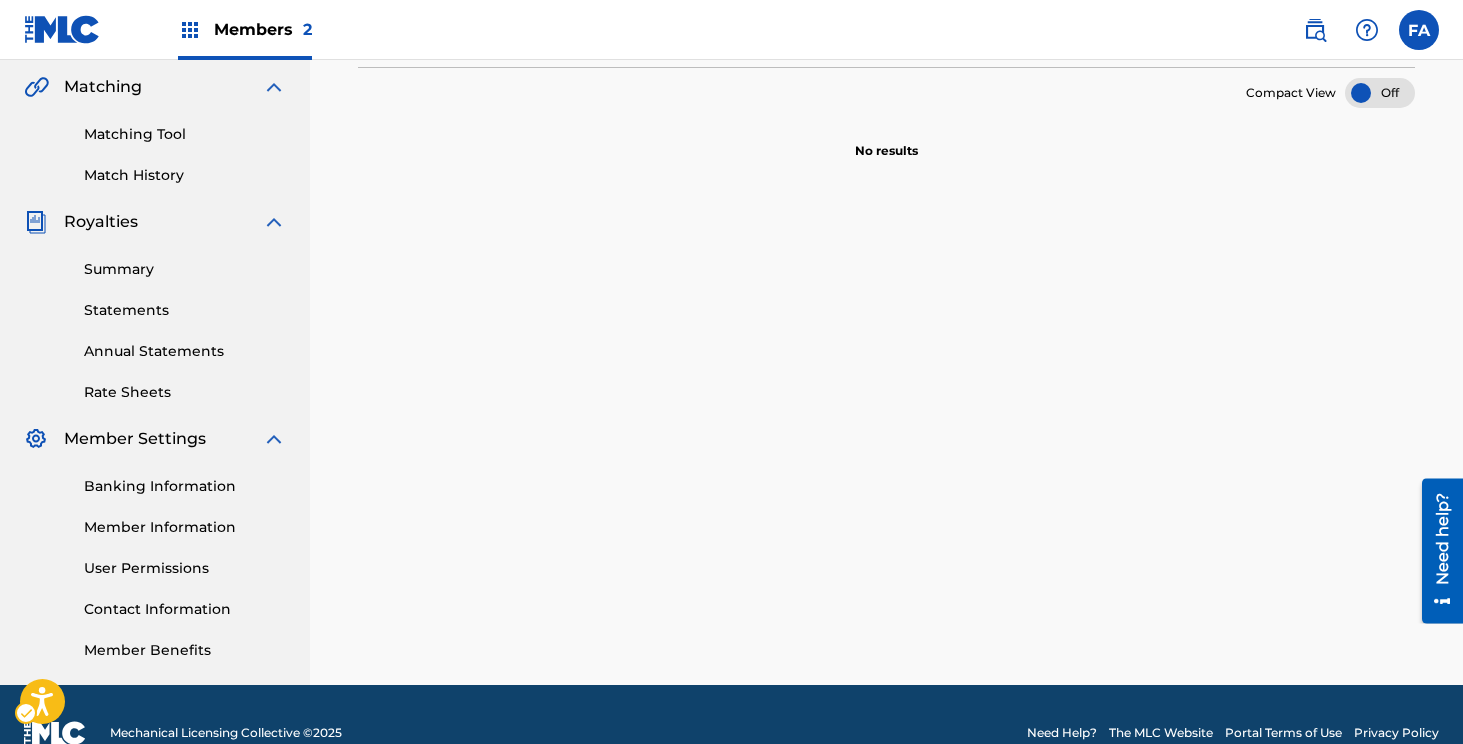 scroll, scrollTop: 0, scrollLeft: 0, axis: both 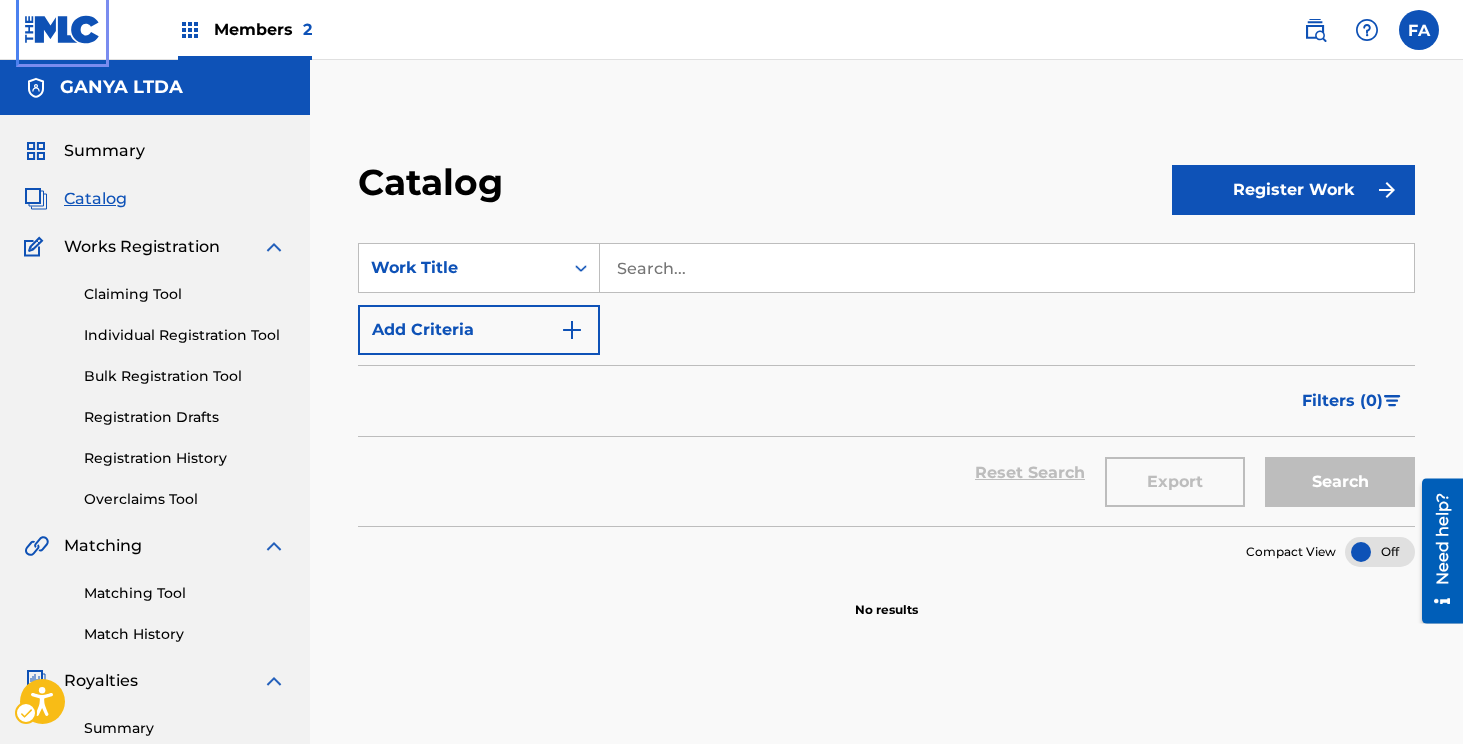 click at bounding box center [62, 29] 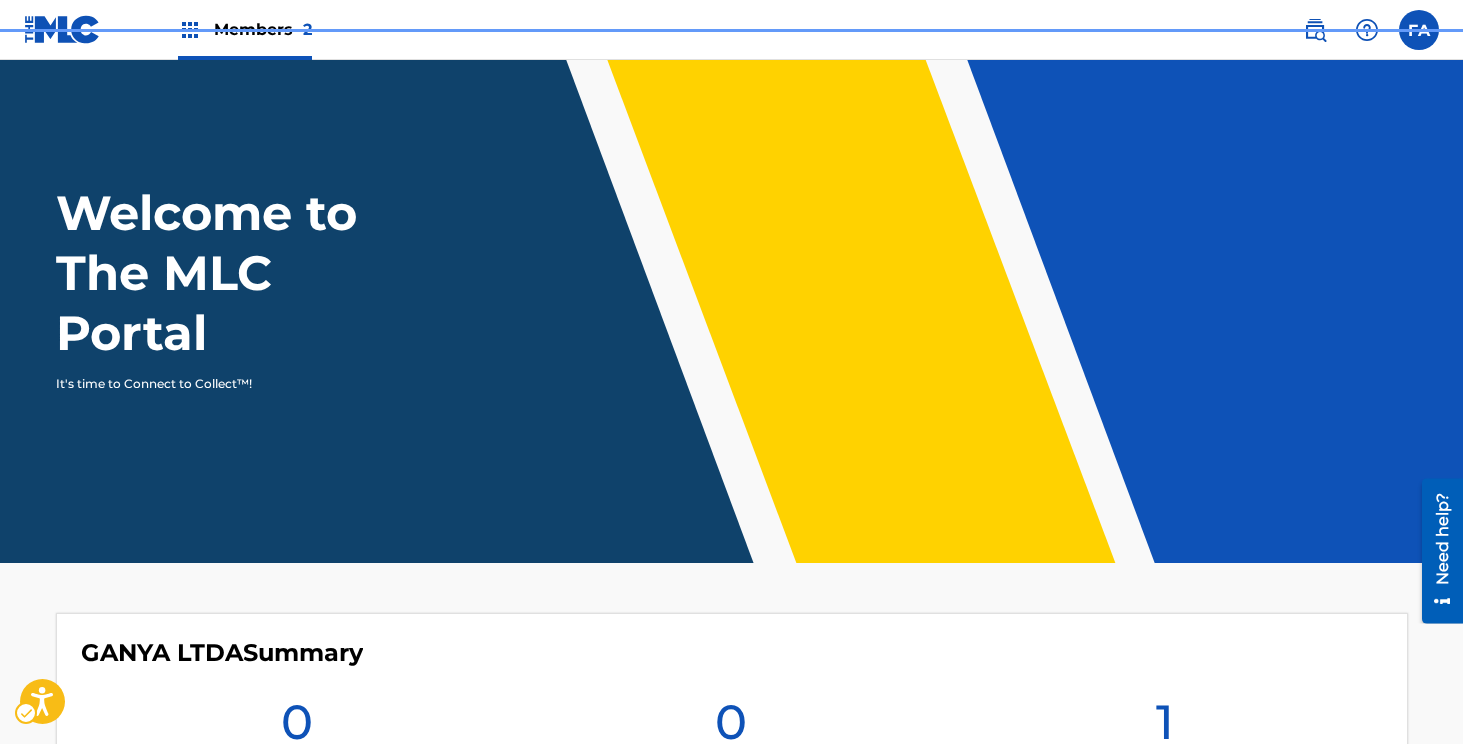 scroll, scrollTop: 0, scrollLeft: 0, axis: both 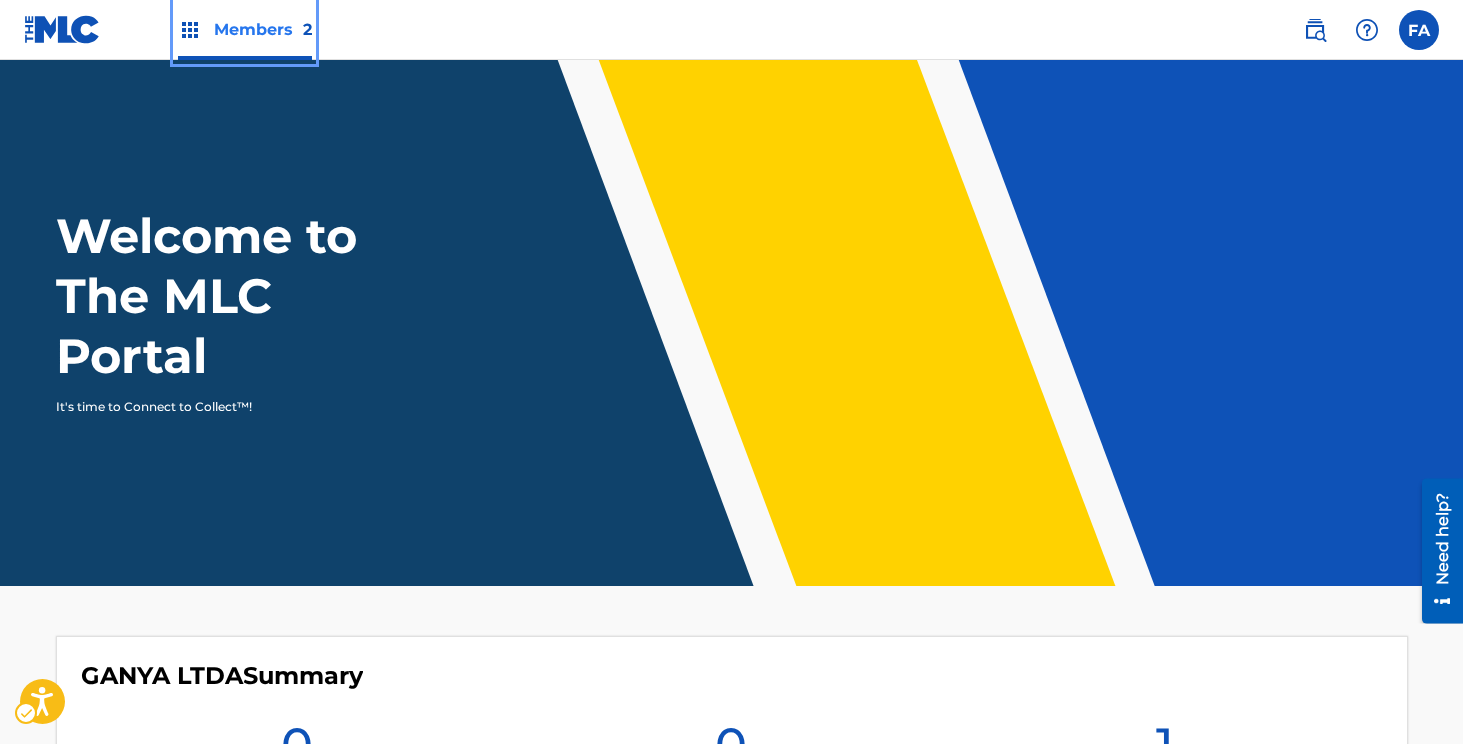 click at bounding box center (190, 30) 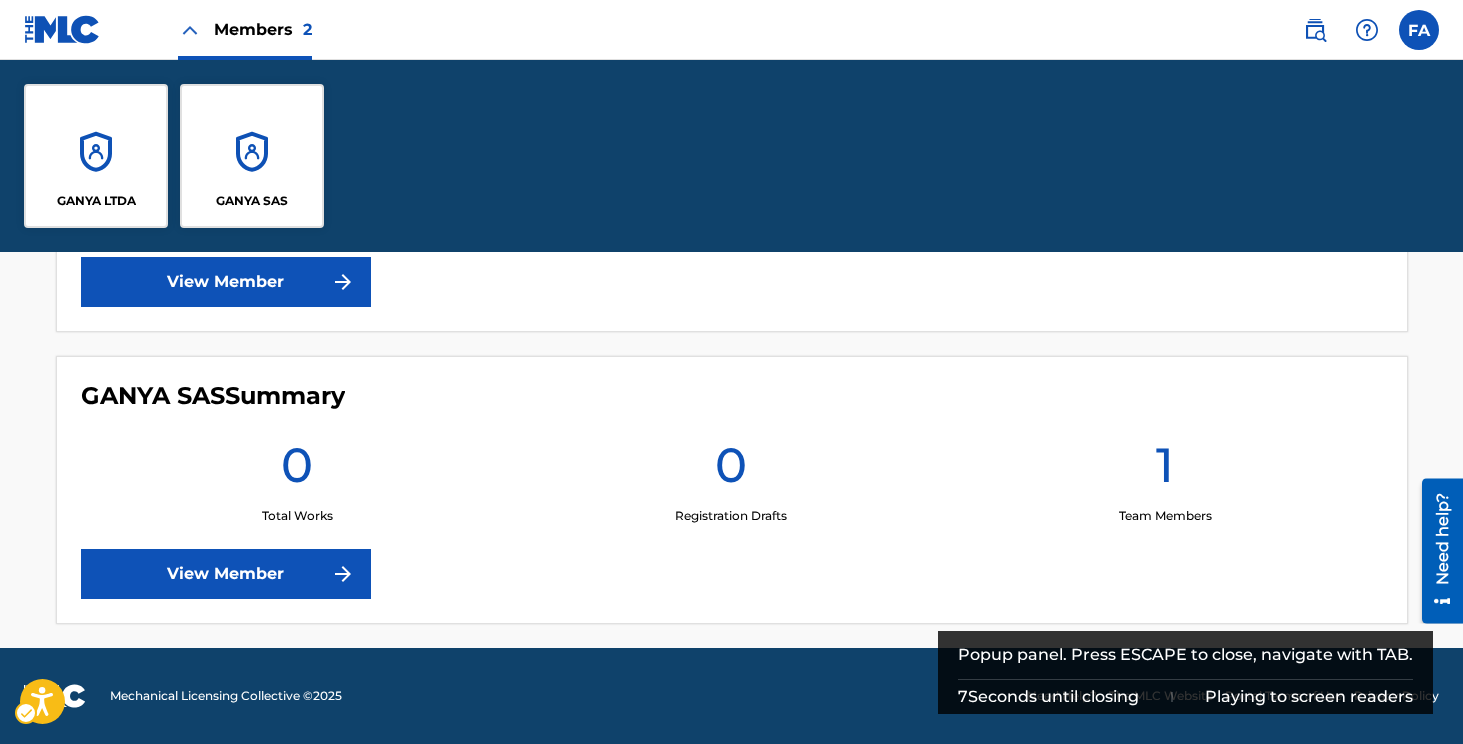 scroll, scrollTop: 0, scrollLeft: 0, axis: both 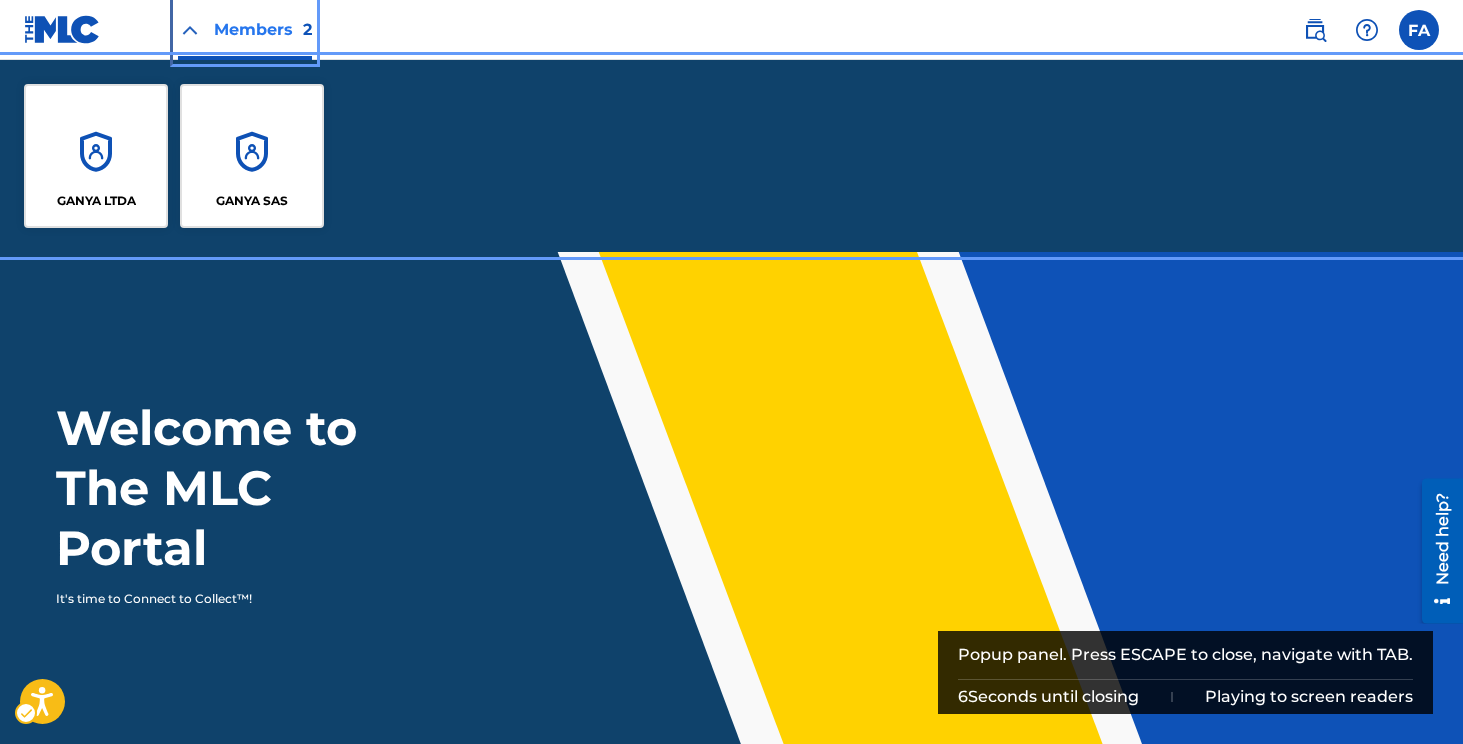 click at bounding box center (190, 30) 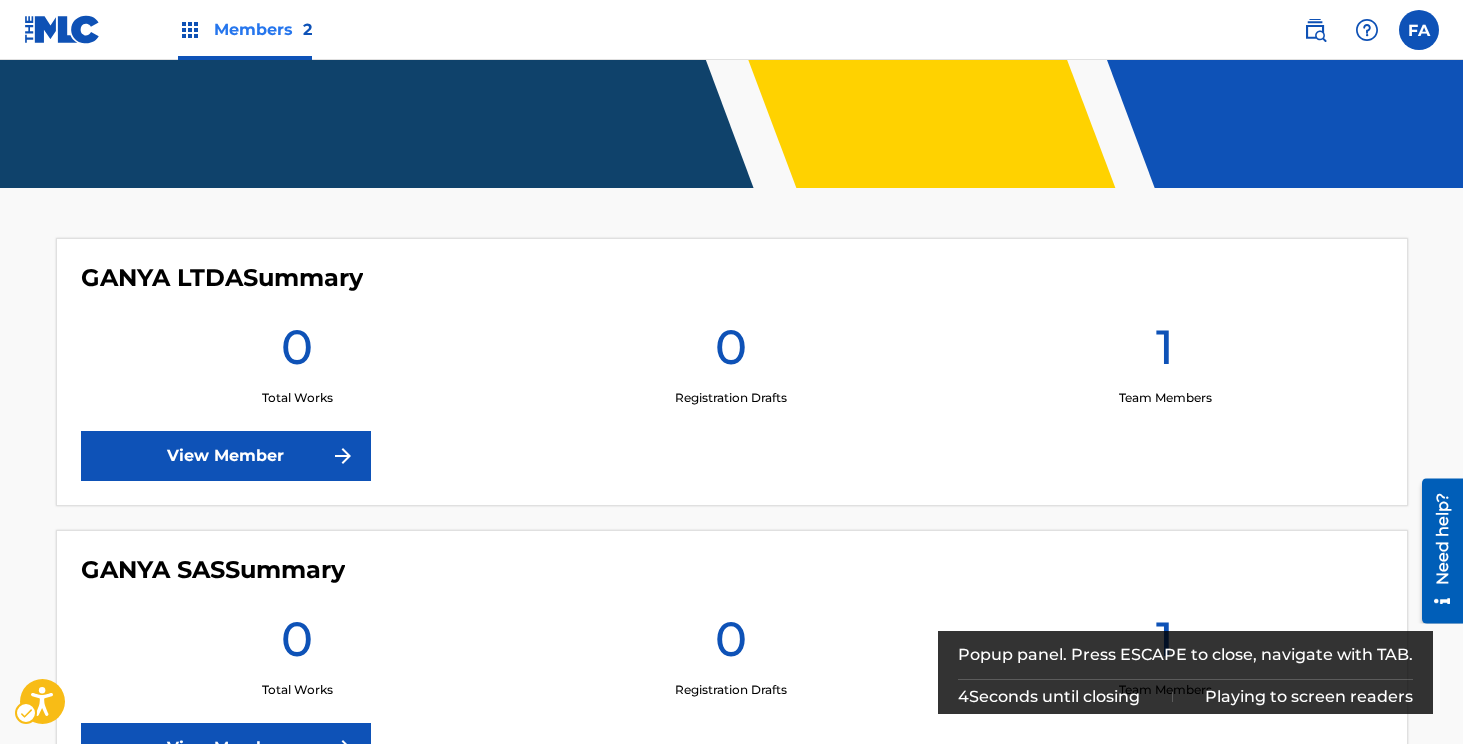 scroll, scrollTop: 572, scrollLeft: 0, axis: vertical 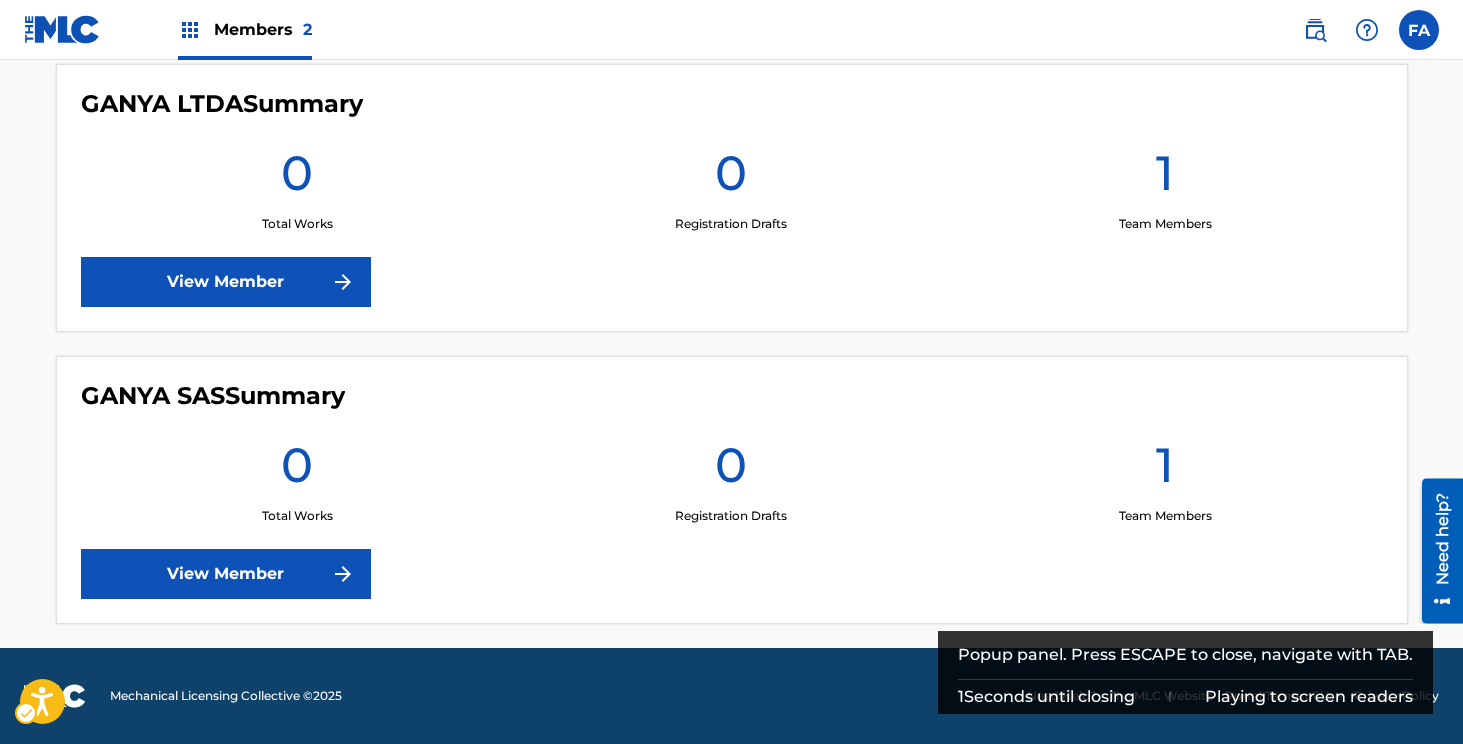 click on "1" at bounding box center [1165, 179] 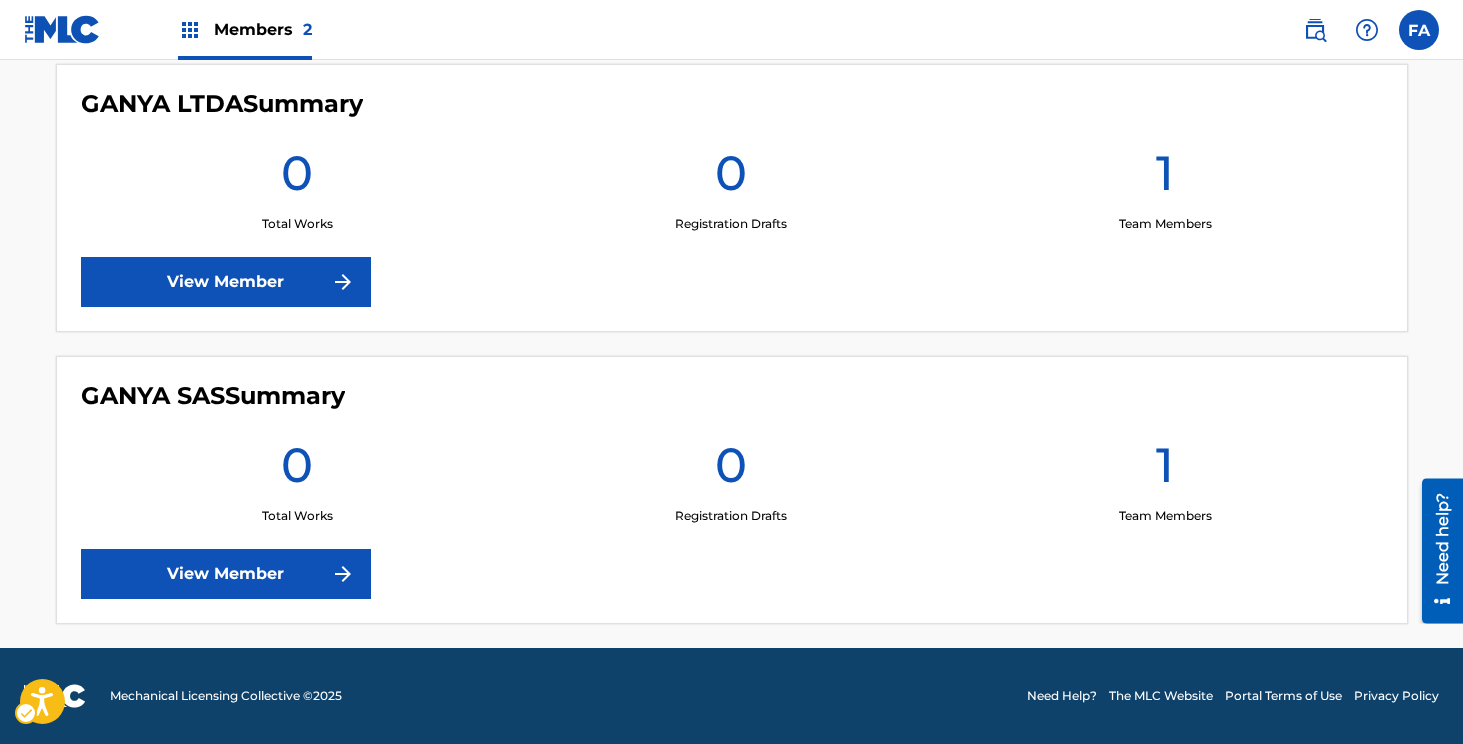 scroll, scrollTop: 0, scrollLeft: 0, axis: both 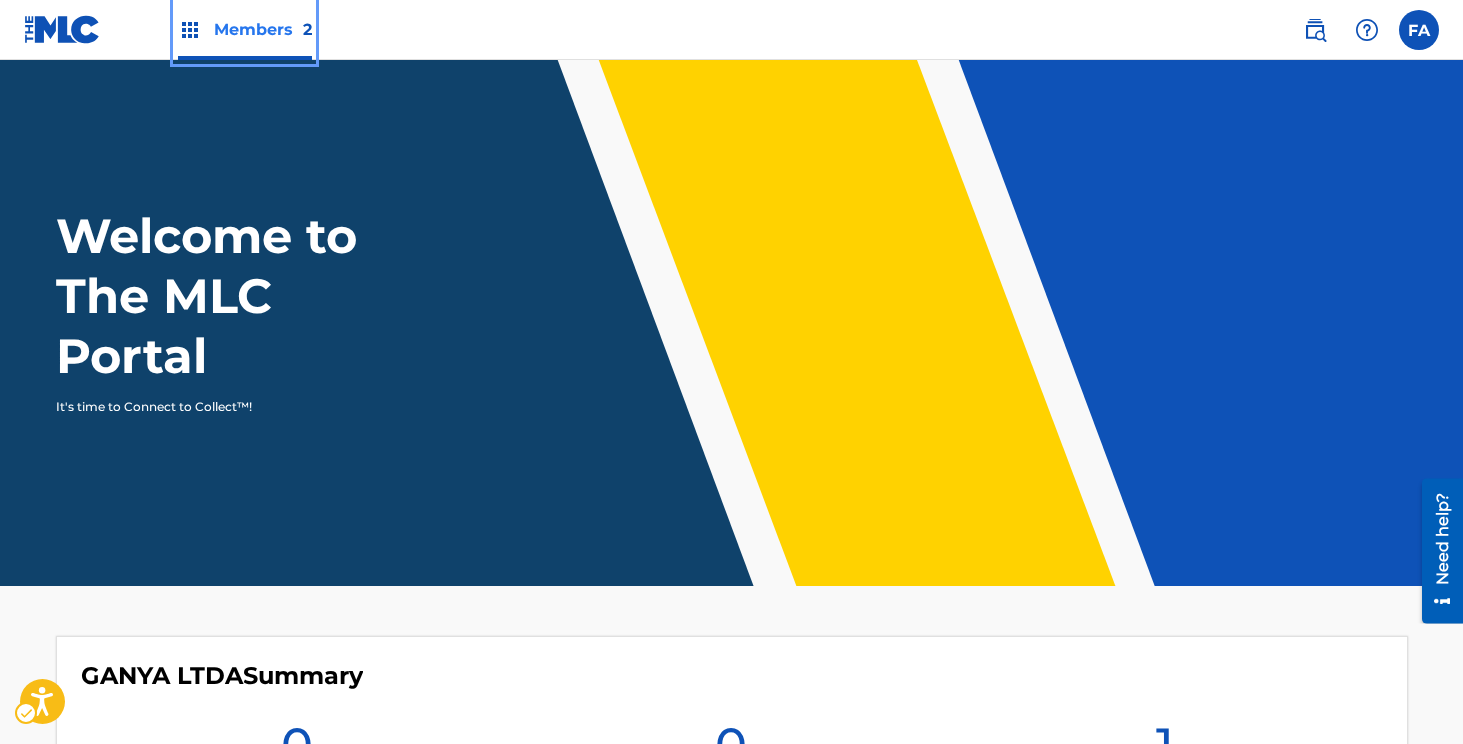 click on "Members    2" at bounding box center [263, 29] 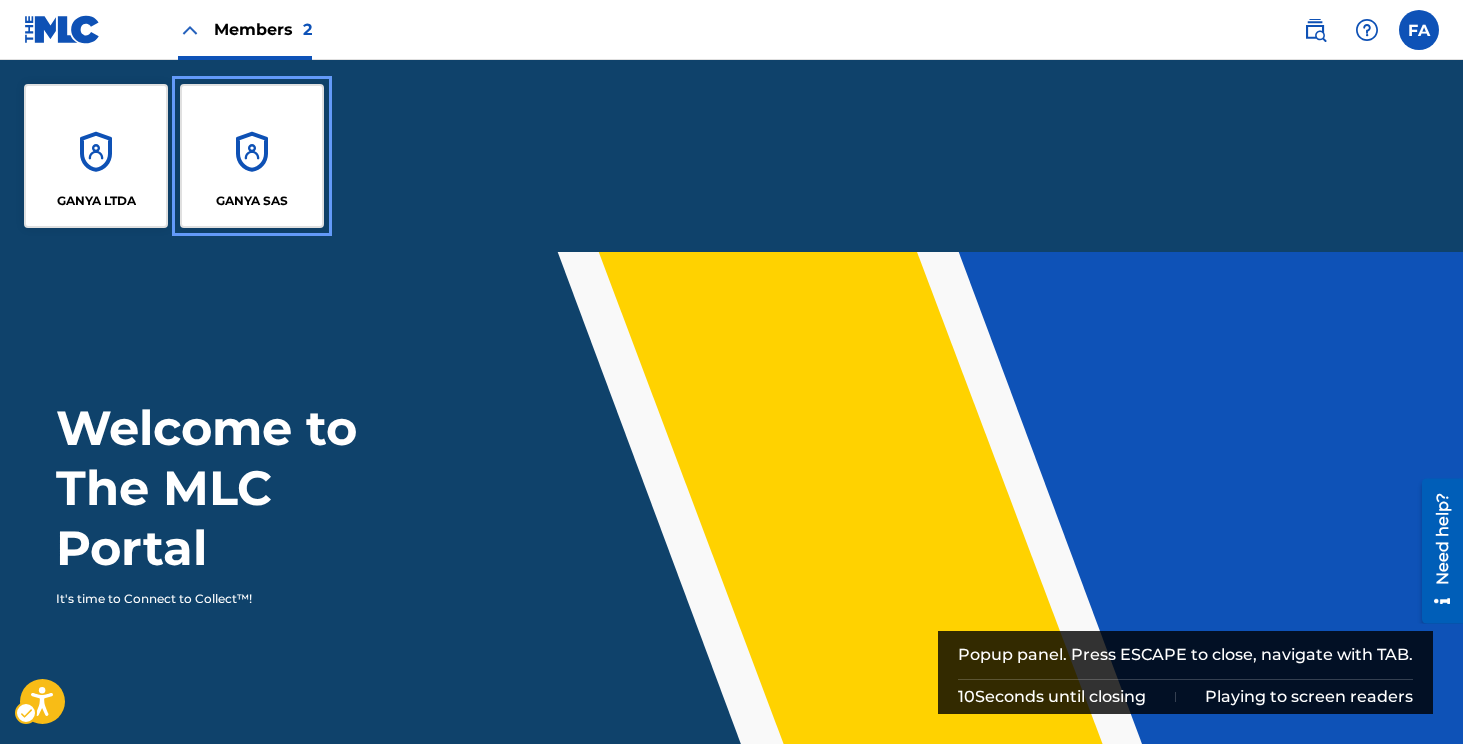 click on "GANYA SAS" at bounding box center (252, 156) 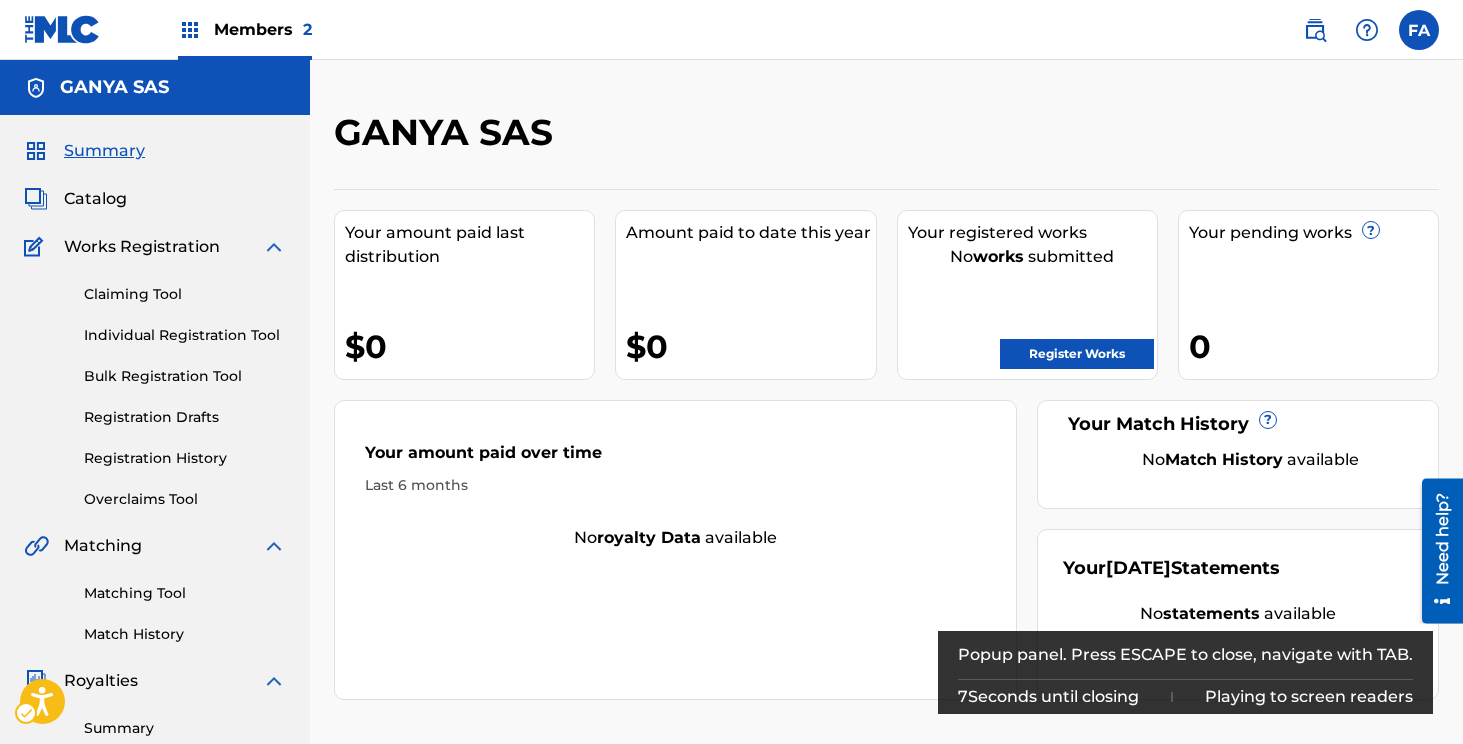 click on "7  Seconds until closing" at bounding box center (1048, 697) 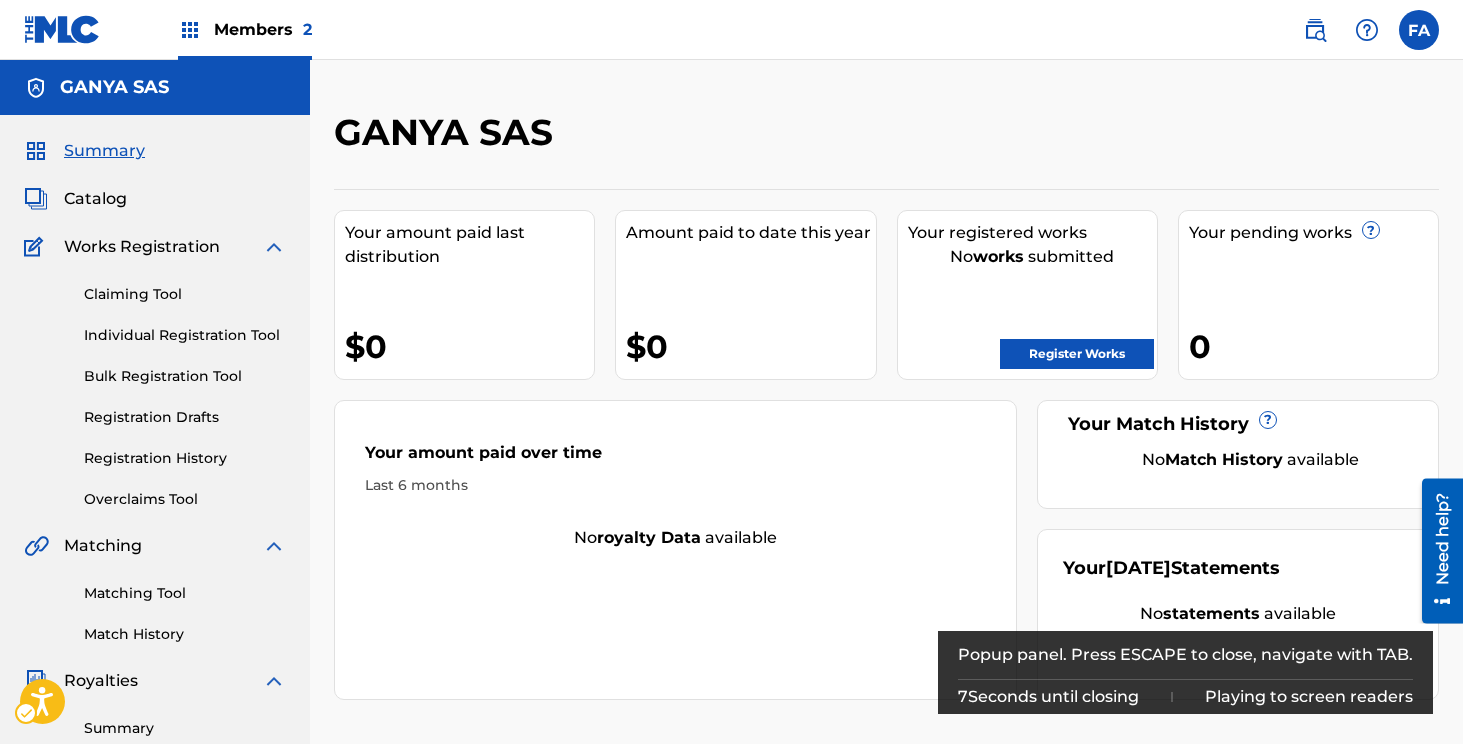 click on "Popup panel. Press ESCAPE to close, navigate with TAB." at bounding box center [1185, 655] 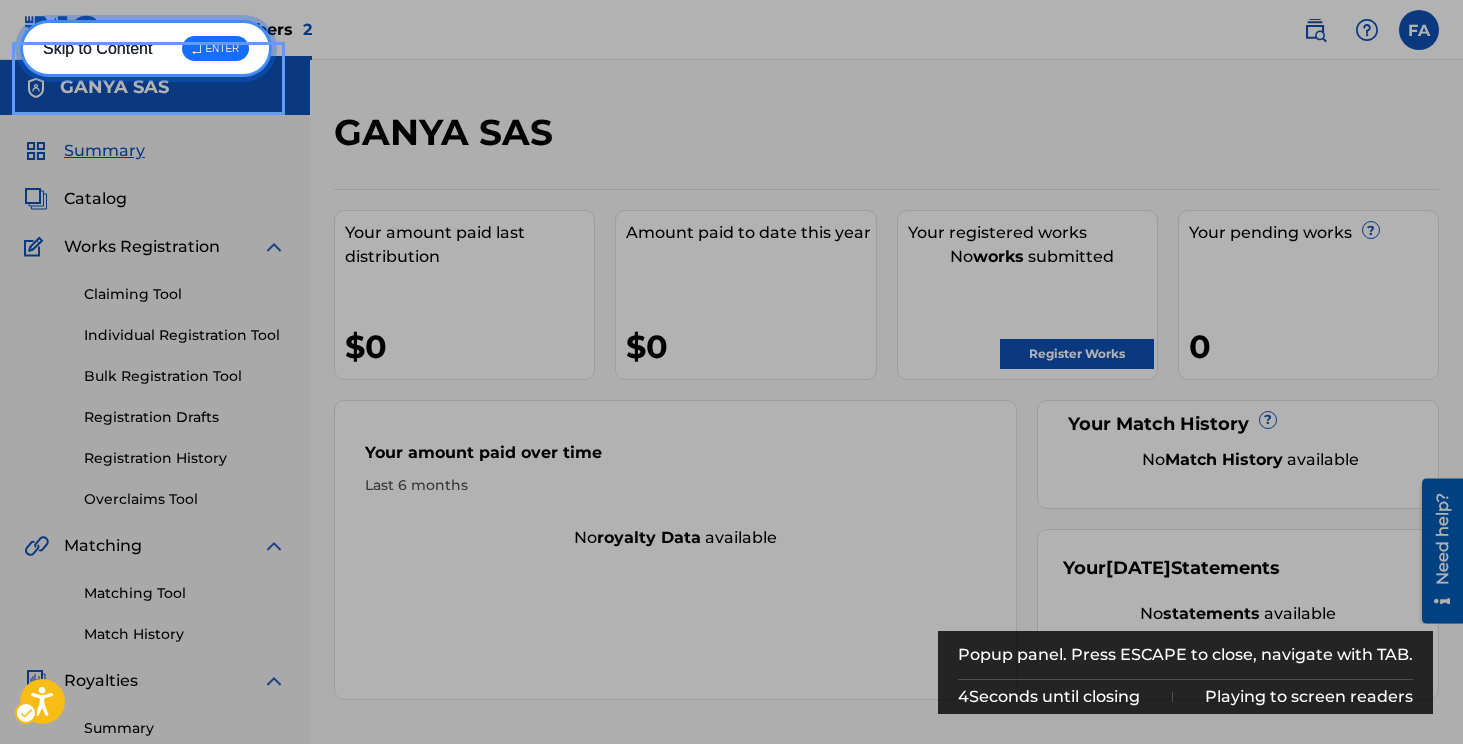 click on "Skip to Content ↵ ENTER" at bounding box center [146, 48] 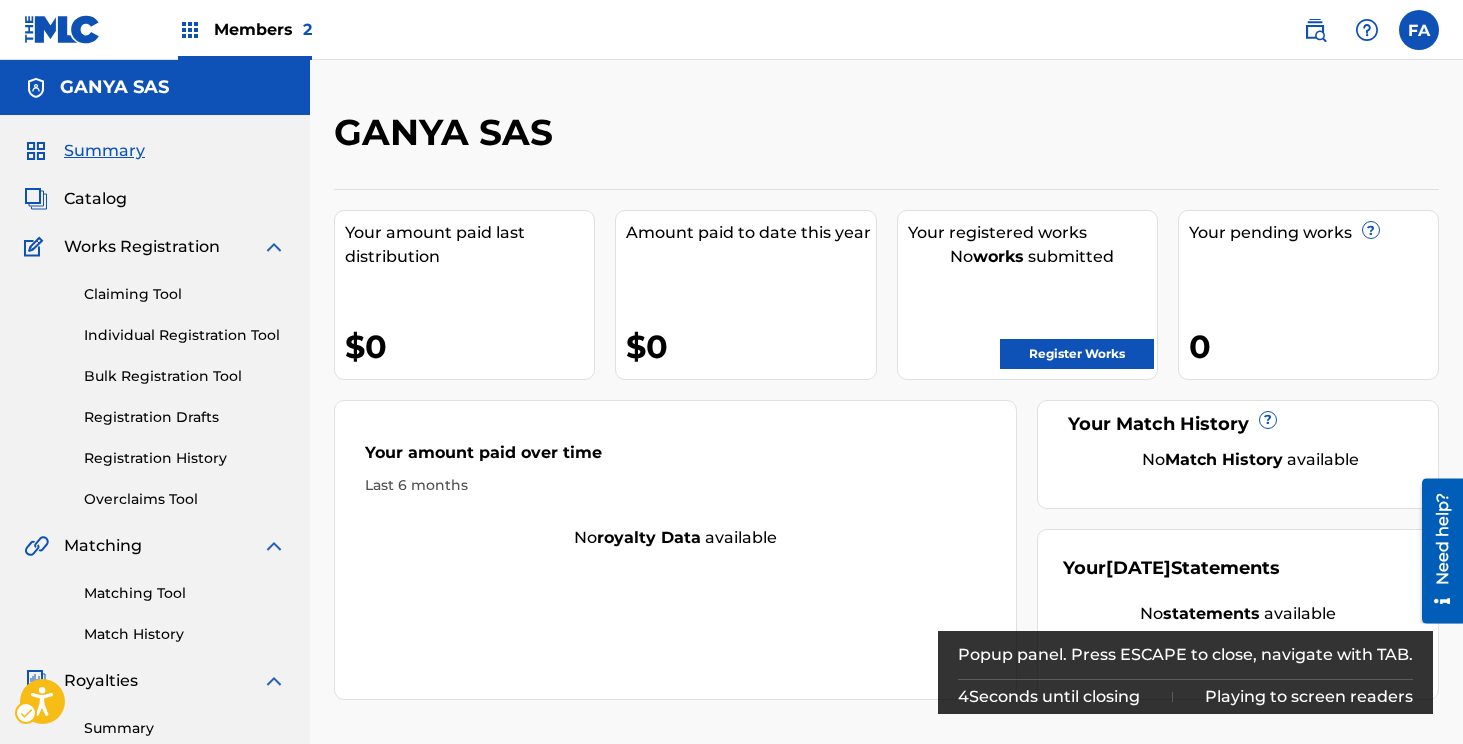 scroll, scrollTop: 60, scrollLeft: 0, axis: vertical 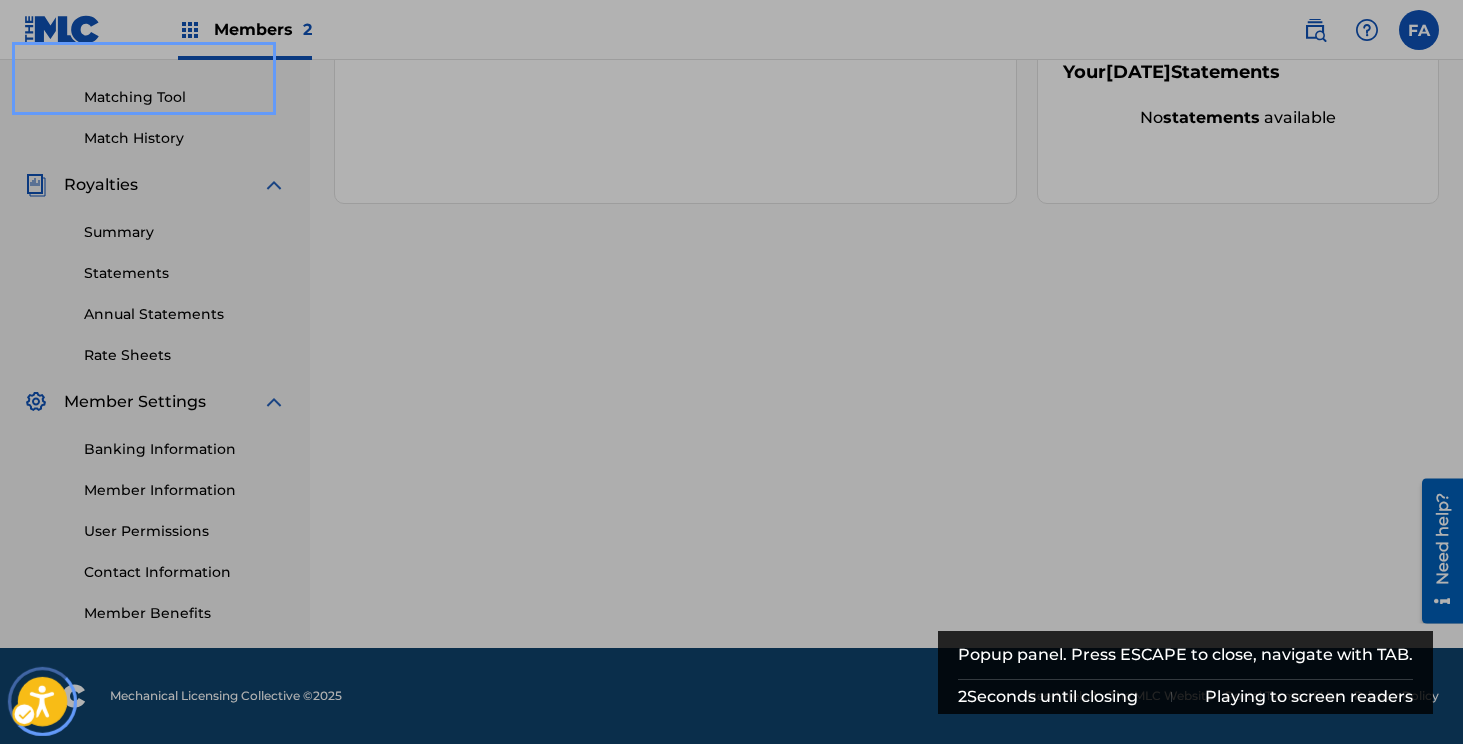 type 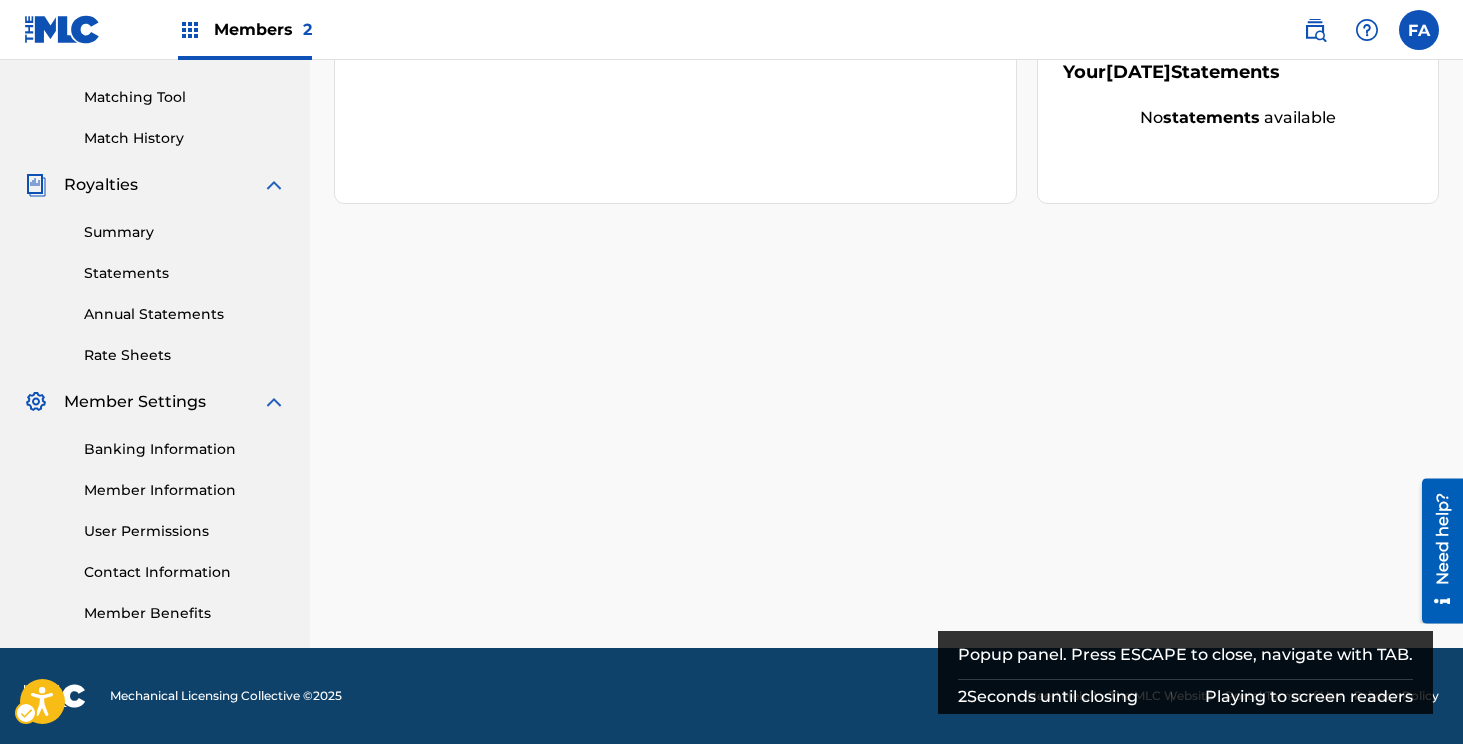 scroll, scrollTop: 0, scrollLeft: 0, axis: both 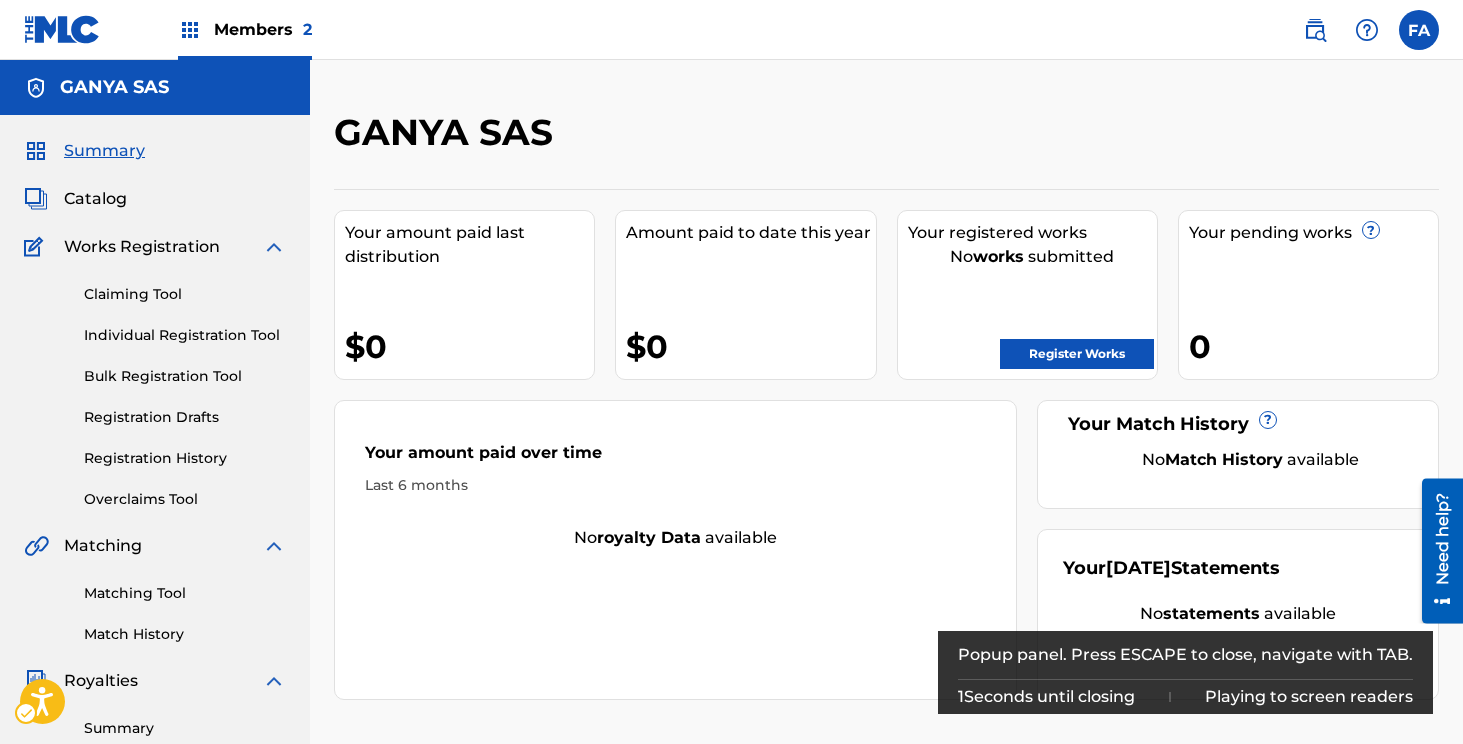 click on "Playing to screen readers" at bounding box center (1309, 697) 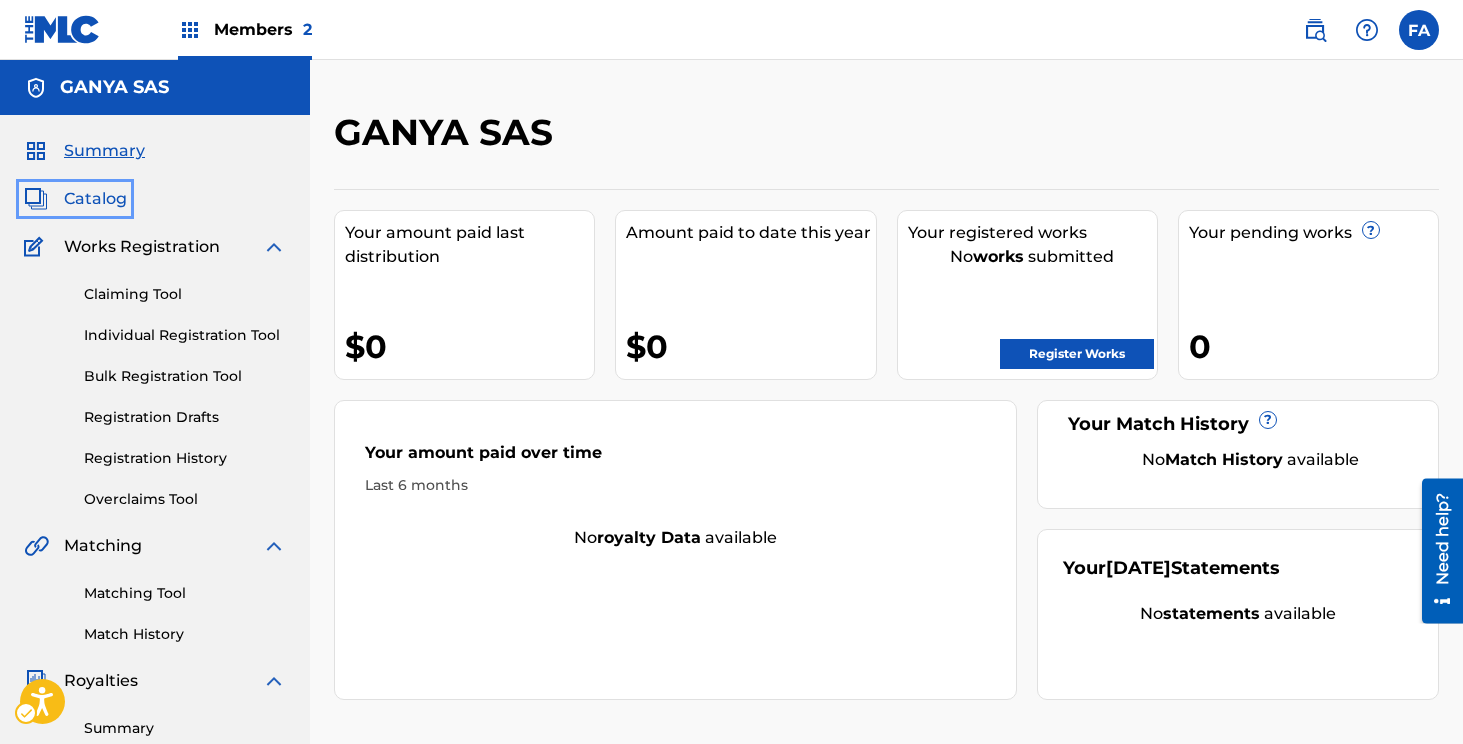 click on "Catalog" at bounding box center [95, 199] 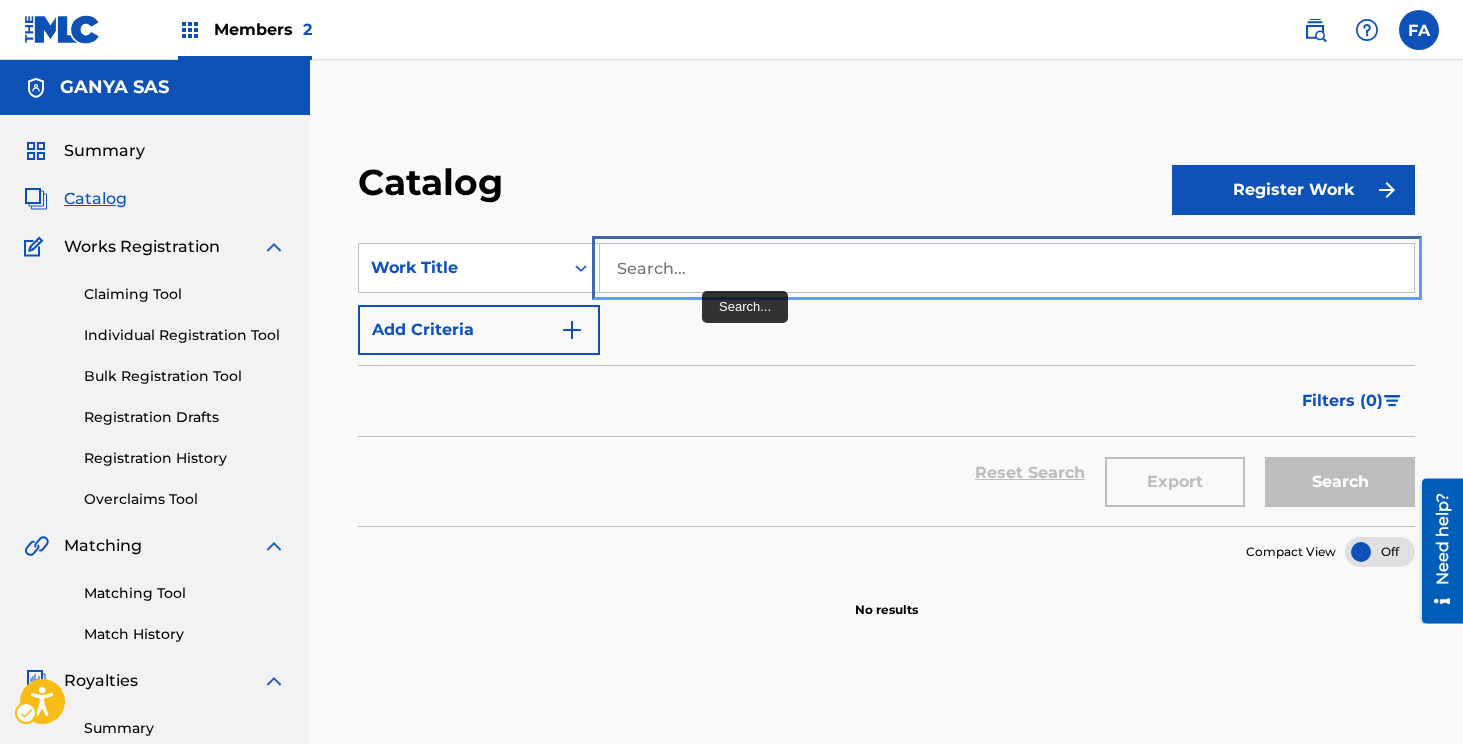 click at bounding box center [1007, 268] 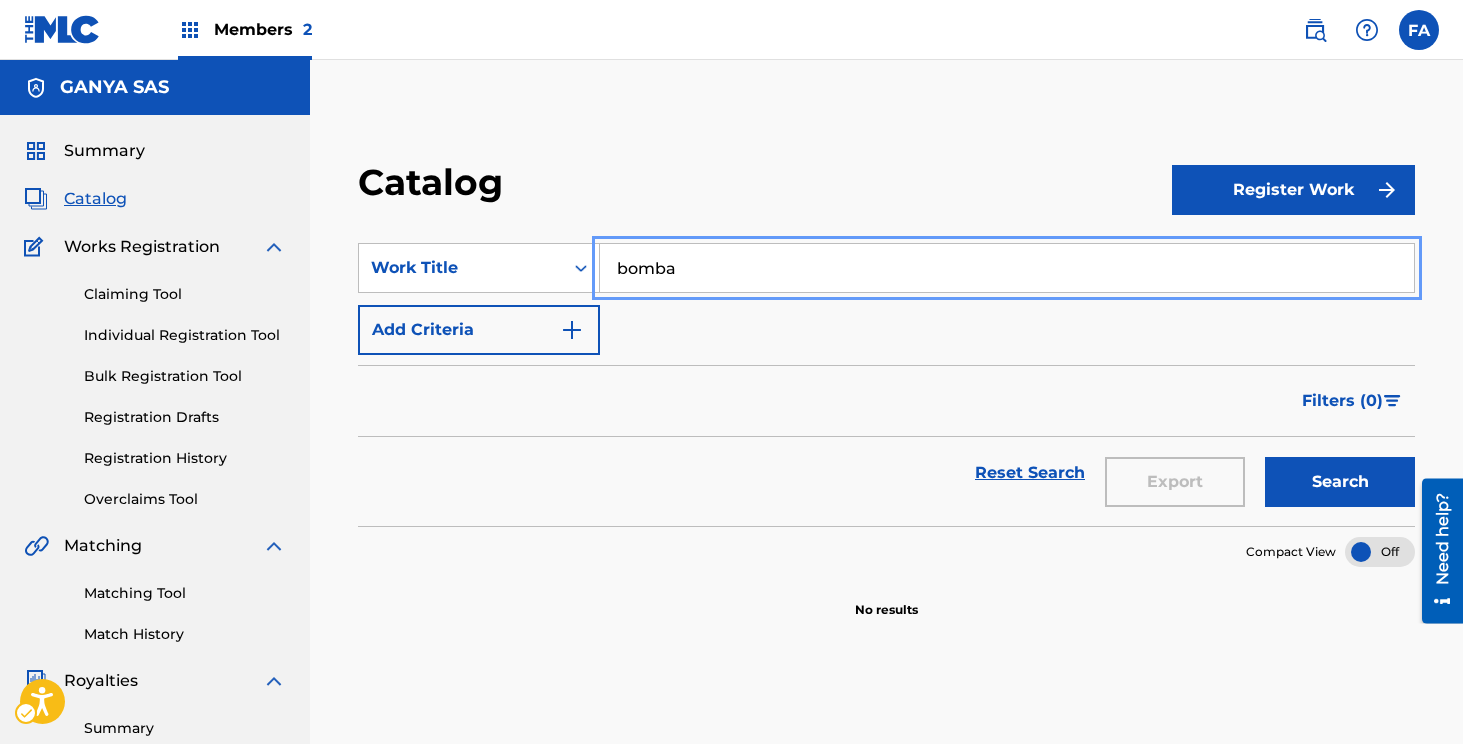 click on "Filters ( 0 )" at bounding box center [1352, 401] 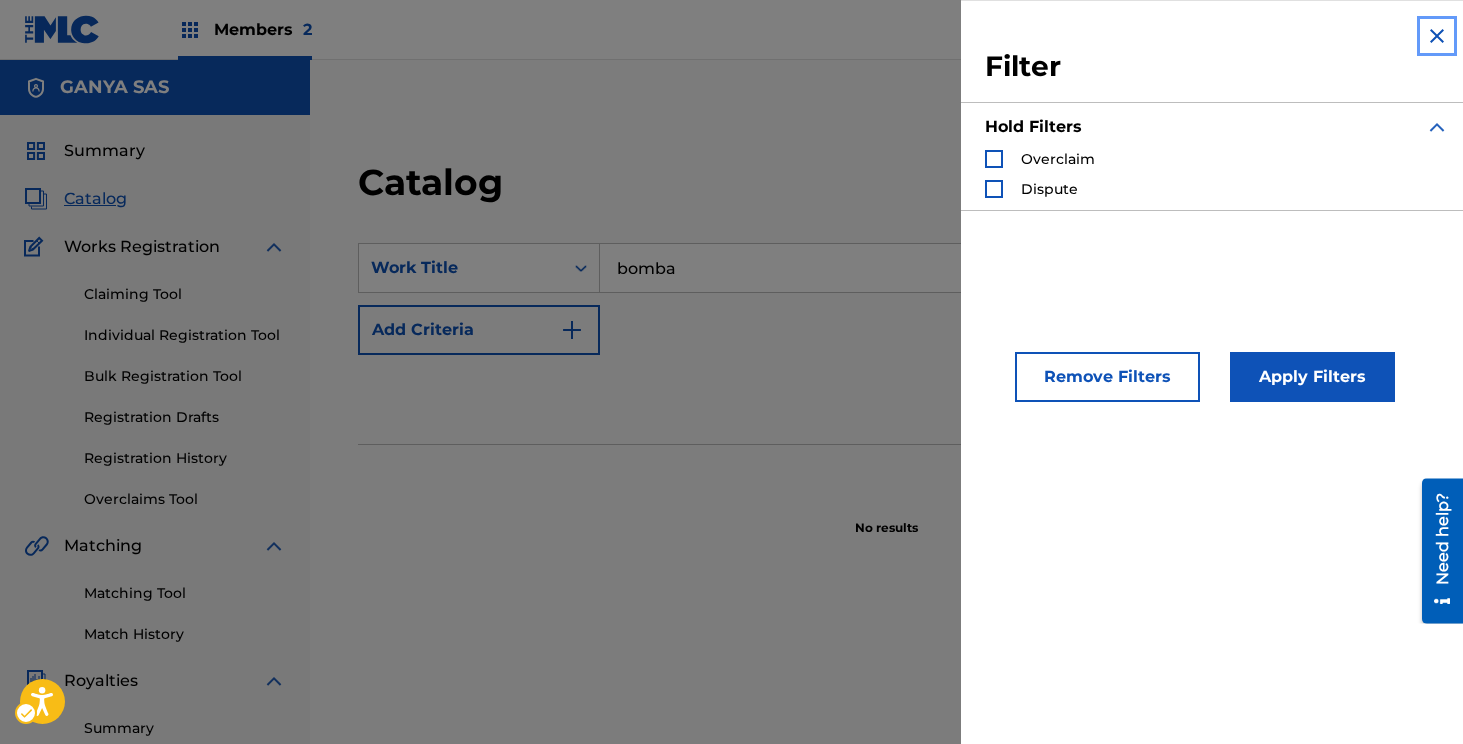 click at bounding box center (1437, 36) 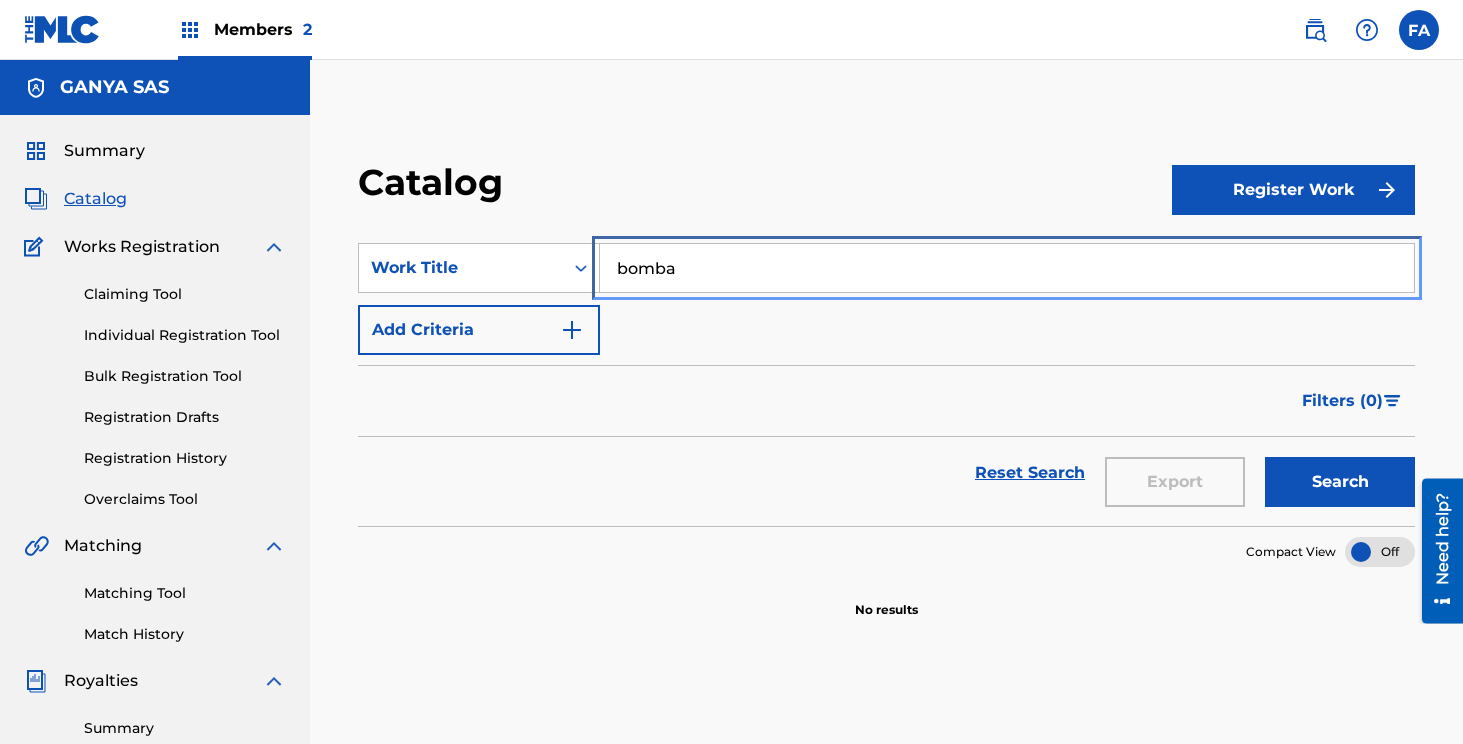 click on "bomba" at bounding box center (1007, 268) 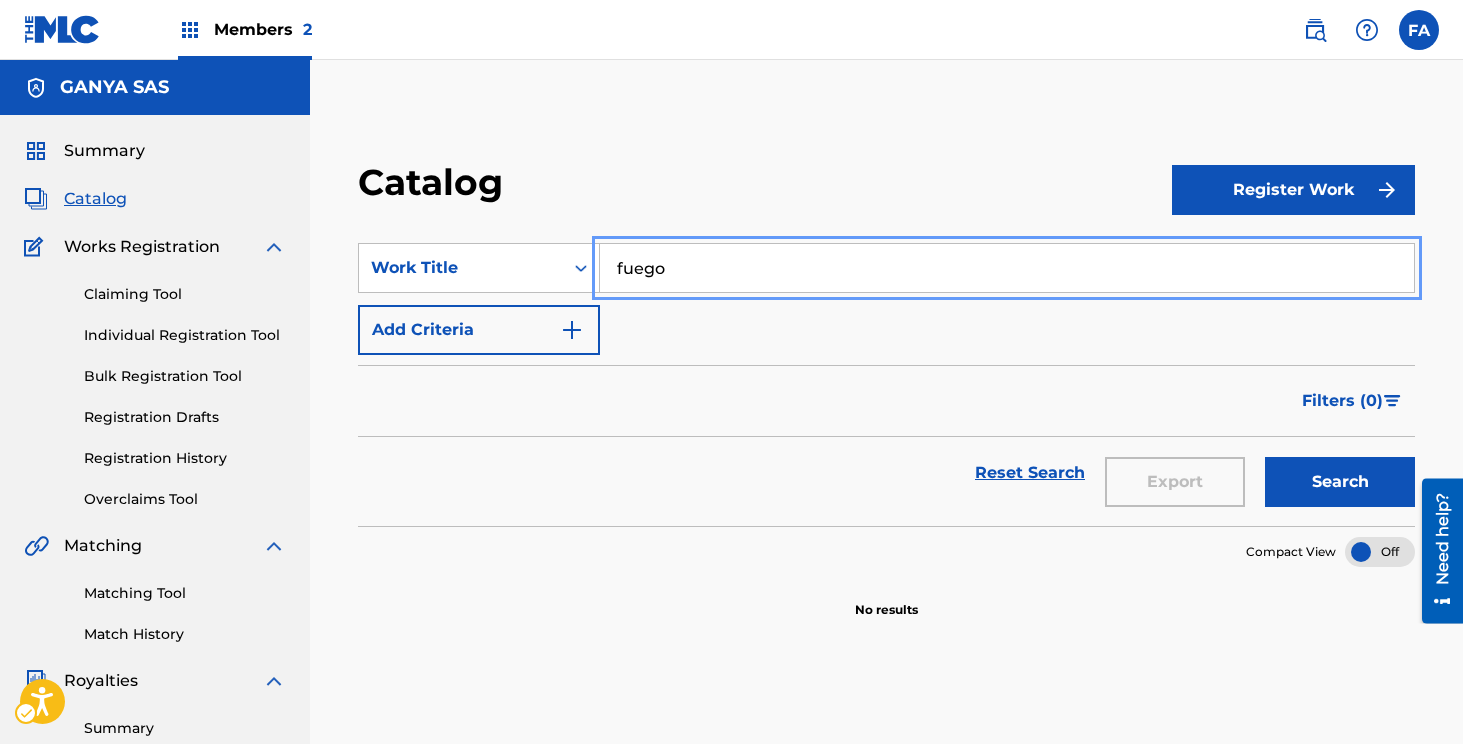 type on "fuego" 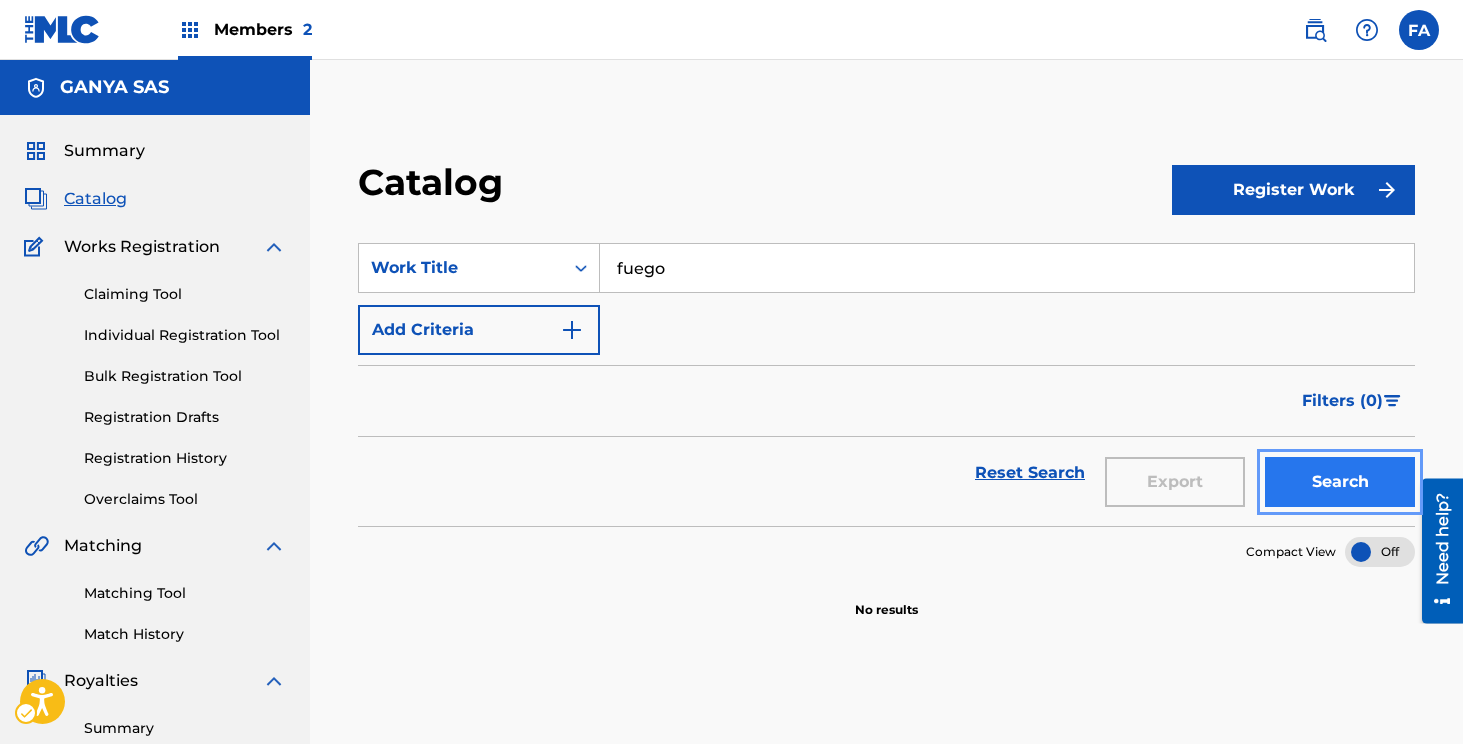 click on "Search" at bounding box center (1340, 482) 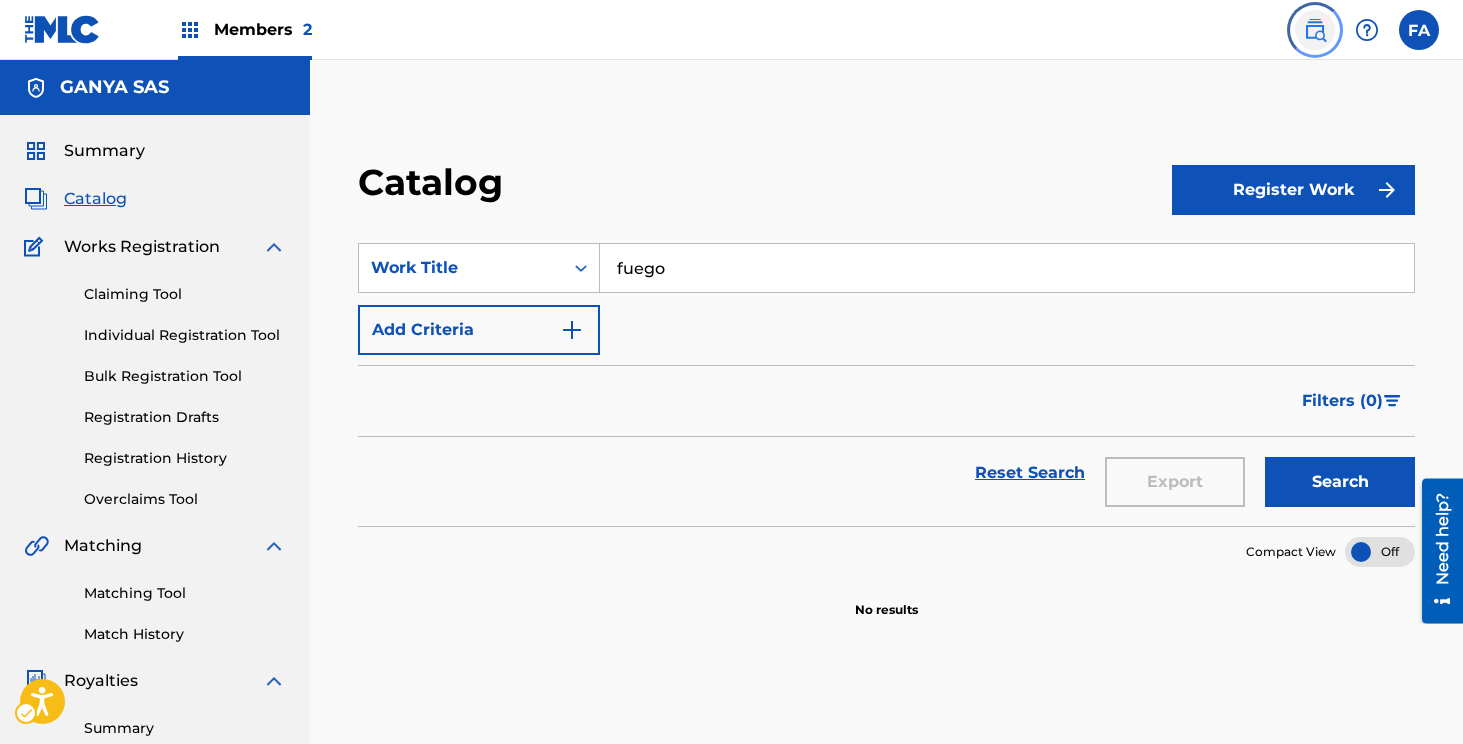 click at bounding box center (1315, 30) 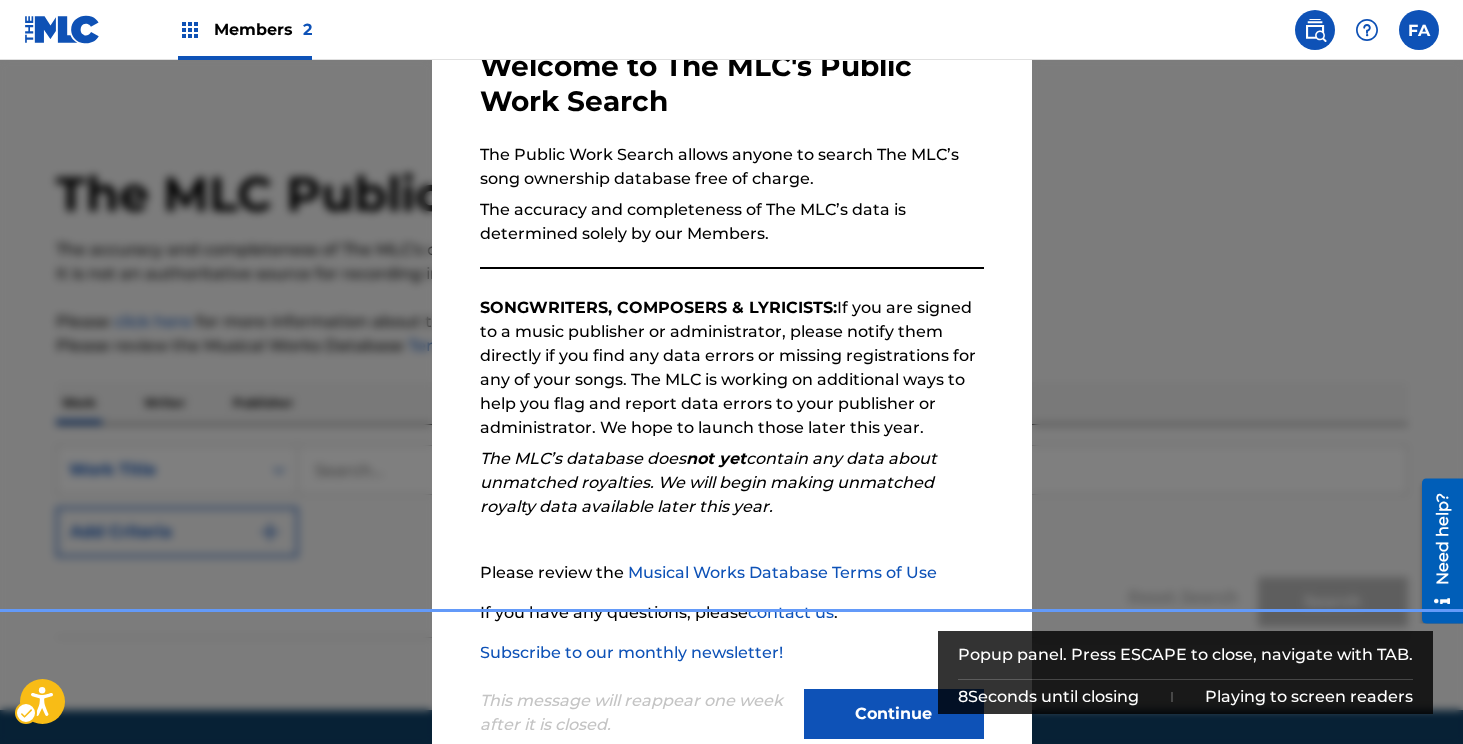 scroll, scrollTop: 171, scrollLeft: 0, axis: vertical 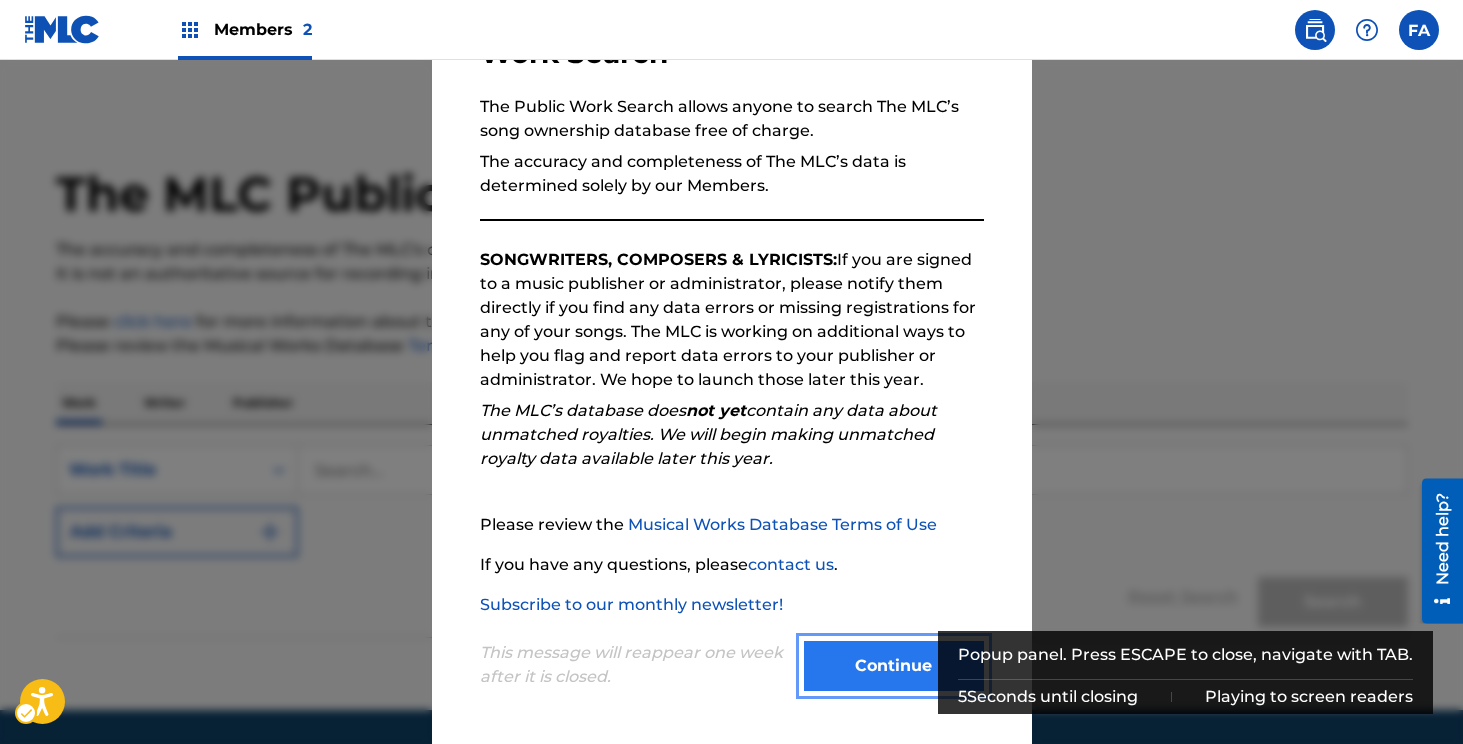 click on "Continue" at bounding box center [894, 666] 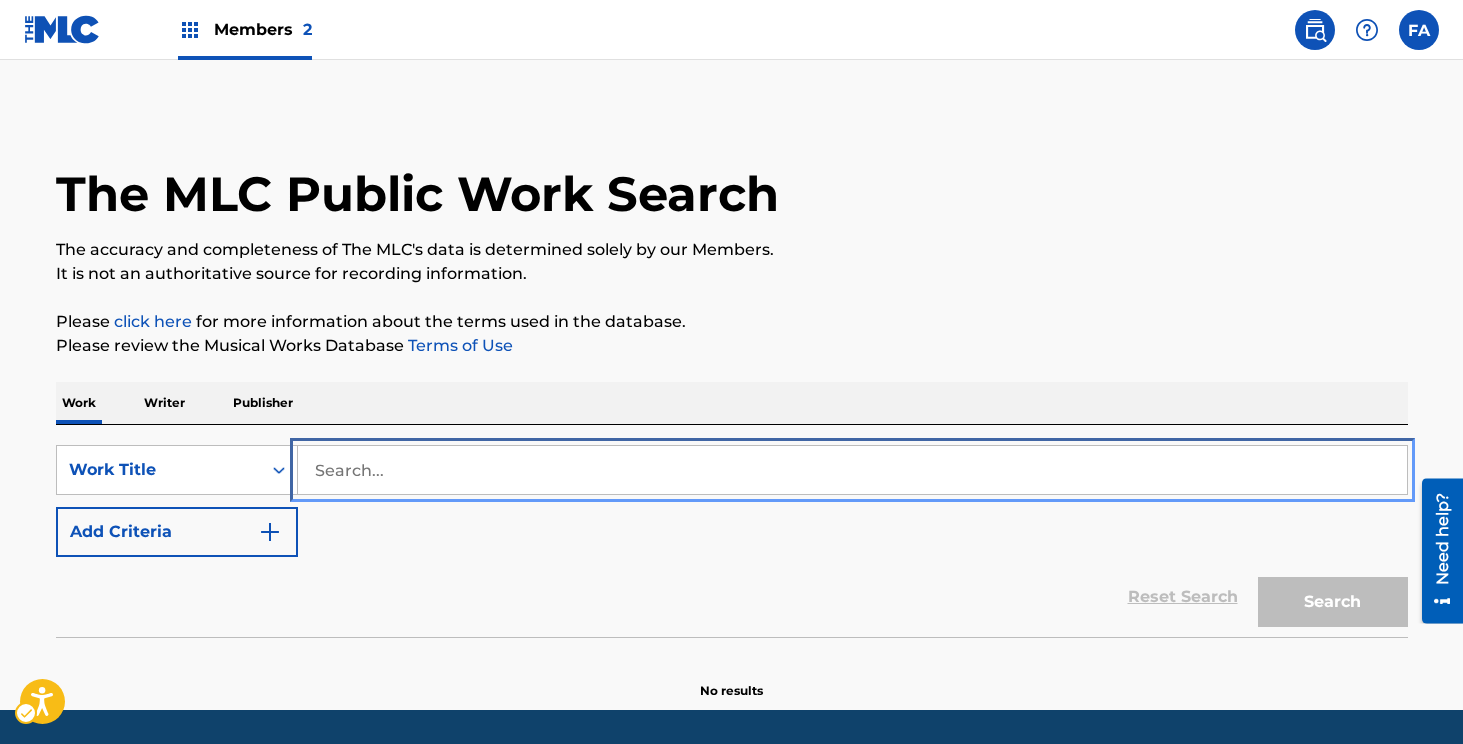 click at bounding box center [852, 470] 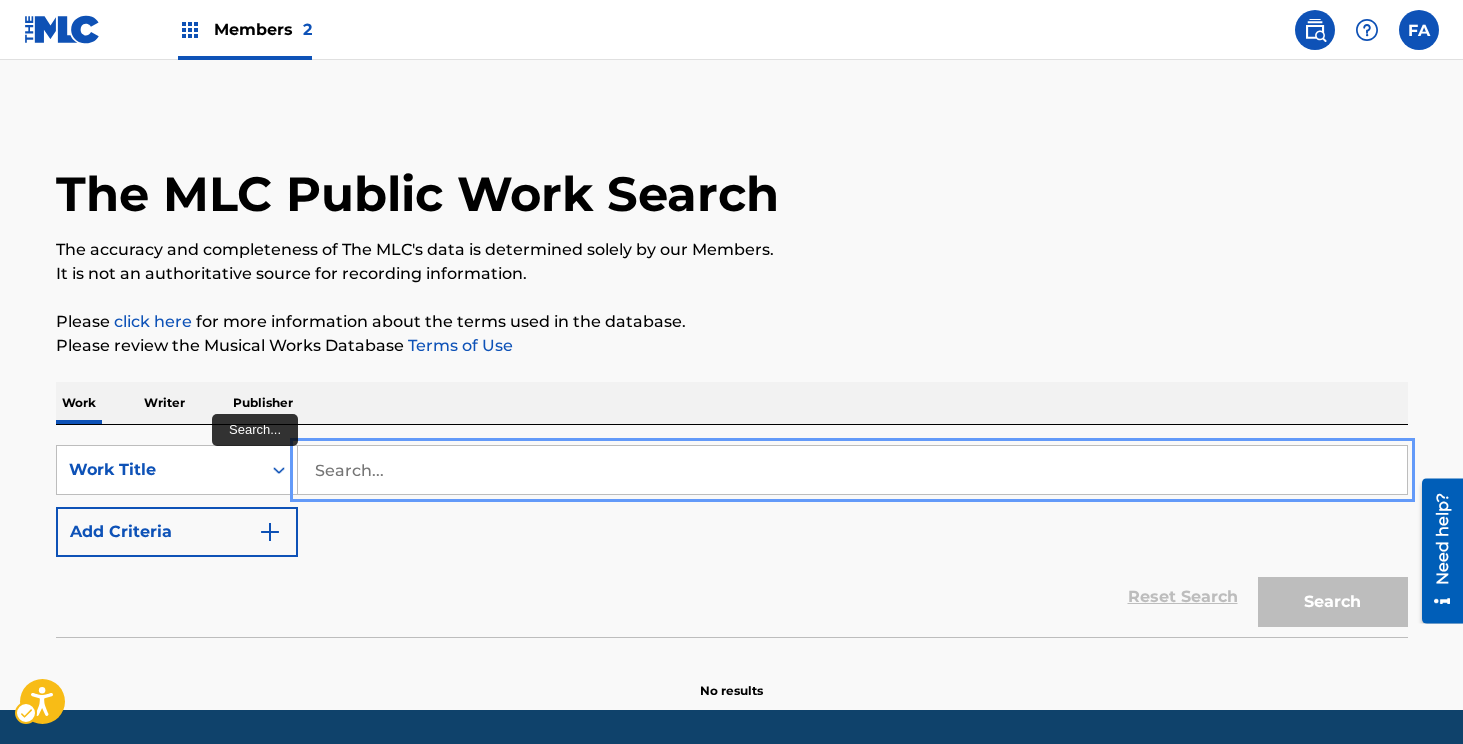 paste on "Soy Feliz" 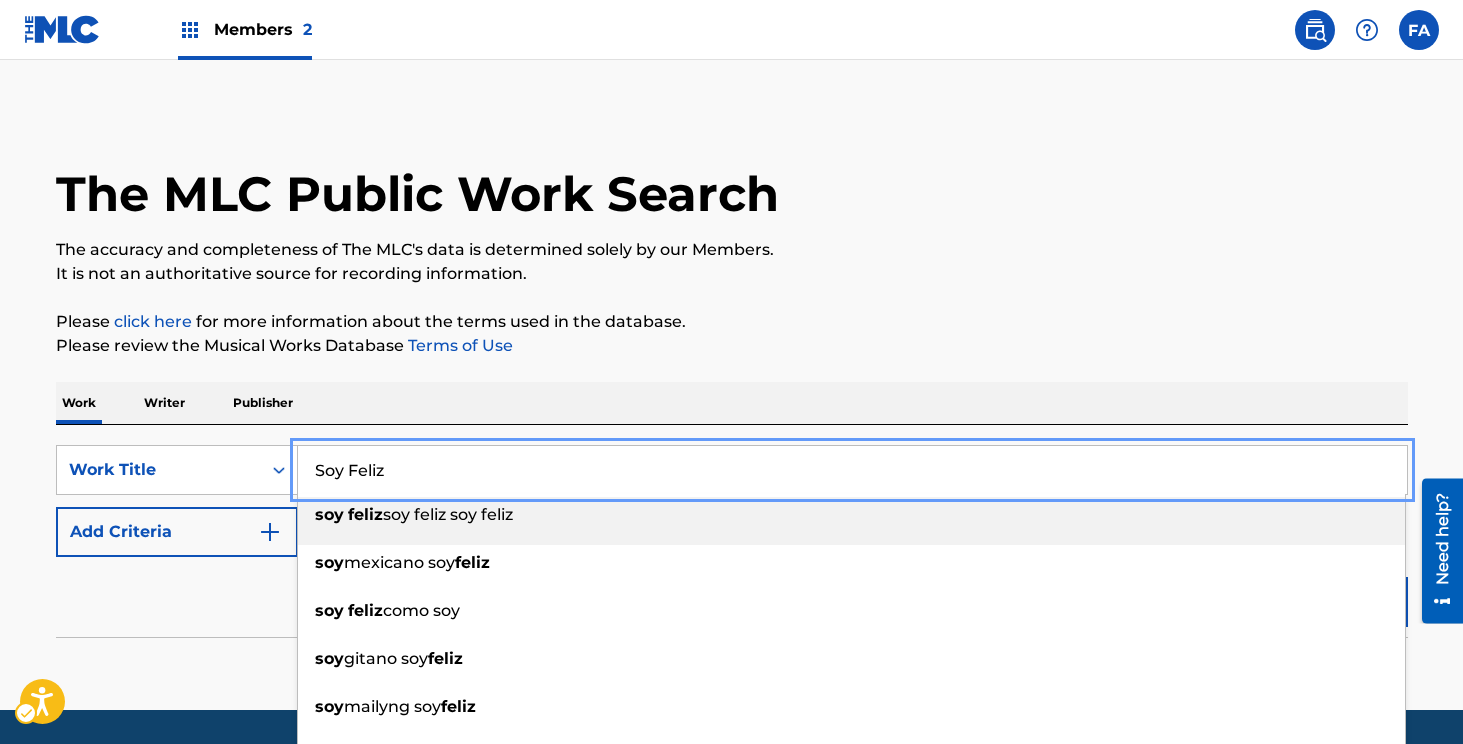 type on "Soy Feliz" 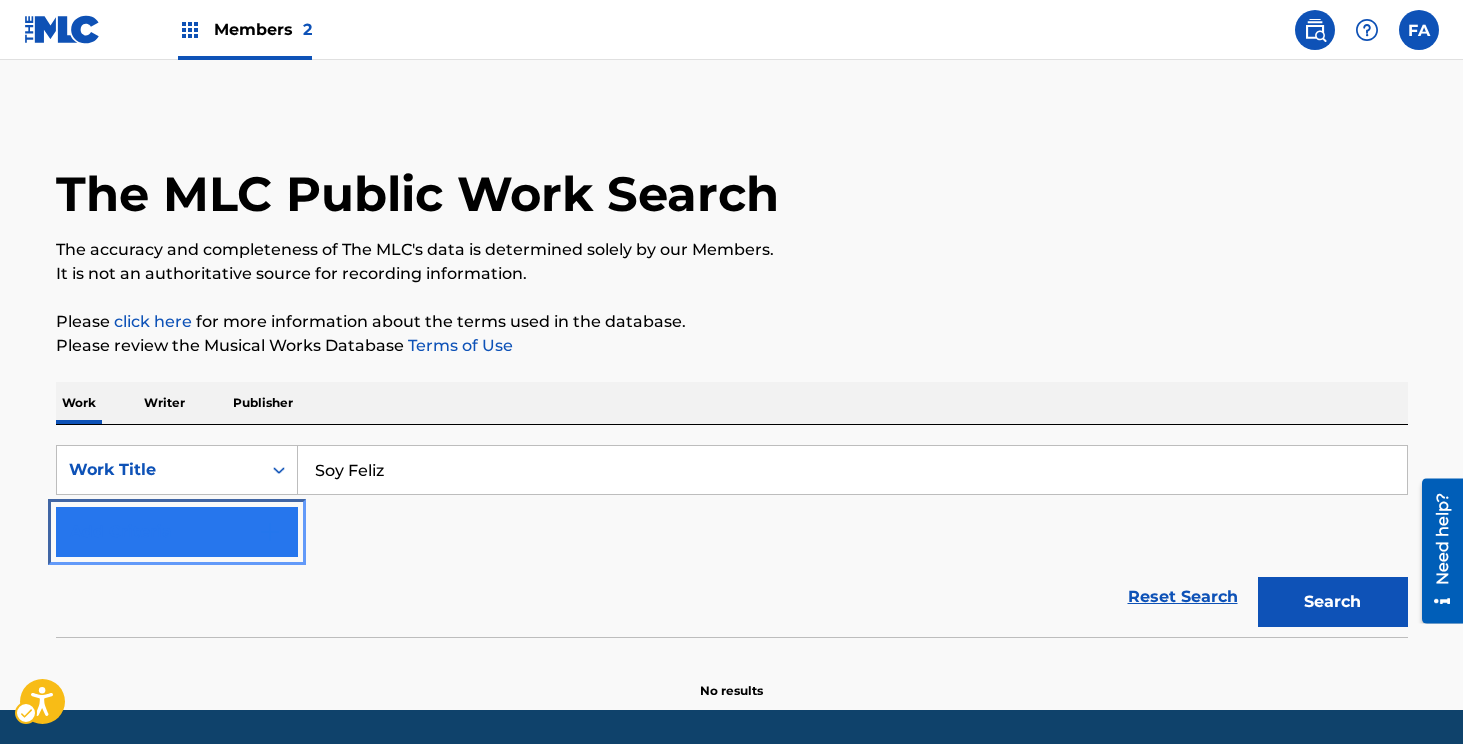 click at bounding box center [270, 532] 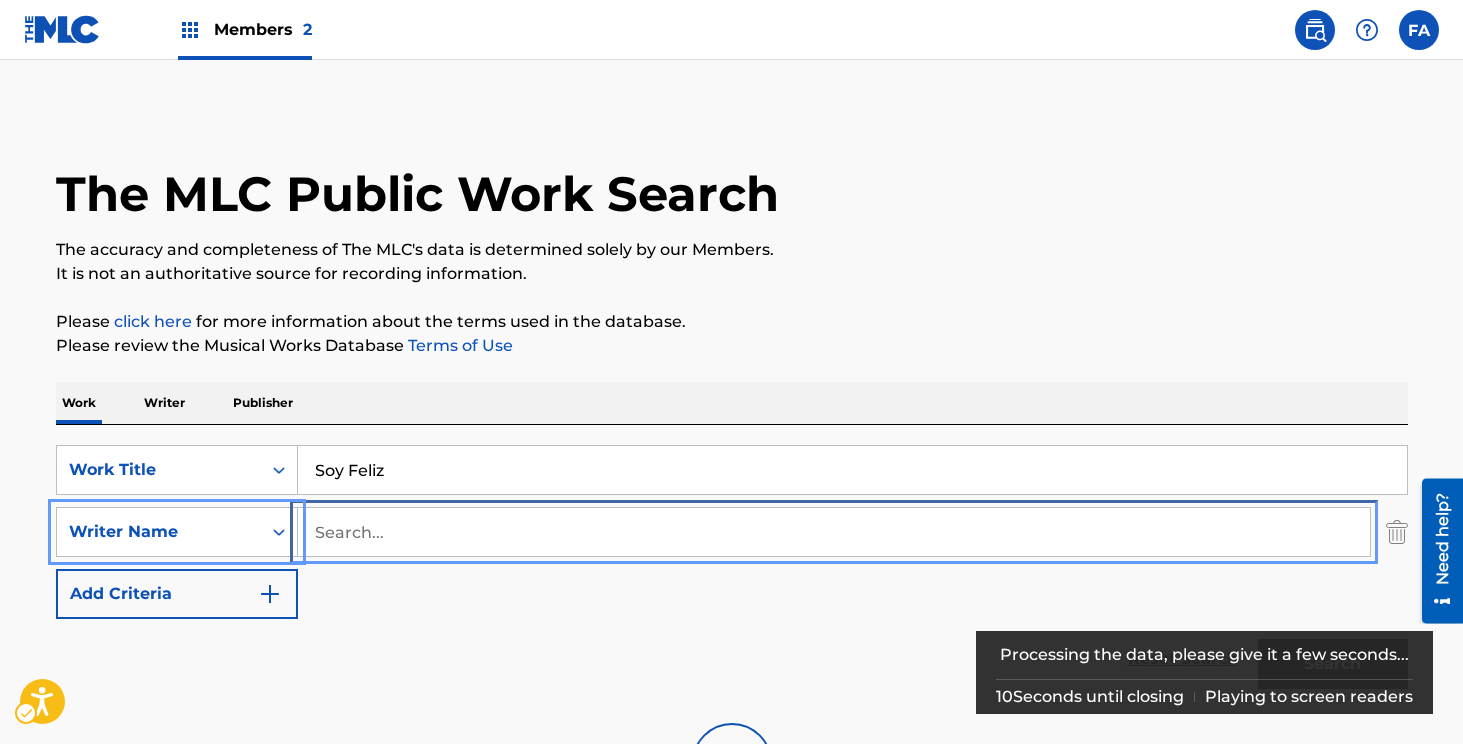 click at bounding box center (834, 532) 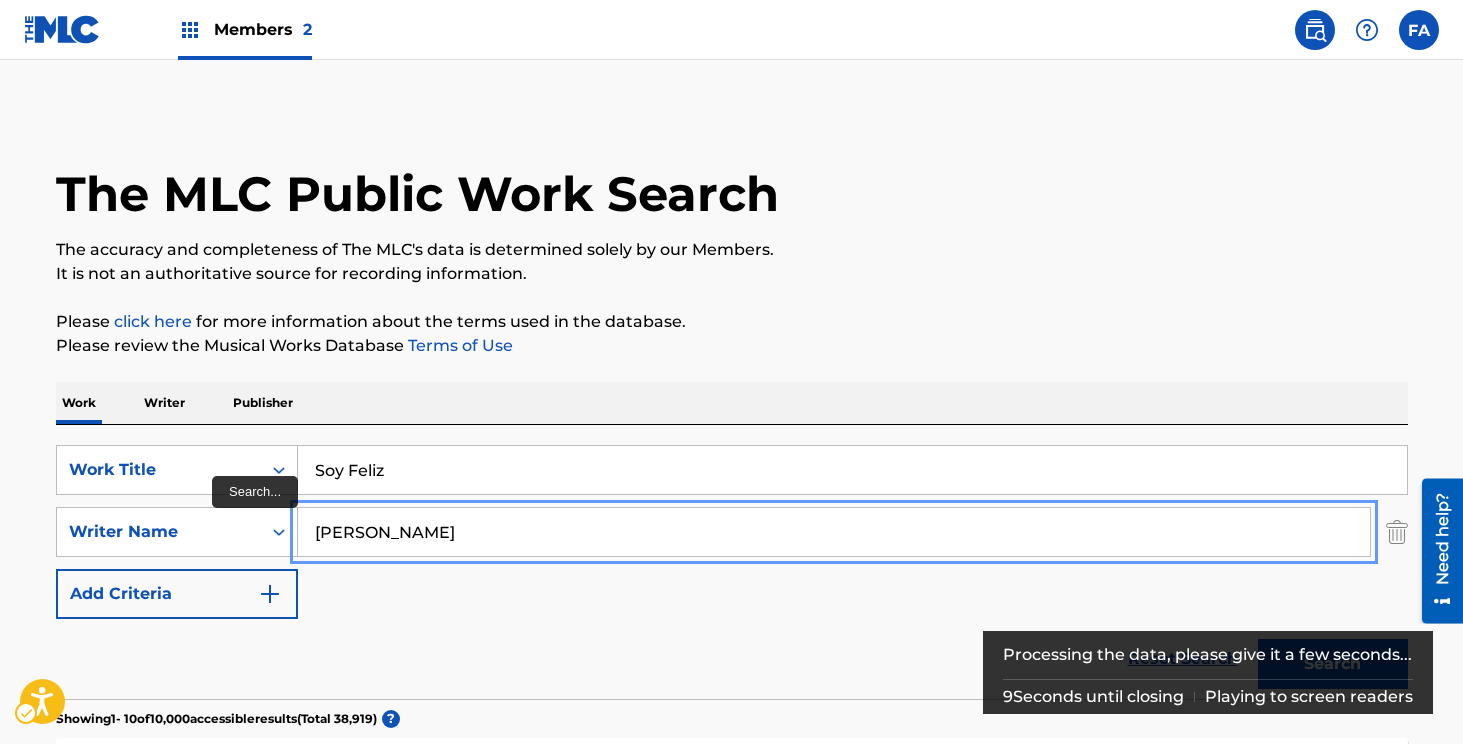 click on "[PERSON_NAME]" at bounding box center [834, 532] 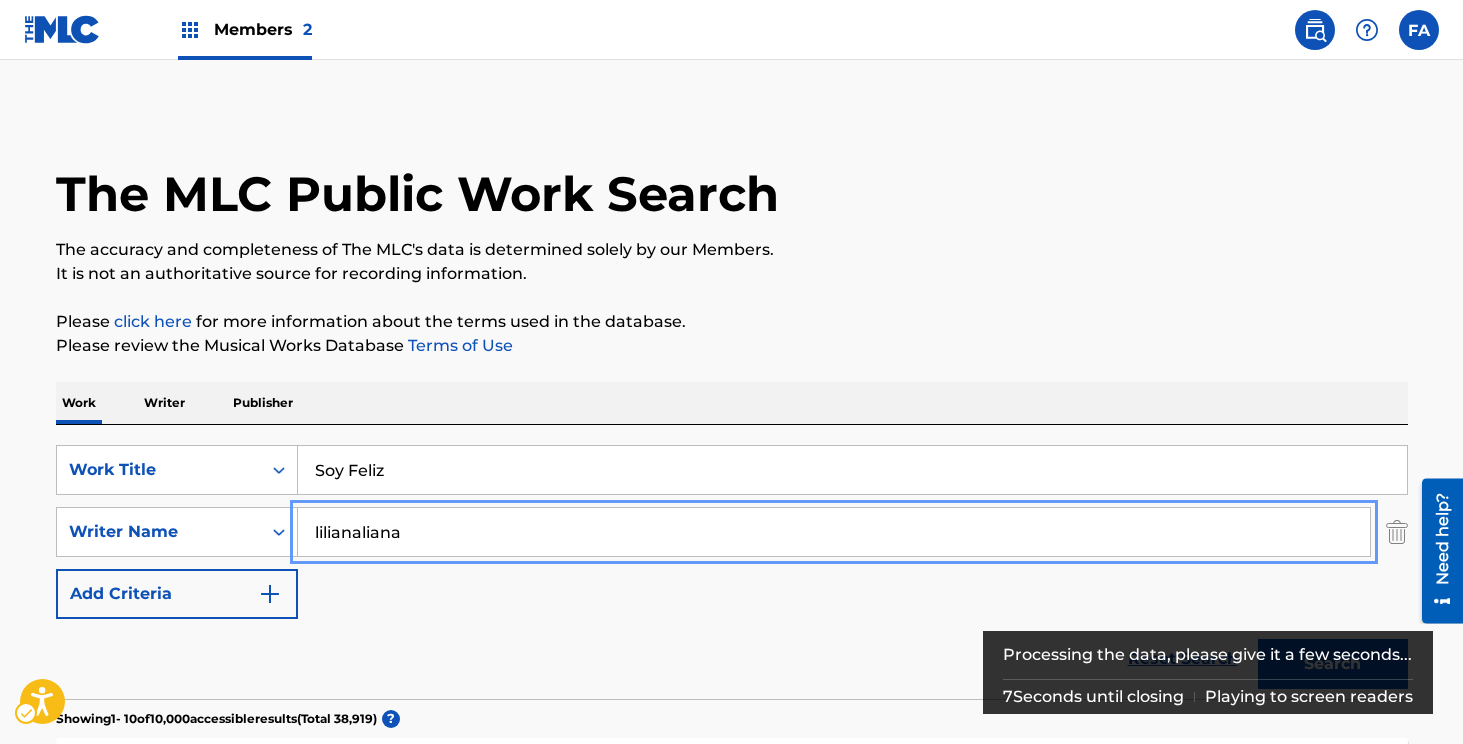 click on "lilianaliana" at bounding box center (834, 532) 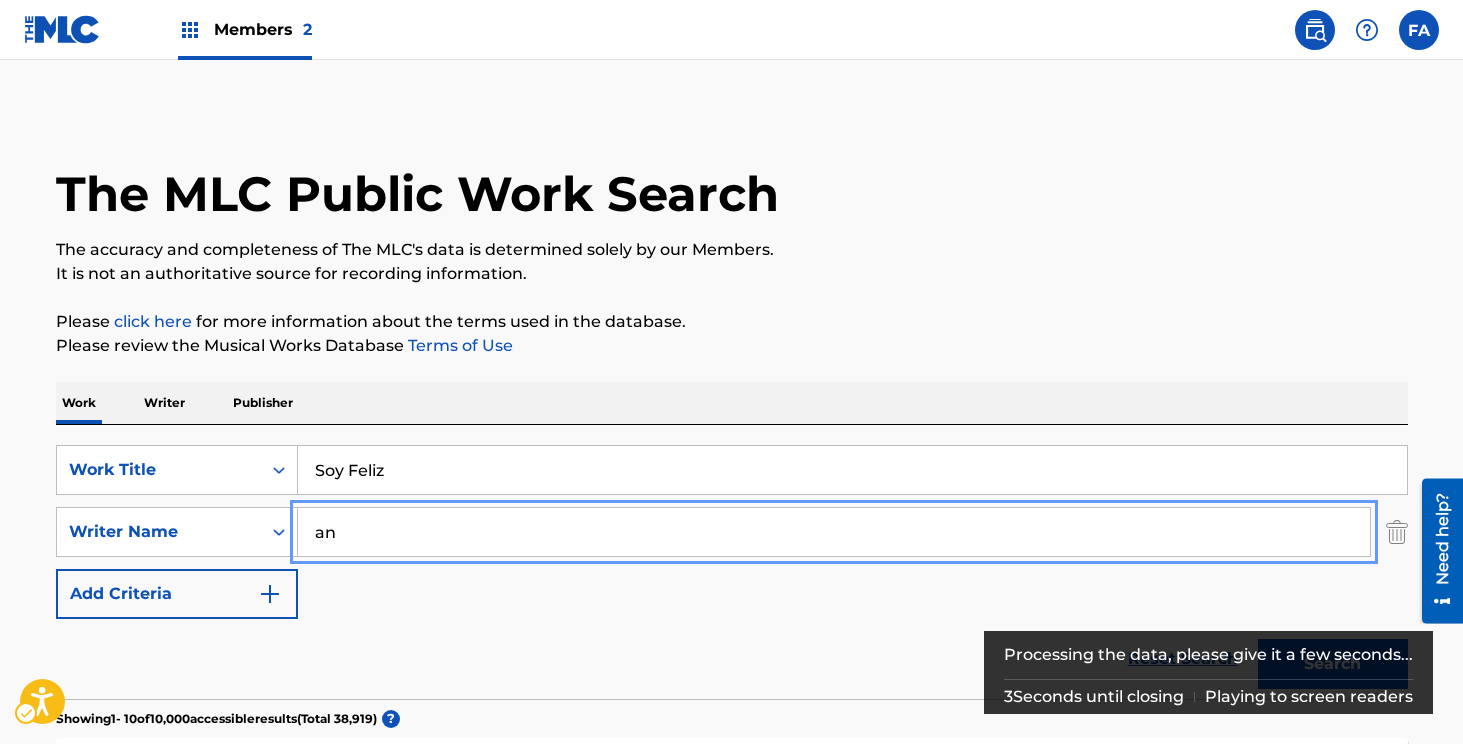 type on "a" 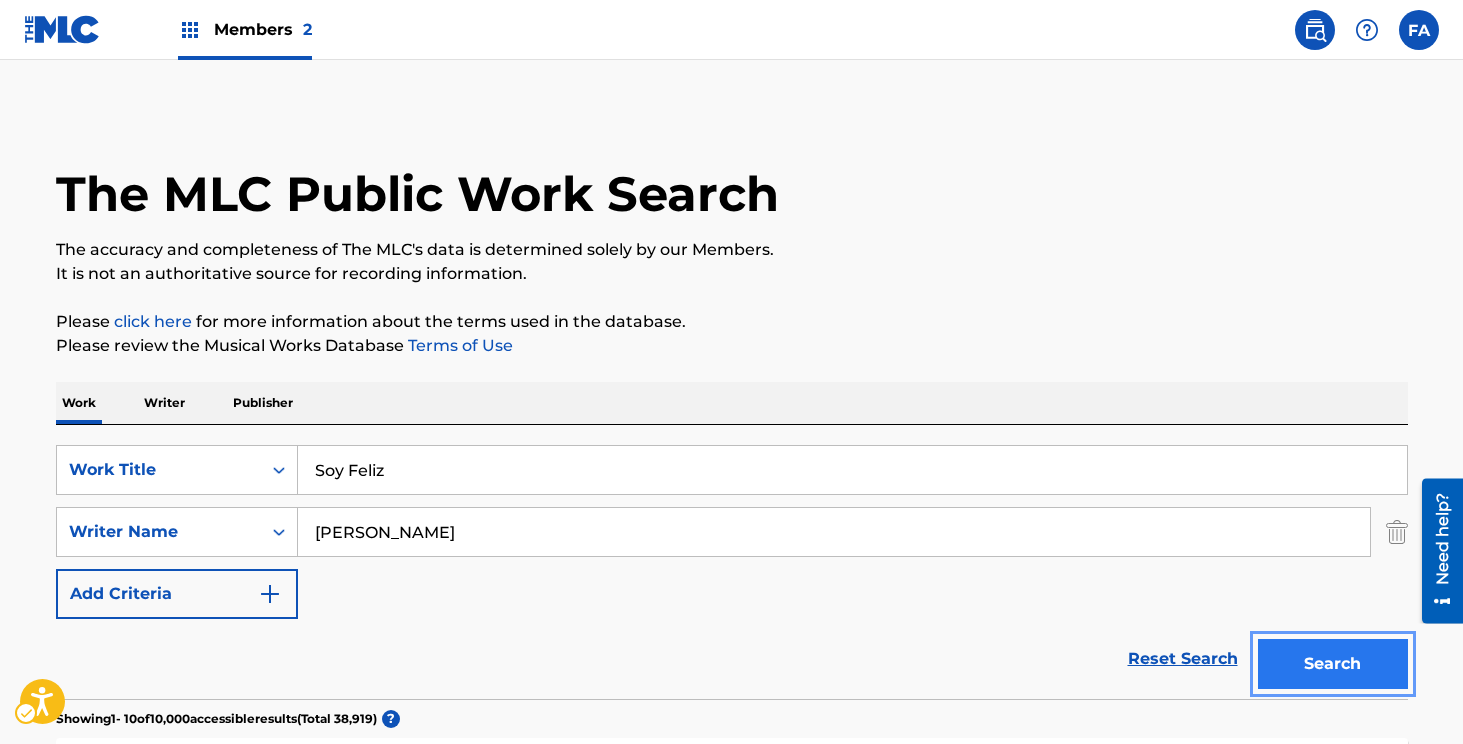 click on "Search" at bounding box center (1333, 664) 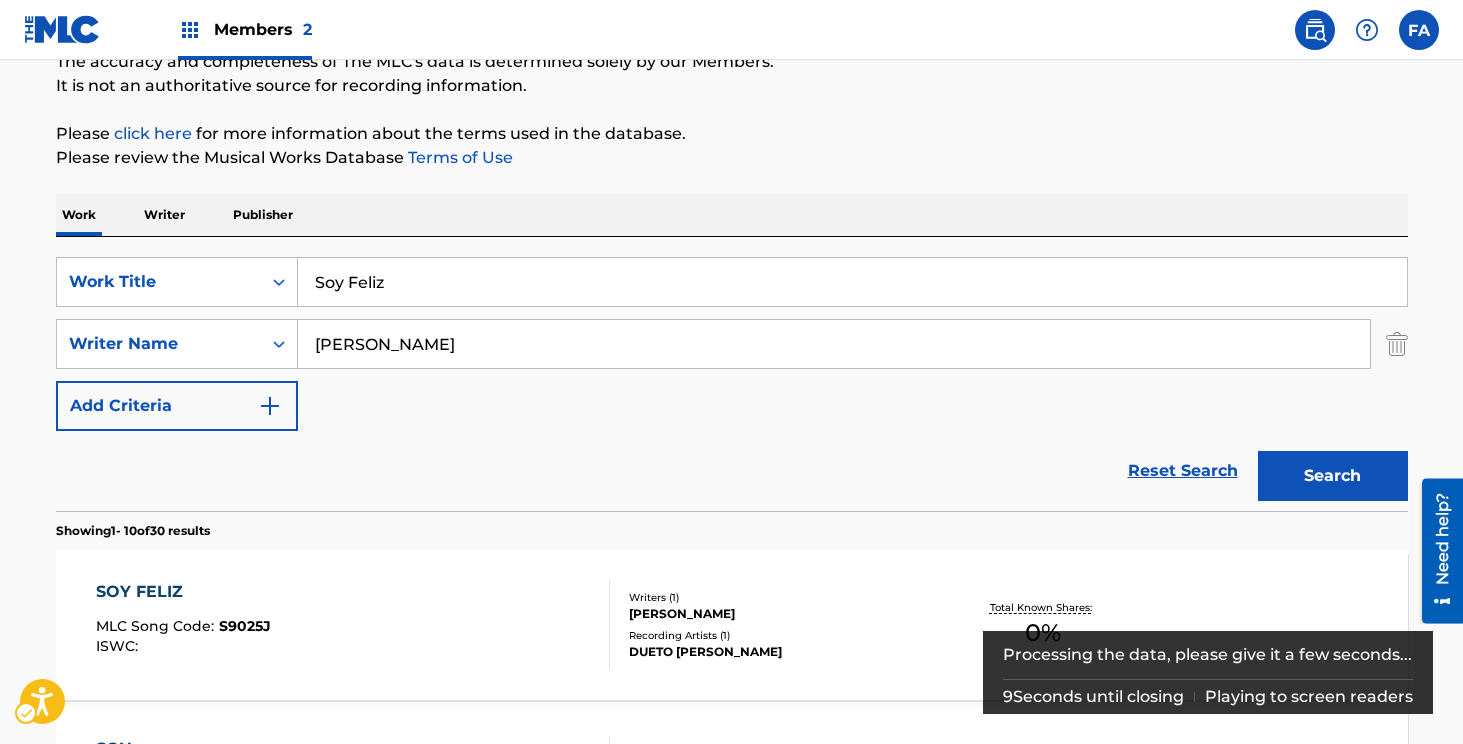 scroll, scrollTop: 239, scrollLeft: 0, axis: vertical 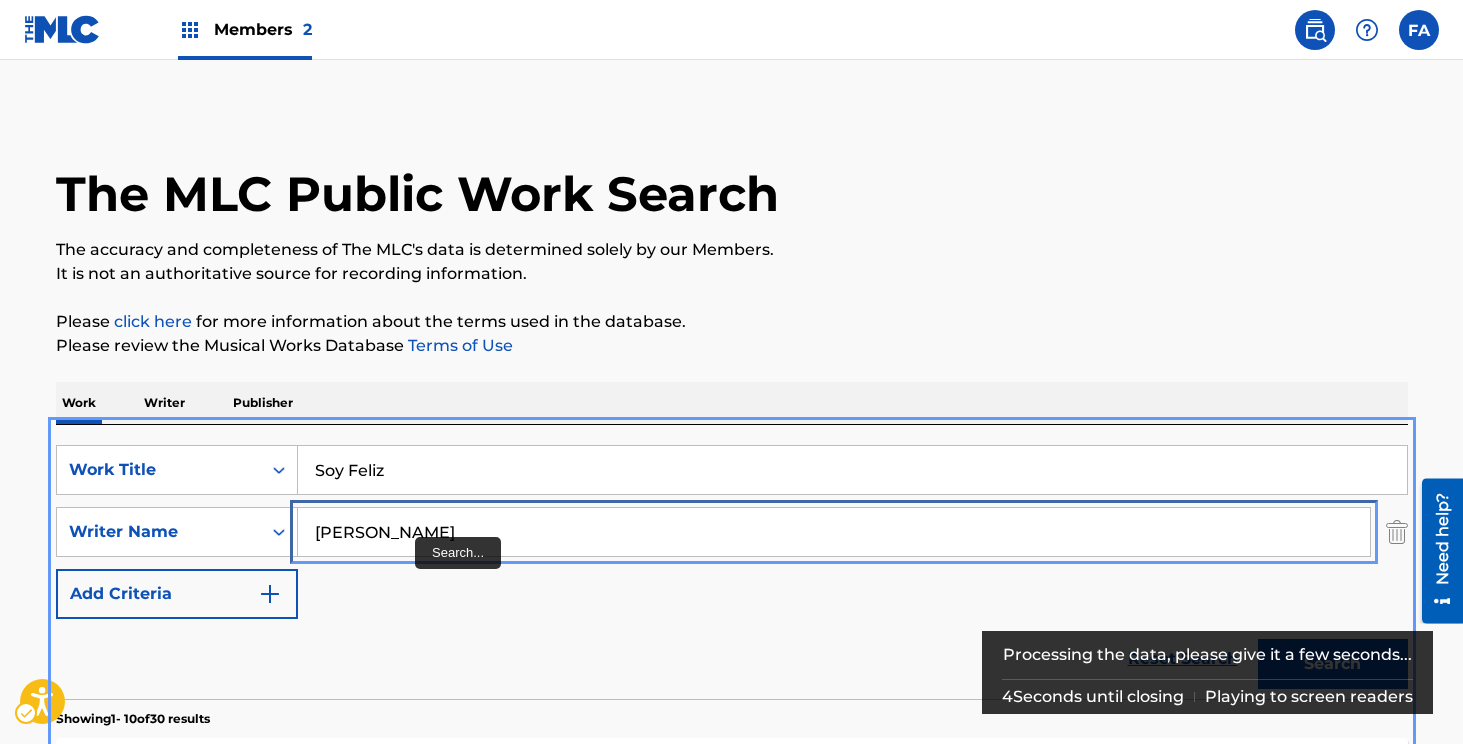 click on "[PERSON_NAME]" at bounding box center (834, 532) 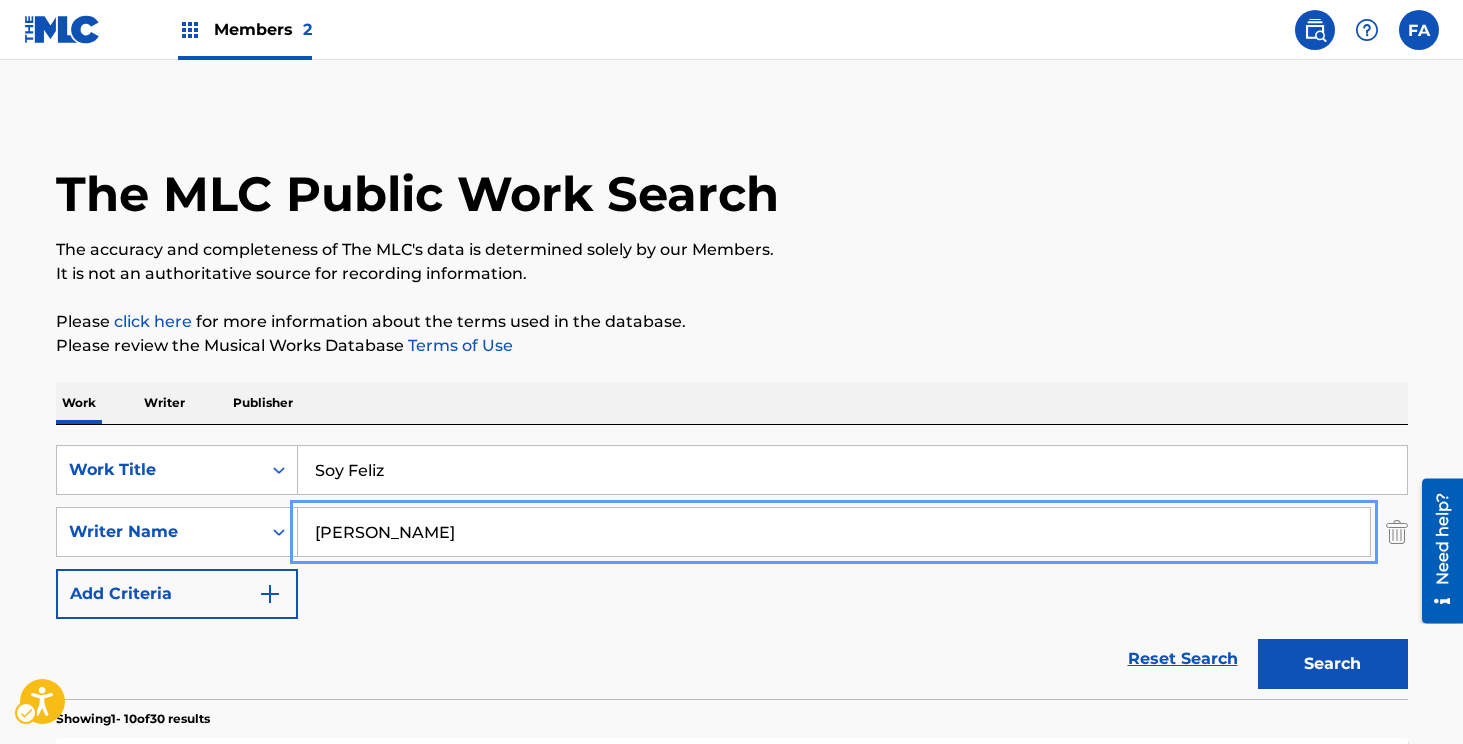 type on "[PERSON_NAME]" 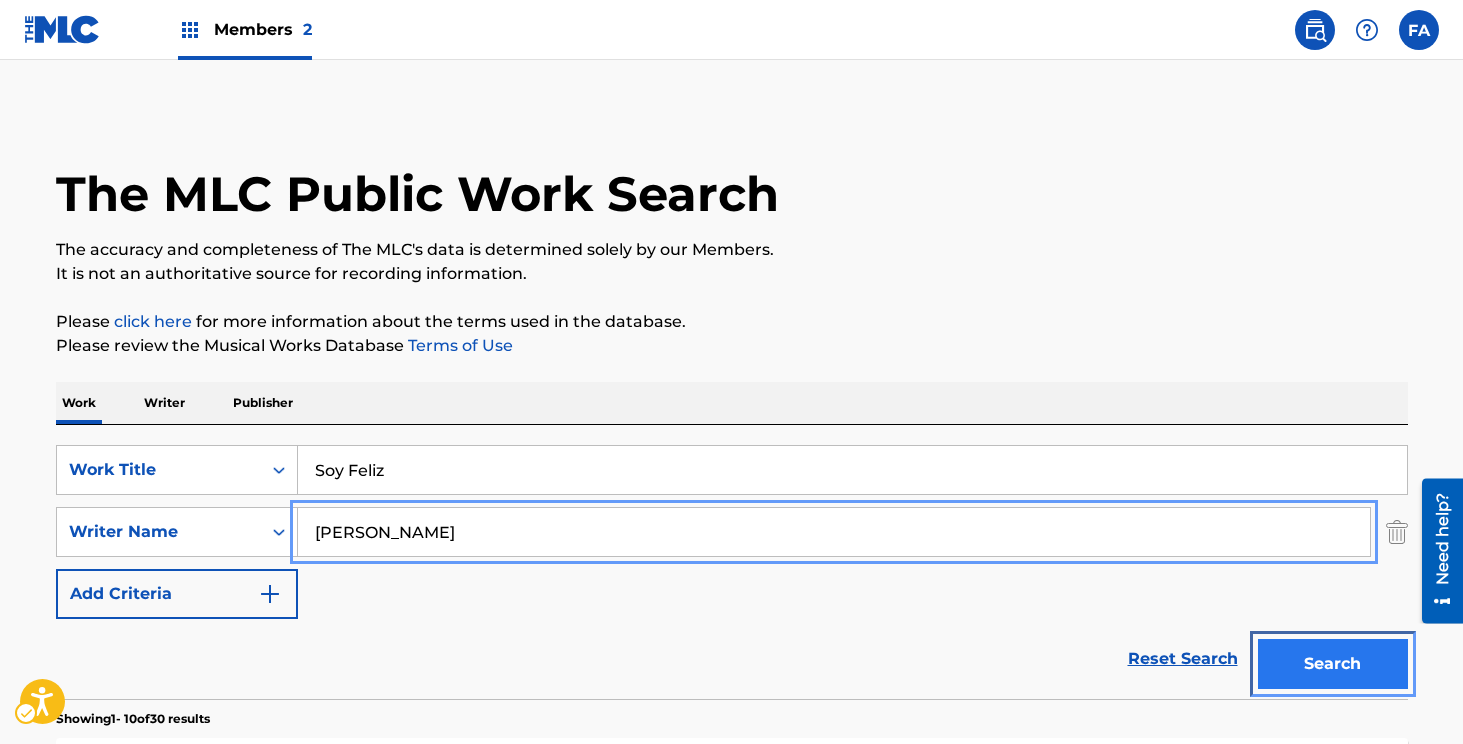 click on "Search" at bounding box center [1333, 664] 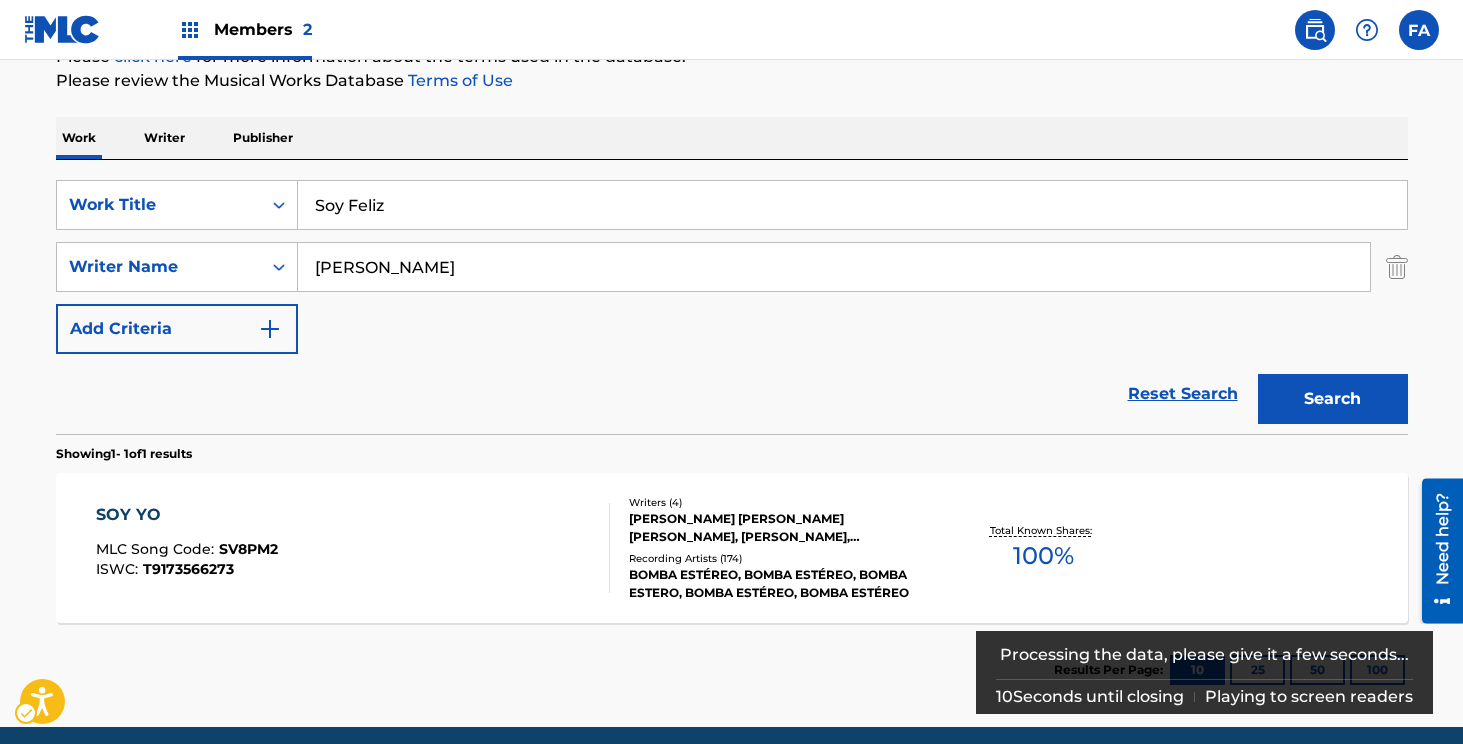 scroll, scrollTop: 269, scrollLeft: 0, axis: vertical 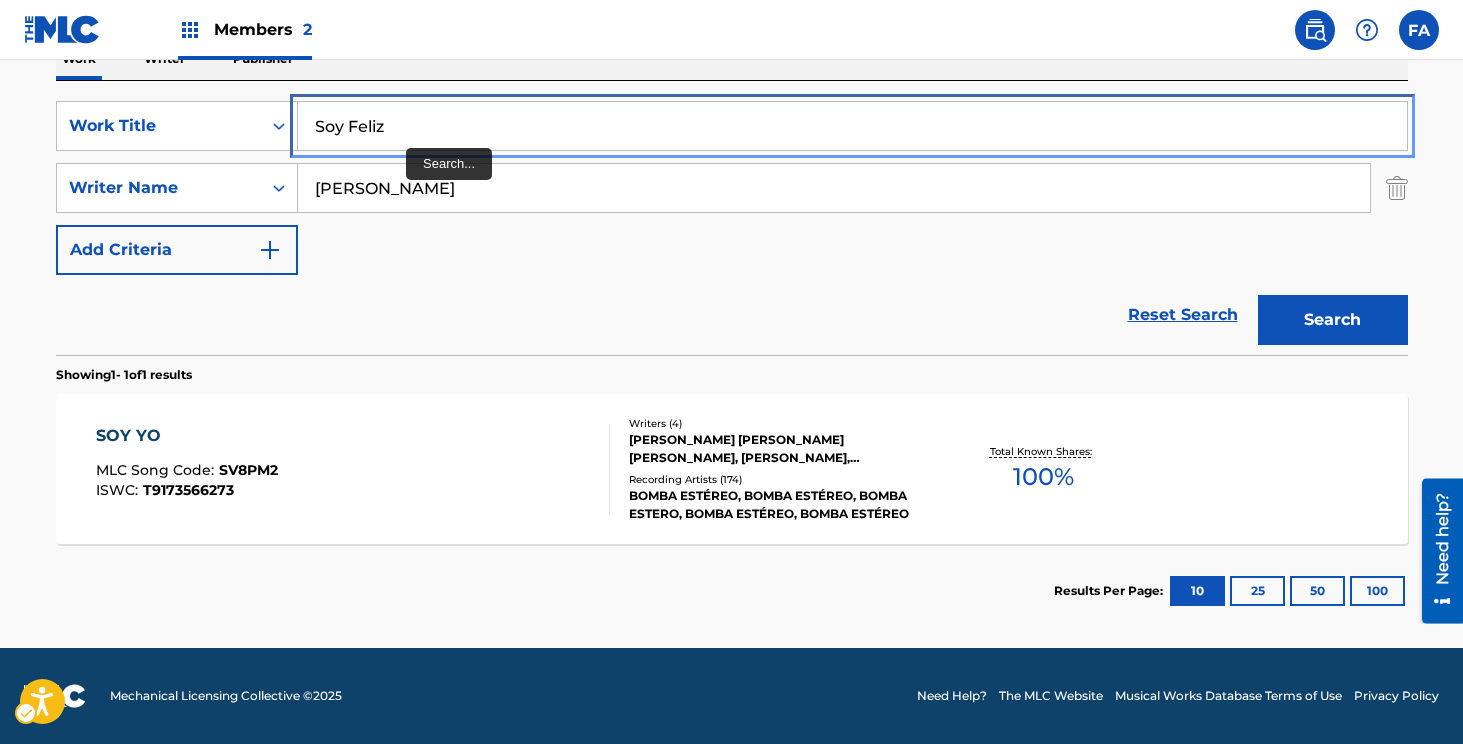 click on "Soy Feliz" at bounding box center [852, 126] 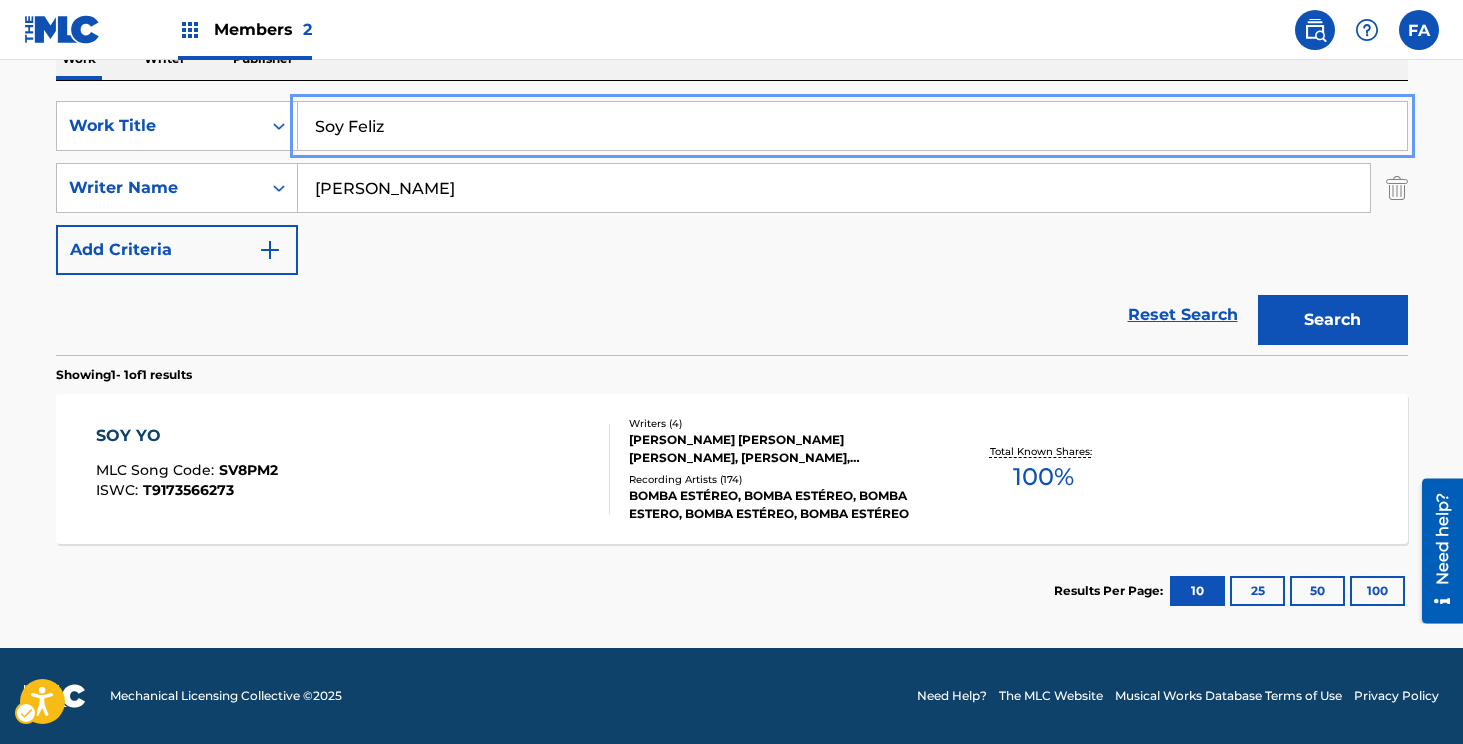 click on "Soy Feliz" at bounding box center [852, 126] 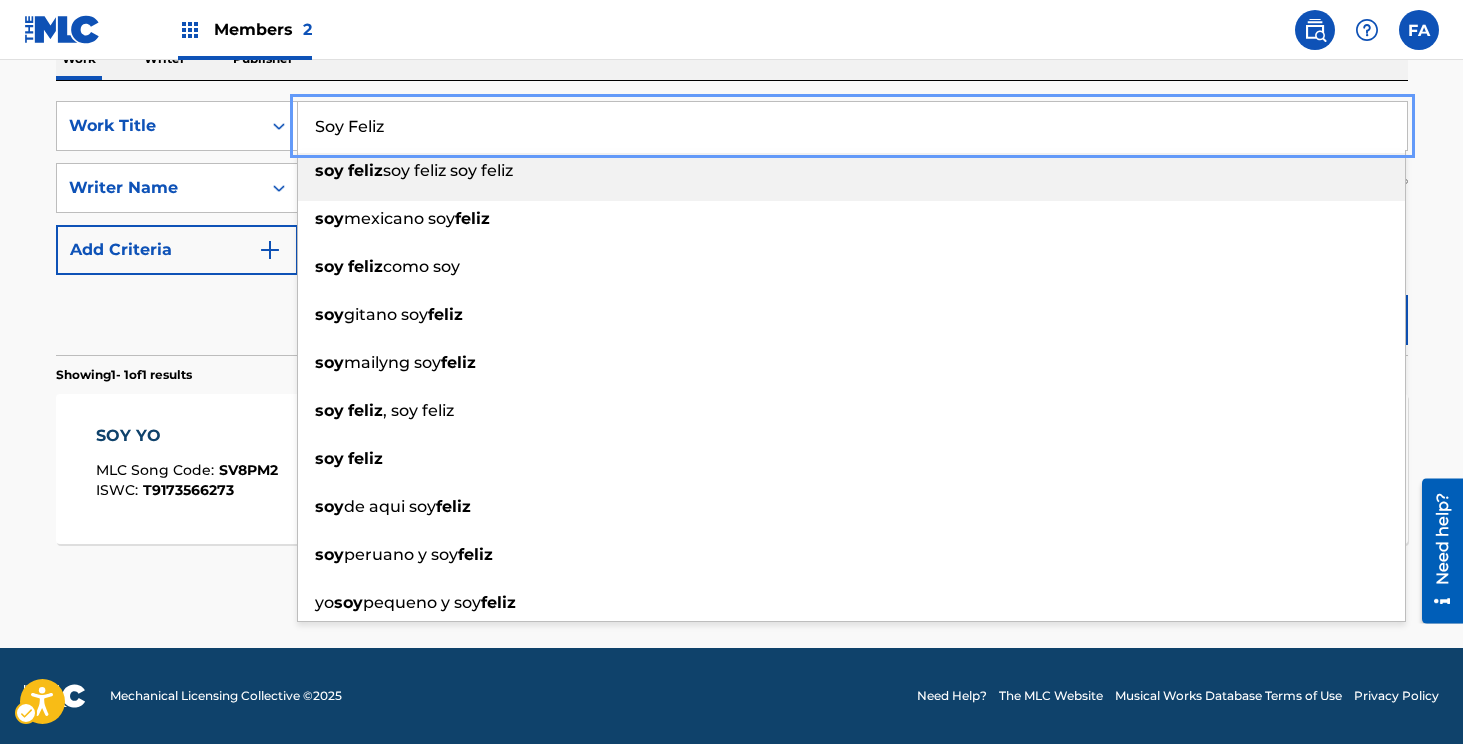 click on "Soy Feliz" at bounding box center [852, 126] 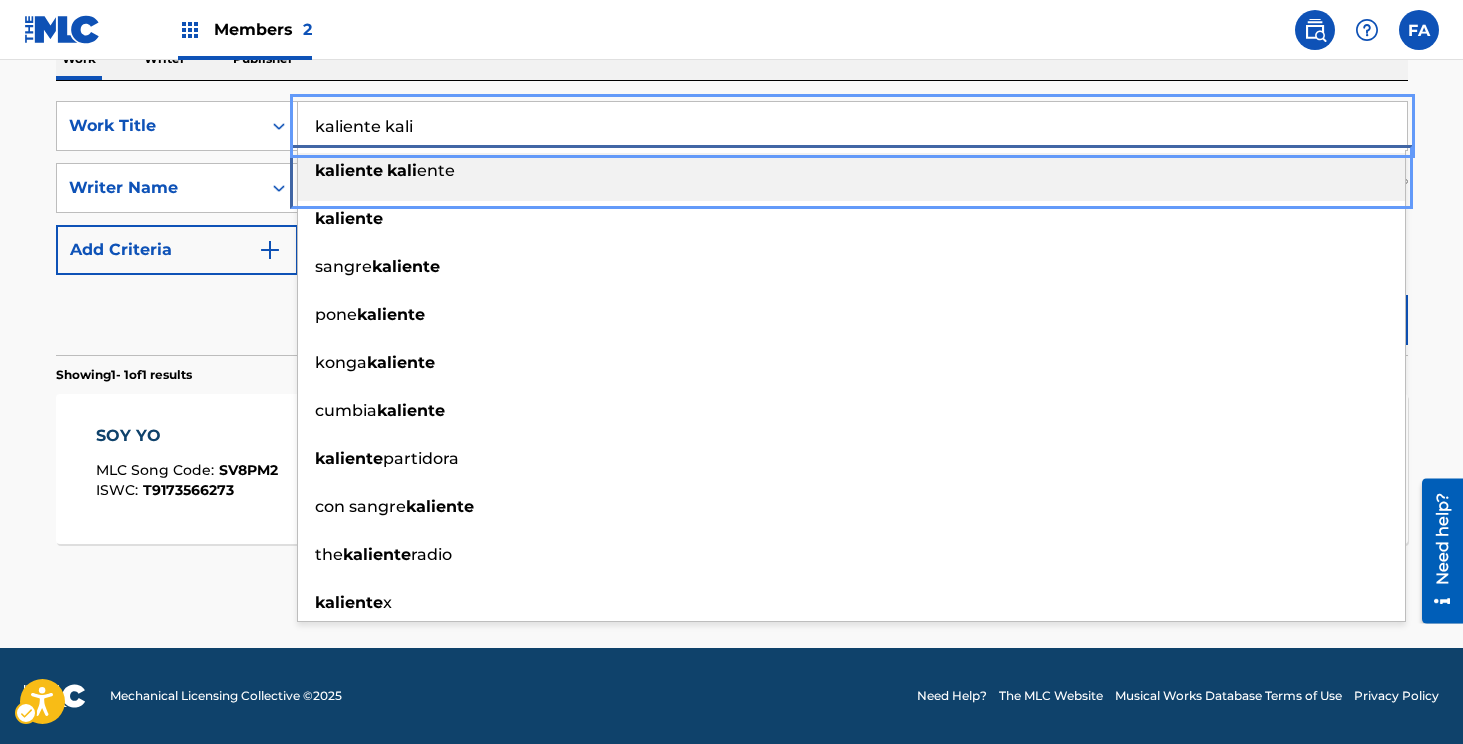 click on "kaliente" at bounding box center (349, 170) 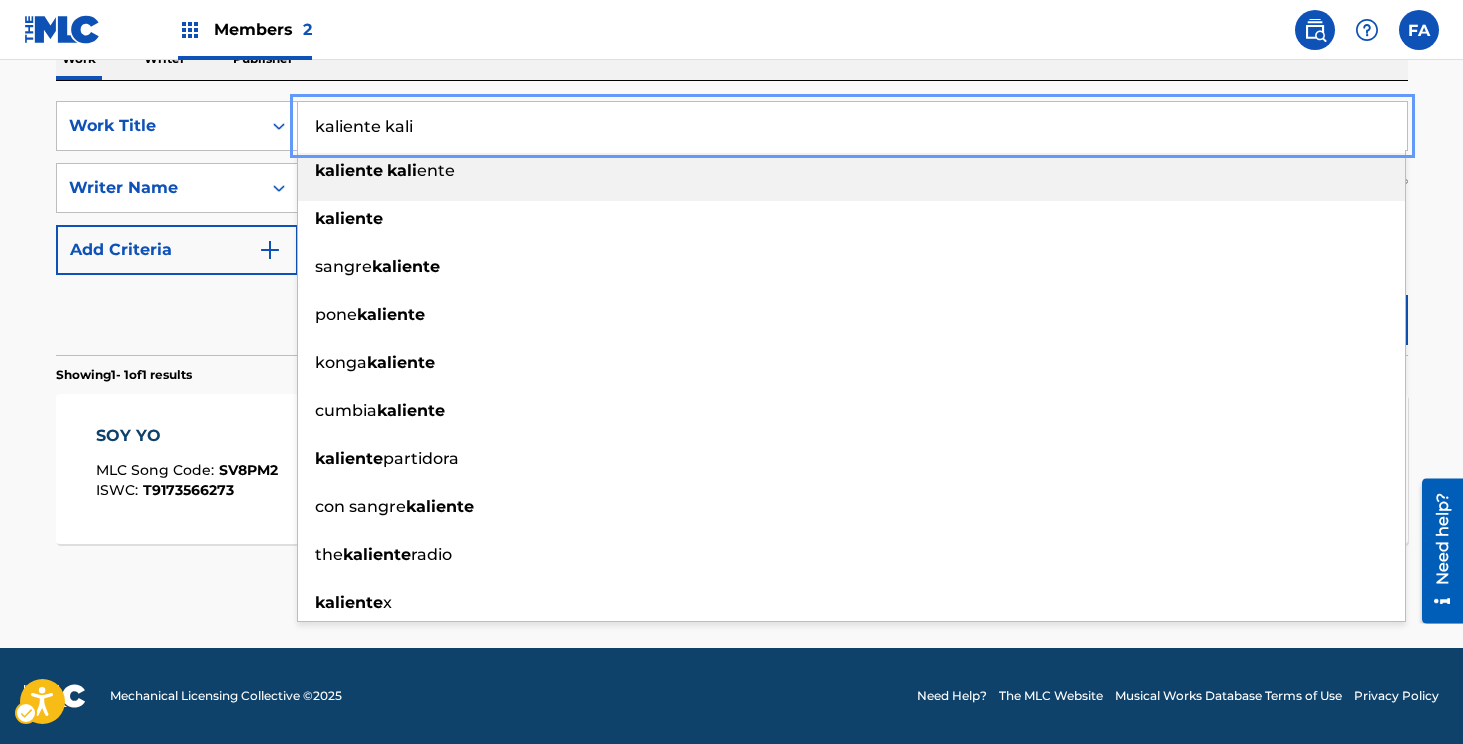 type on "kaliente kaliente" 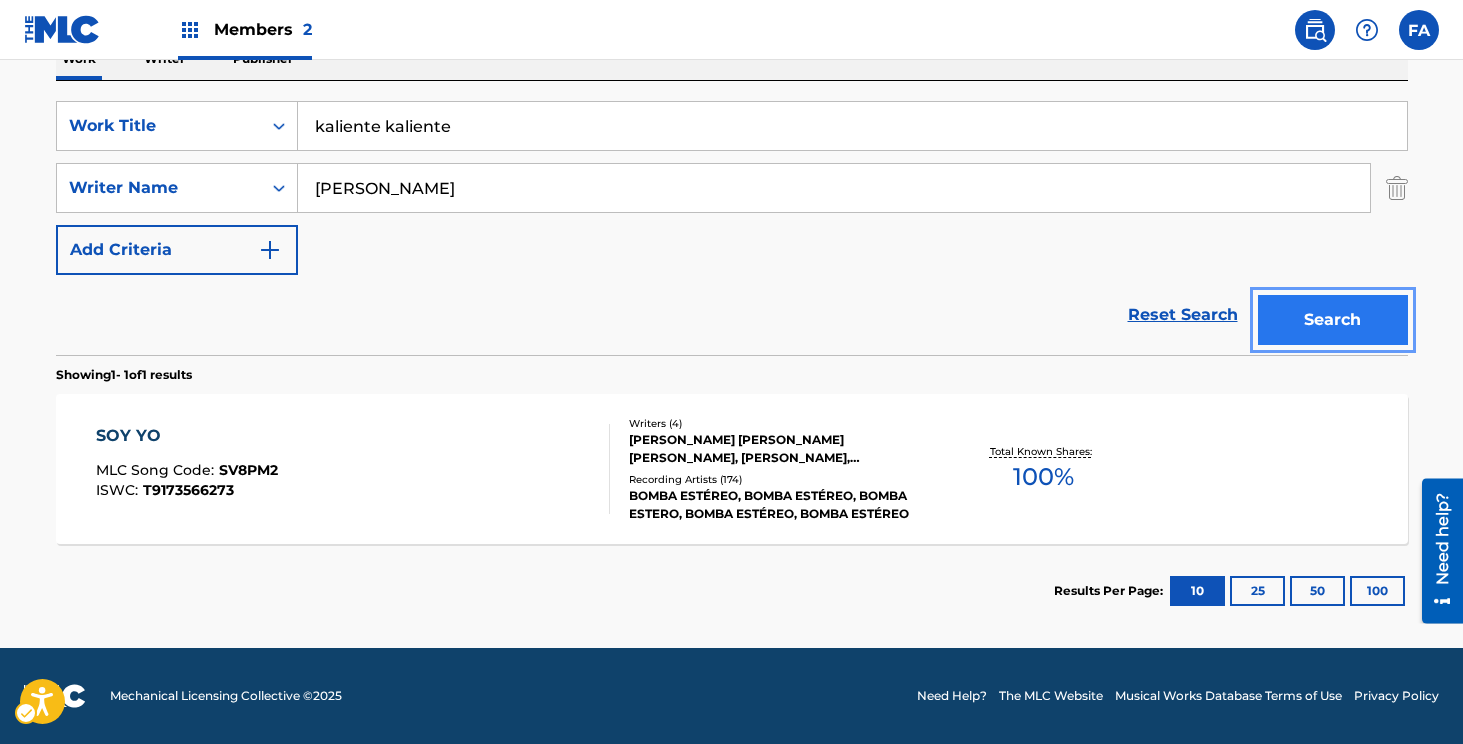 click on "Search" at bounding box center (1333, 320) 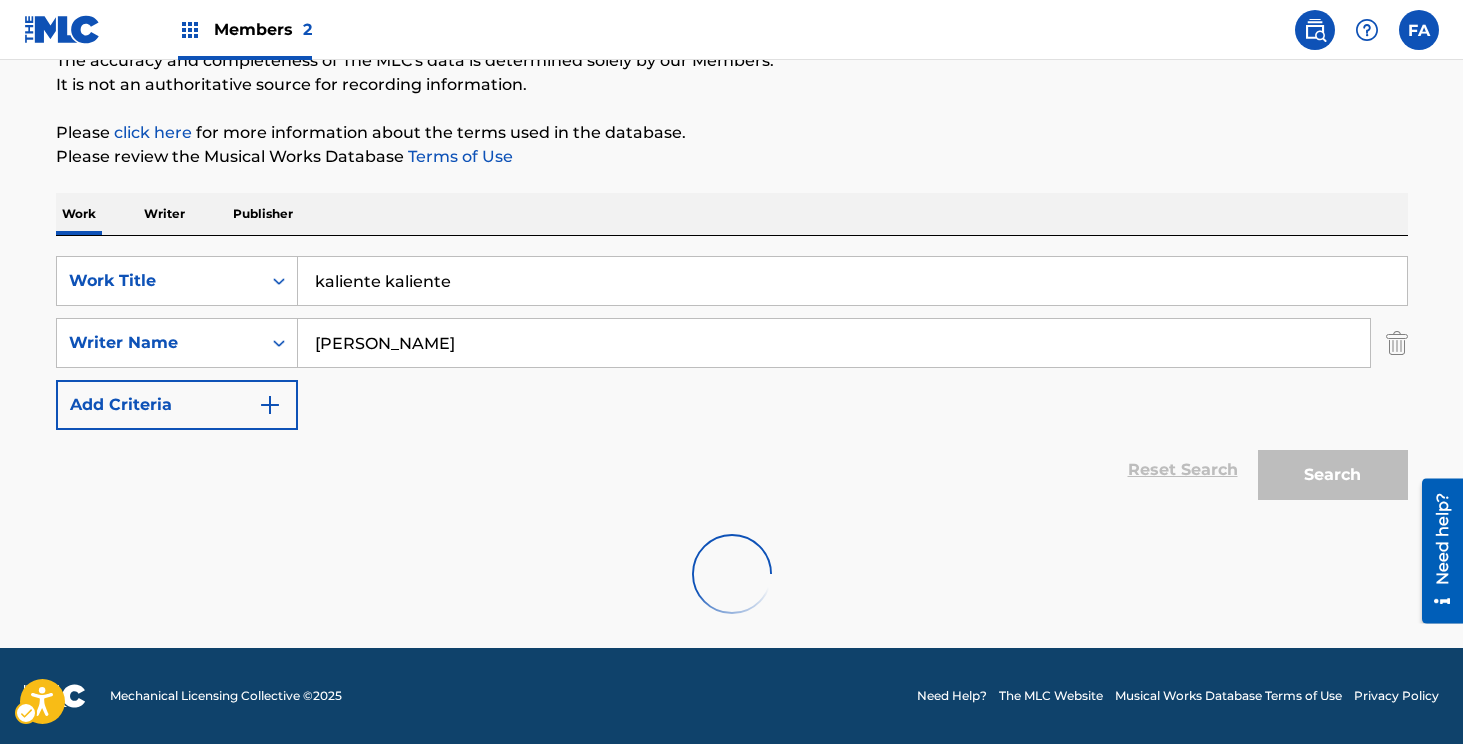 scroll, scrollTop: 344, scrollLeft: 0, axis: vertical 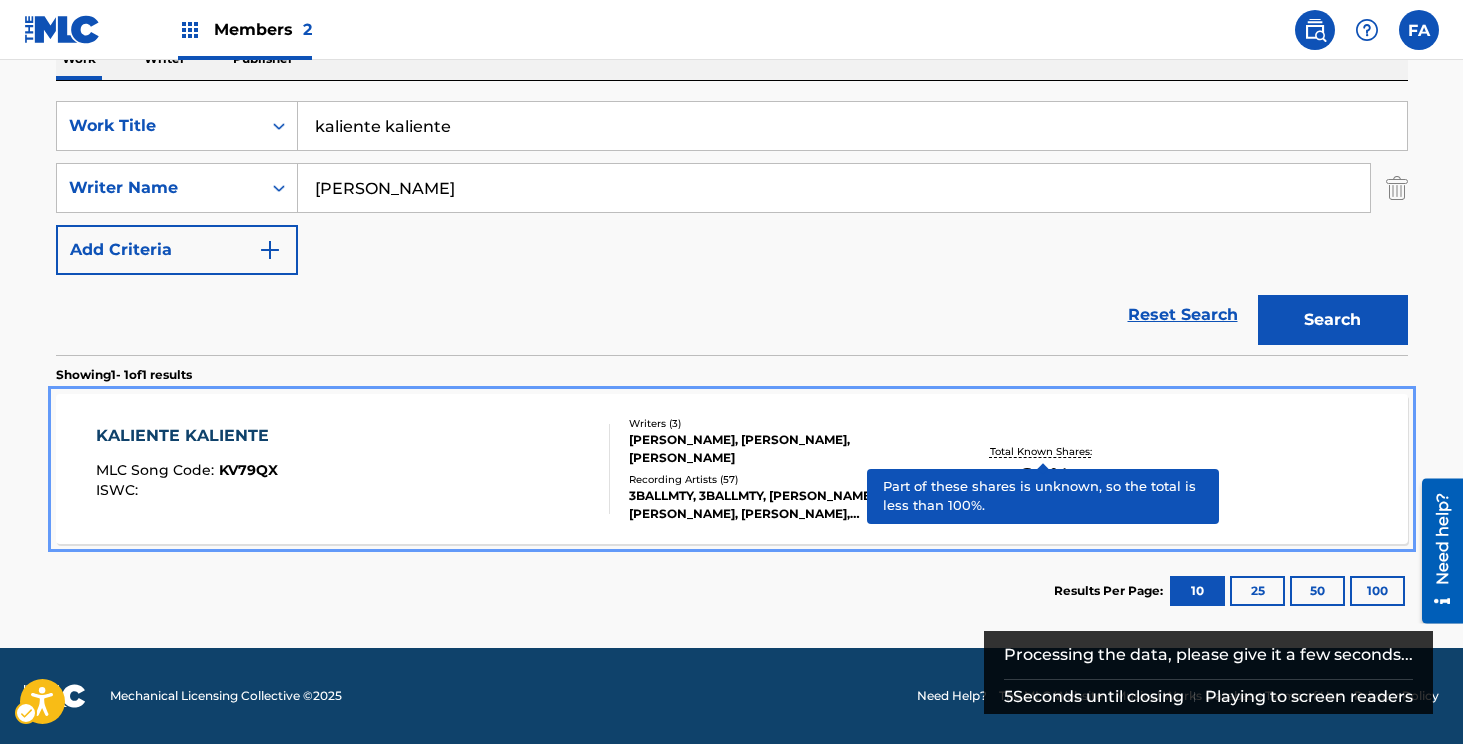 click on "Total Known Shares:" at bounding box center [1043, 451] 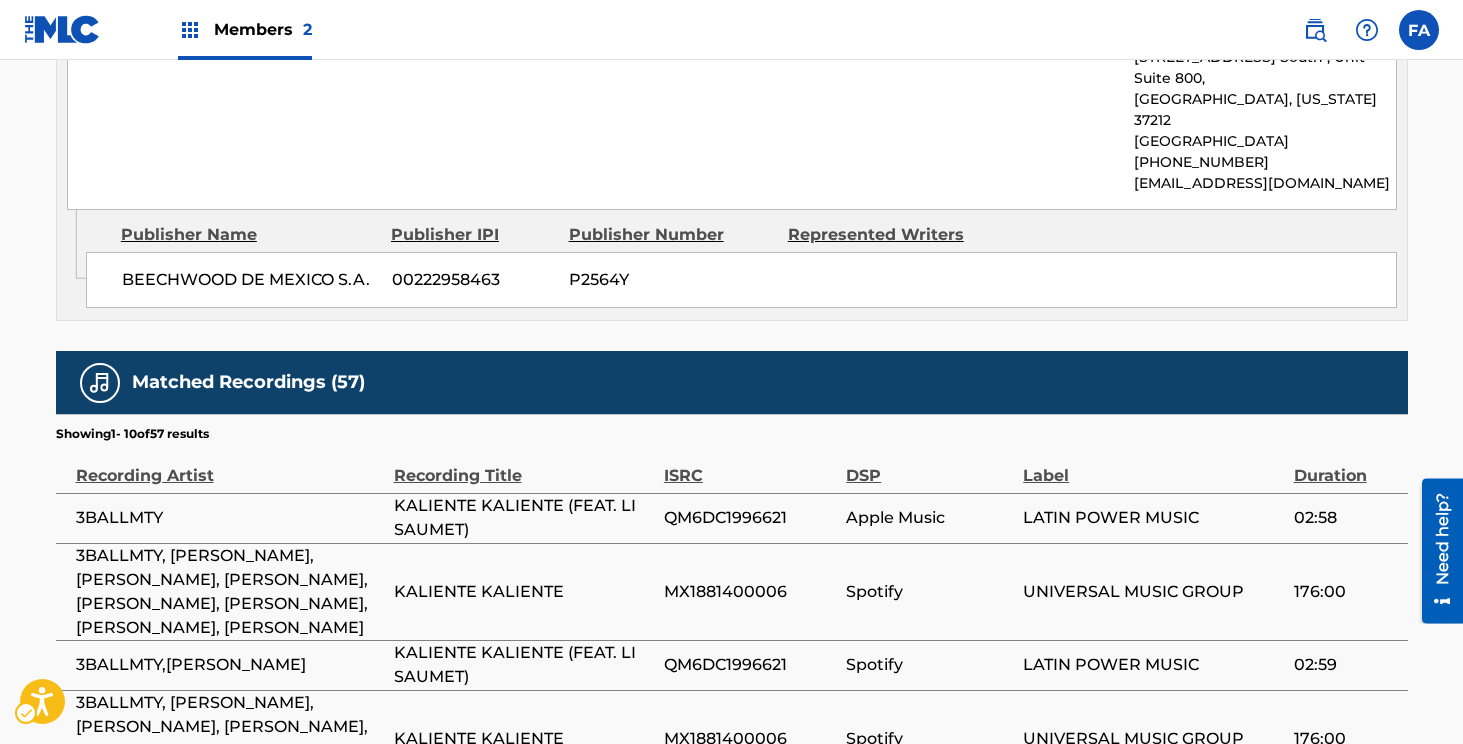 scroll, scrollTop: 1379, scrollLeft: 0, axis: vertical 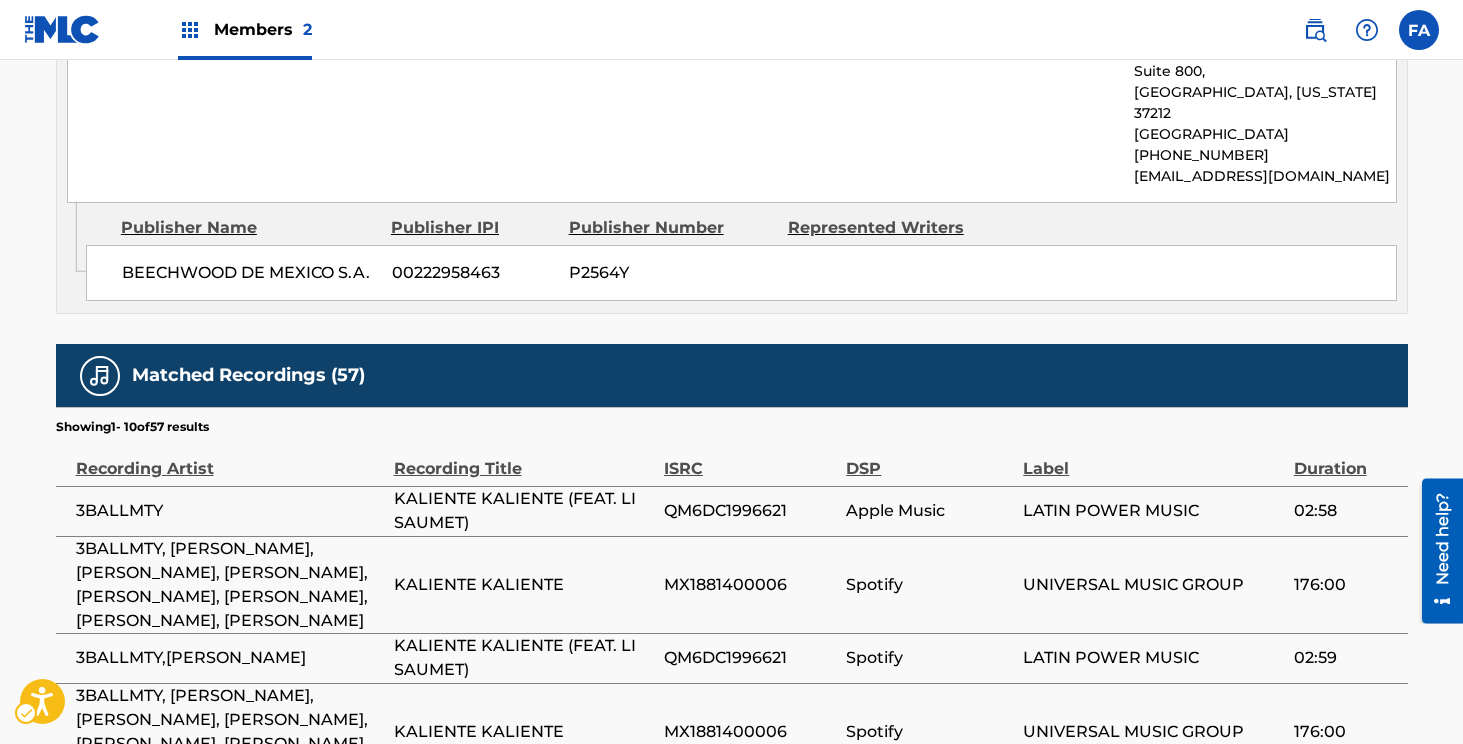 click on "QM6DC1996621" at bounding box center [750, 511] 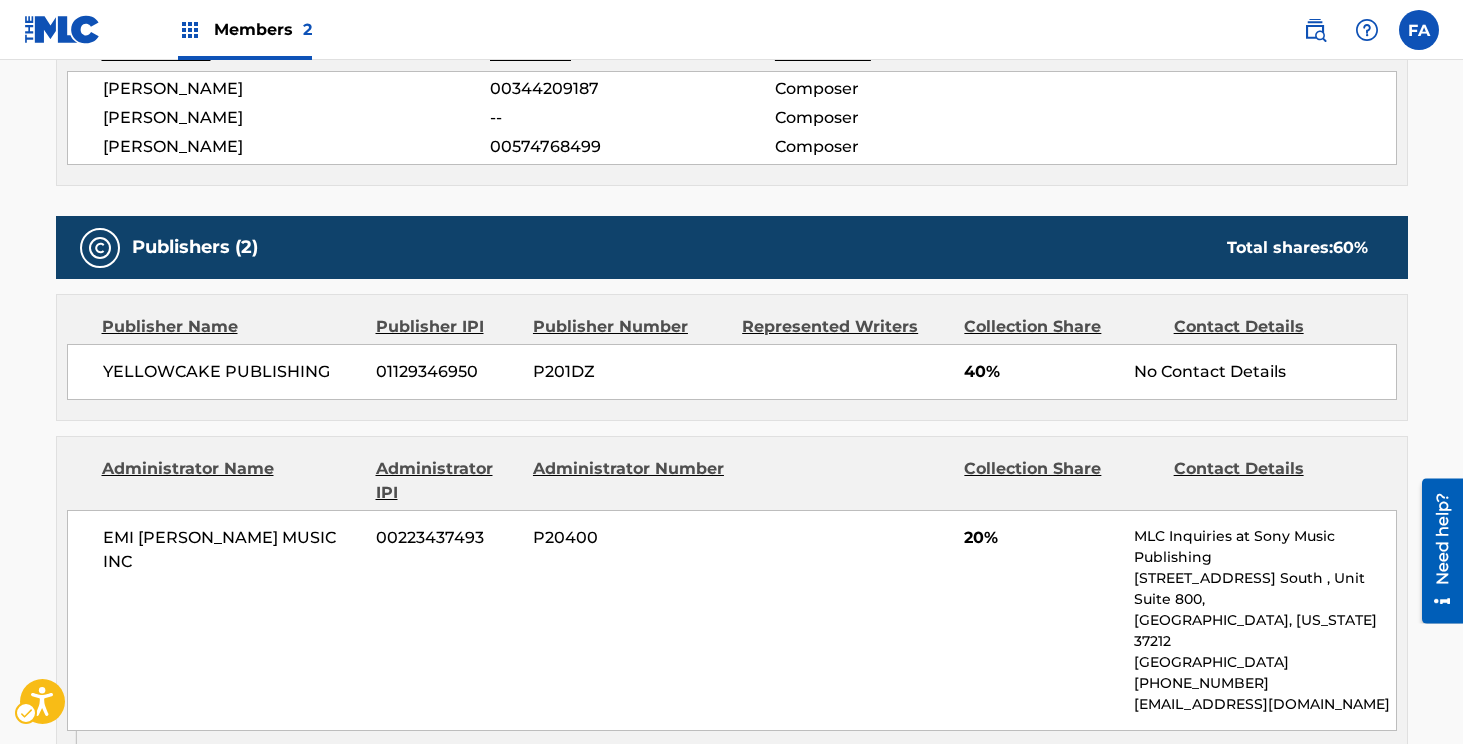 scroll, scrollTop: 848, scrollLeft: 0, axis: vertical 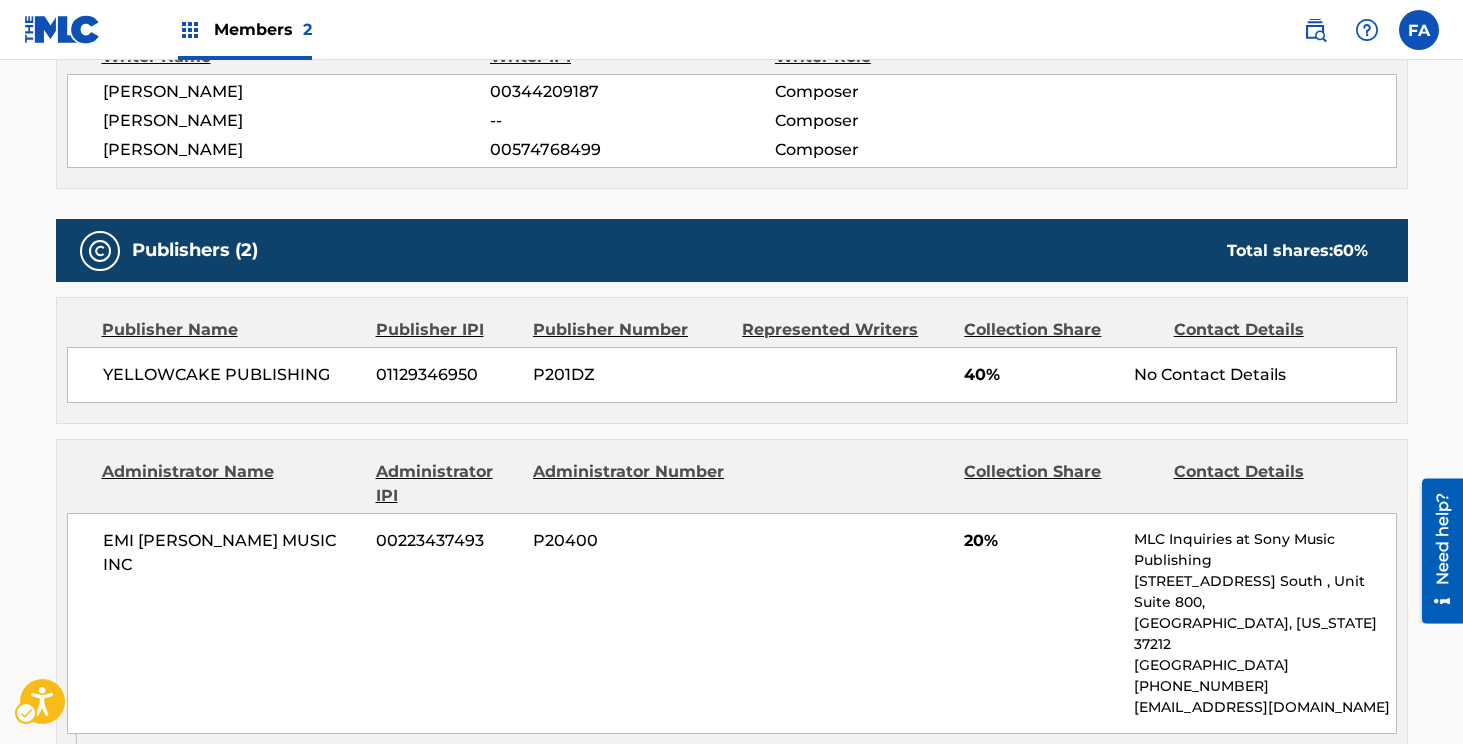 click on "Collection Share" at bounding box center (1061, 484) 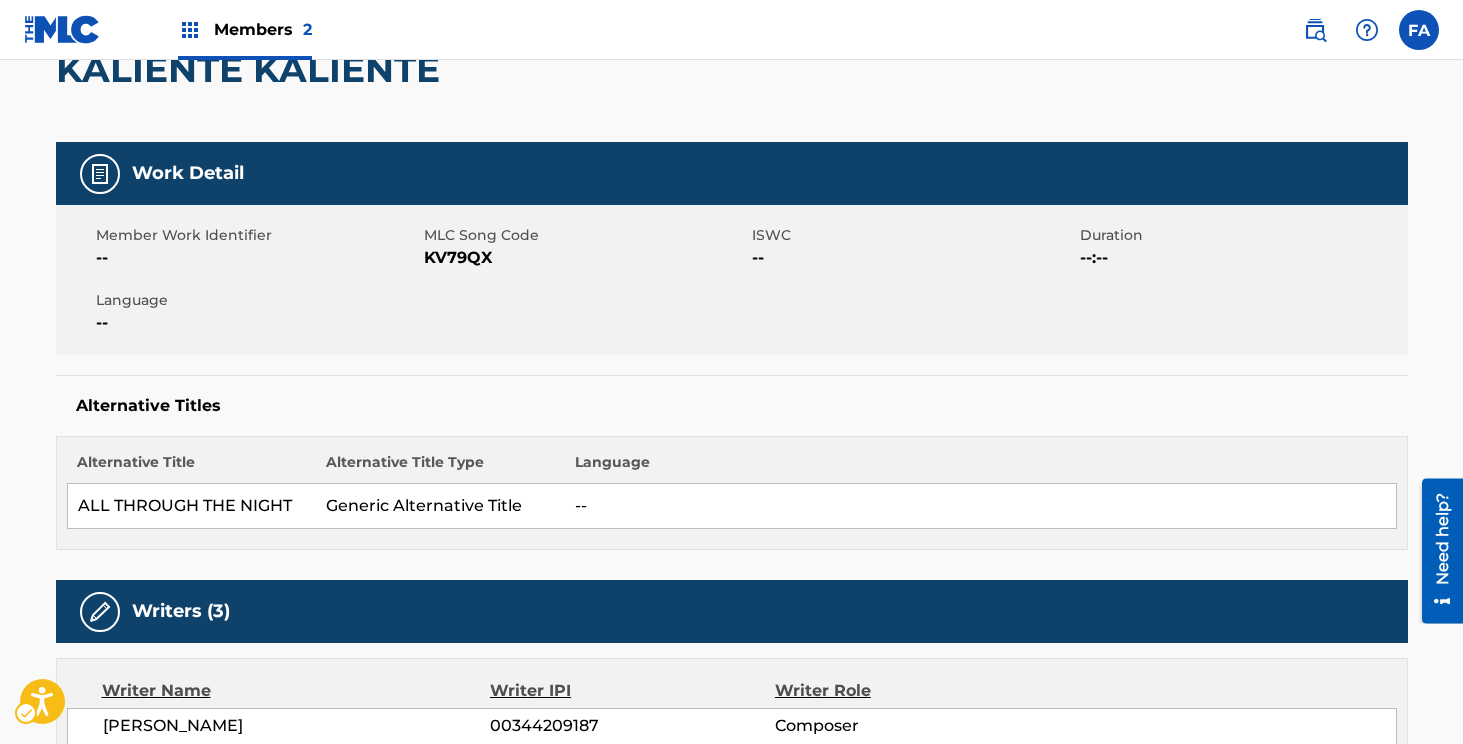 scroll, scrollTop: 0, scrollLeft: 0, axis: both 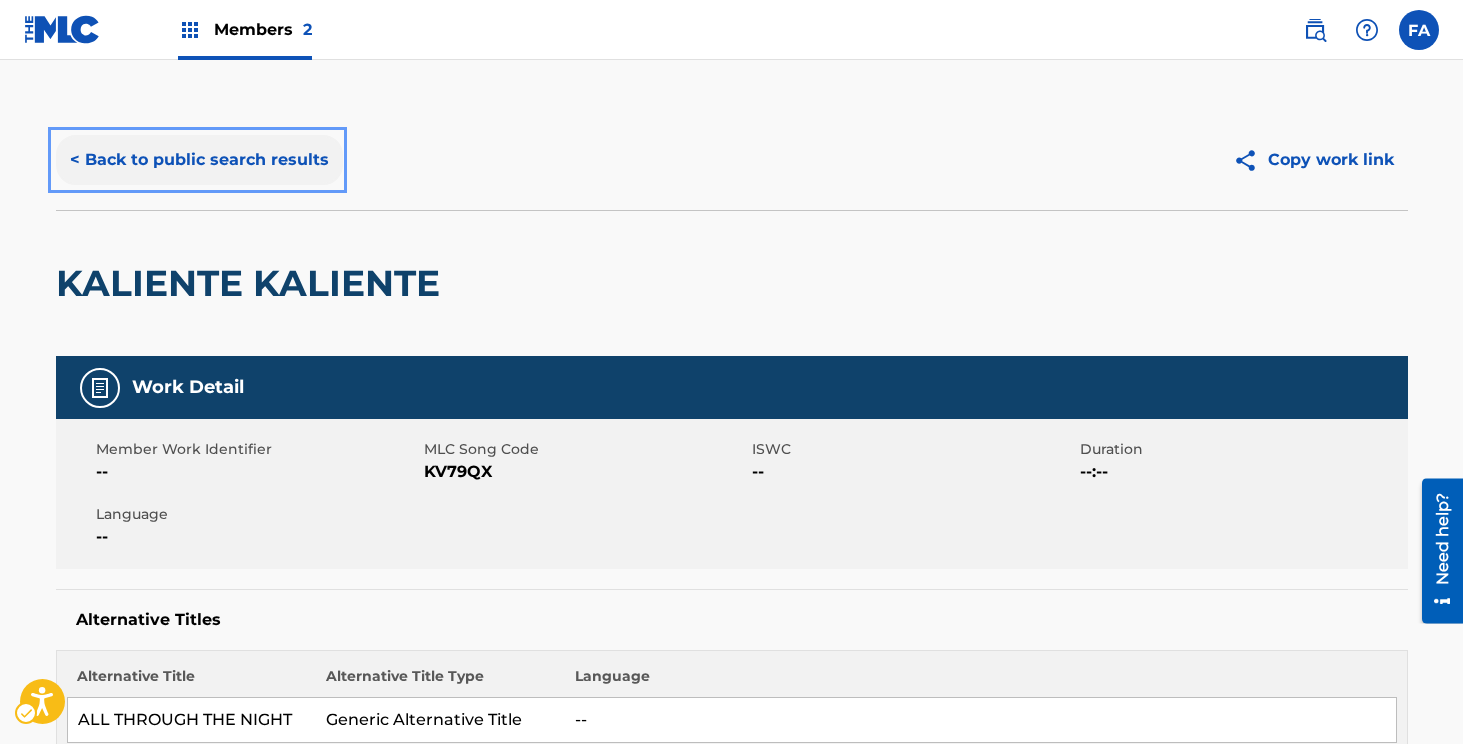 click on "< Back to public search results" at bounding box center [199, 160] 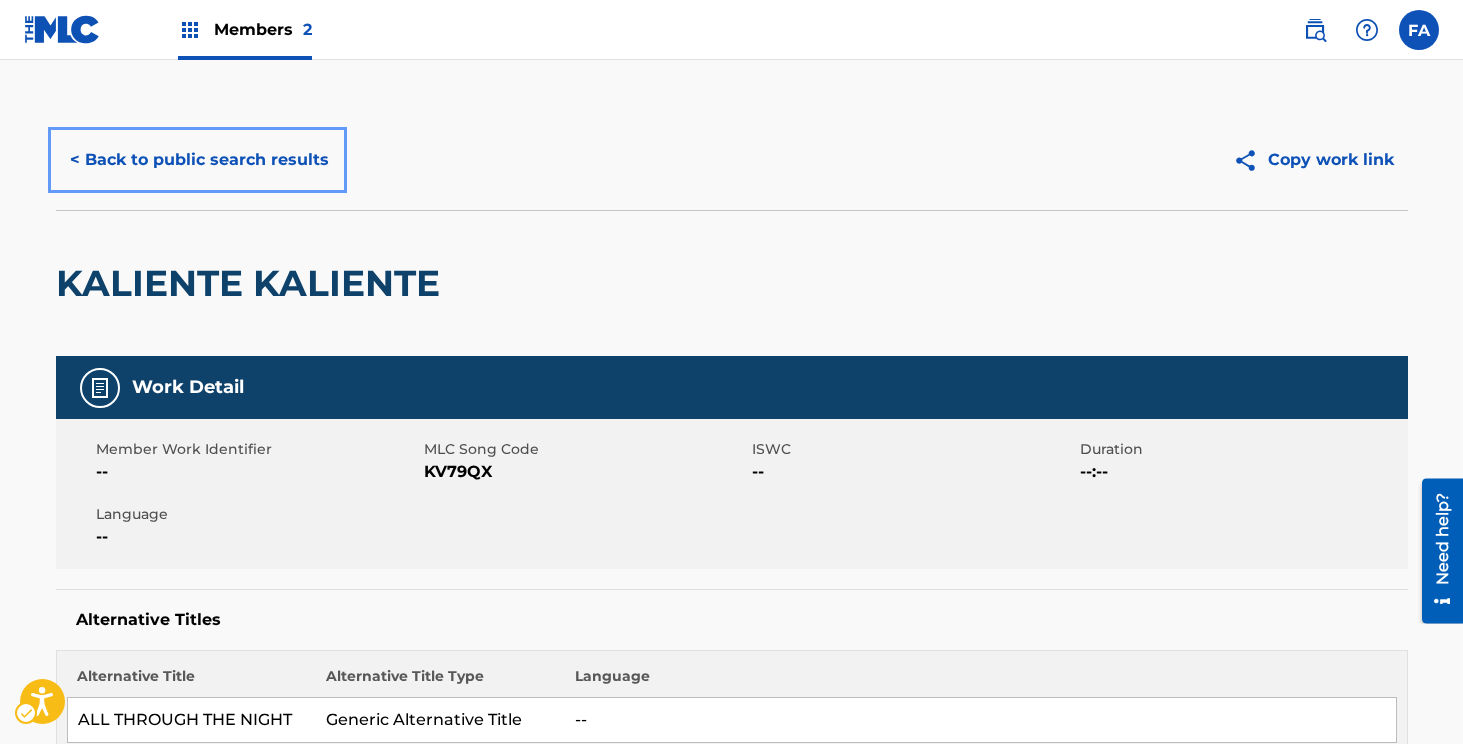 scroll, scrollTop: 230, scrollLeft: 0, axis: vertical 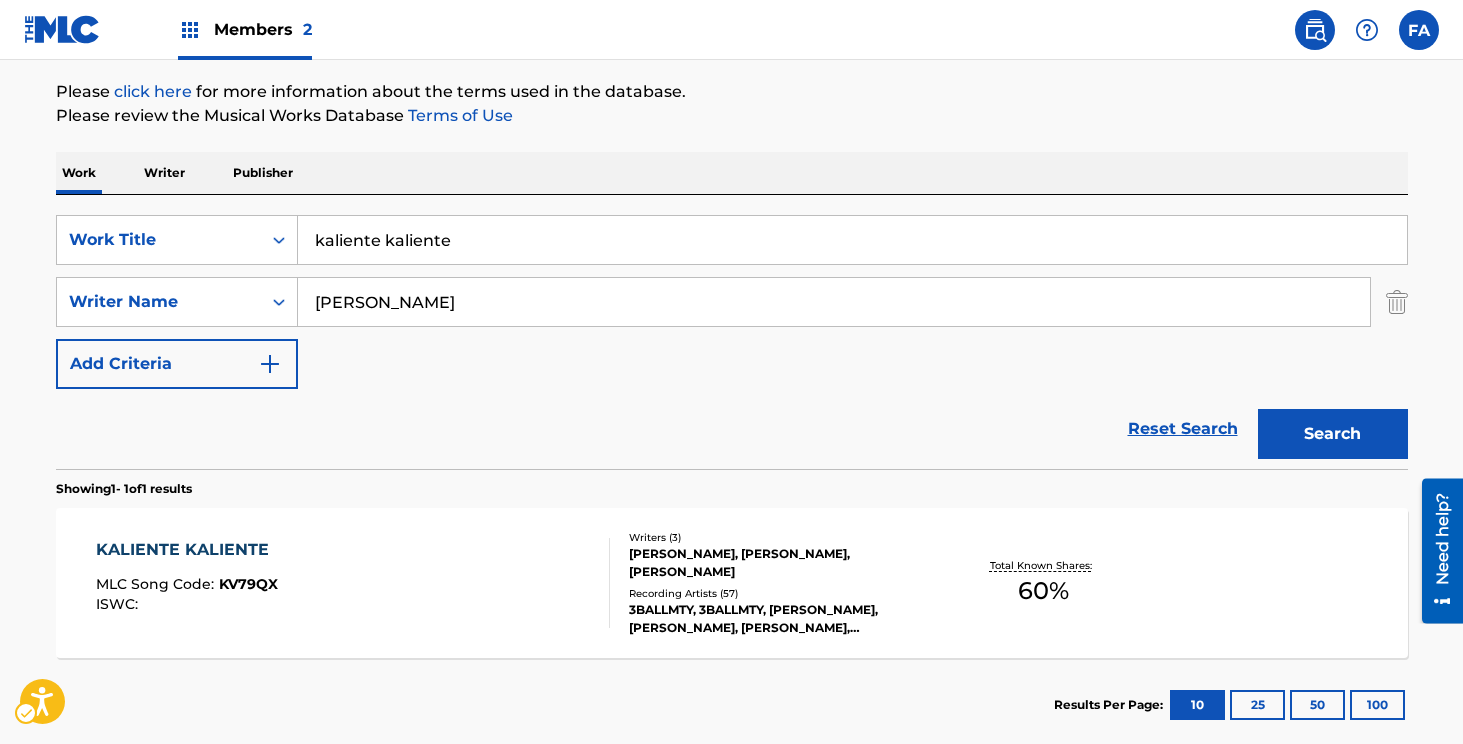 click on "SearchWithCriteriada391a0a-b3ce-4bd5-a1a8-66b33eebb9a4 Work Title kaliente kaliente SearchWithCriteria7af2d5d0-4907-4bbe-a015-ab48dcd722ef Writer Name [PERSON_NAME] Add Criteria" at bounding box center (732, 302) 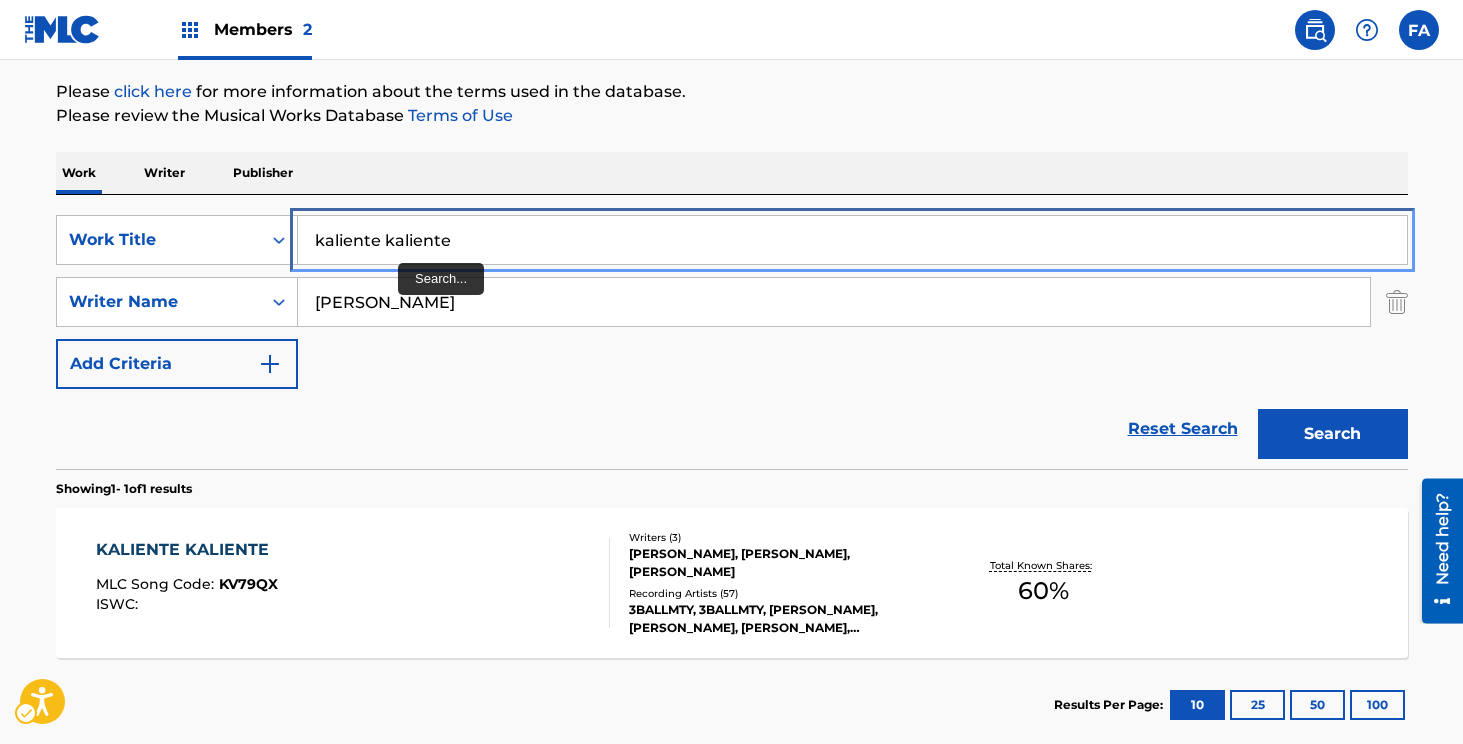 click on "kaliente kaliente" at bounding box center [852, 240] 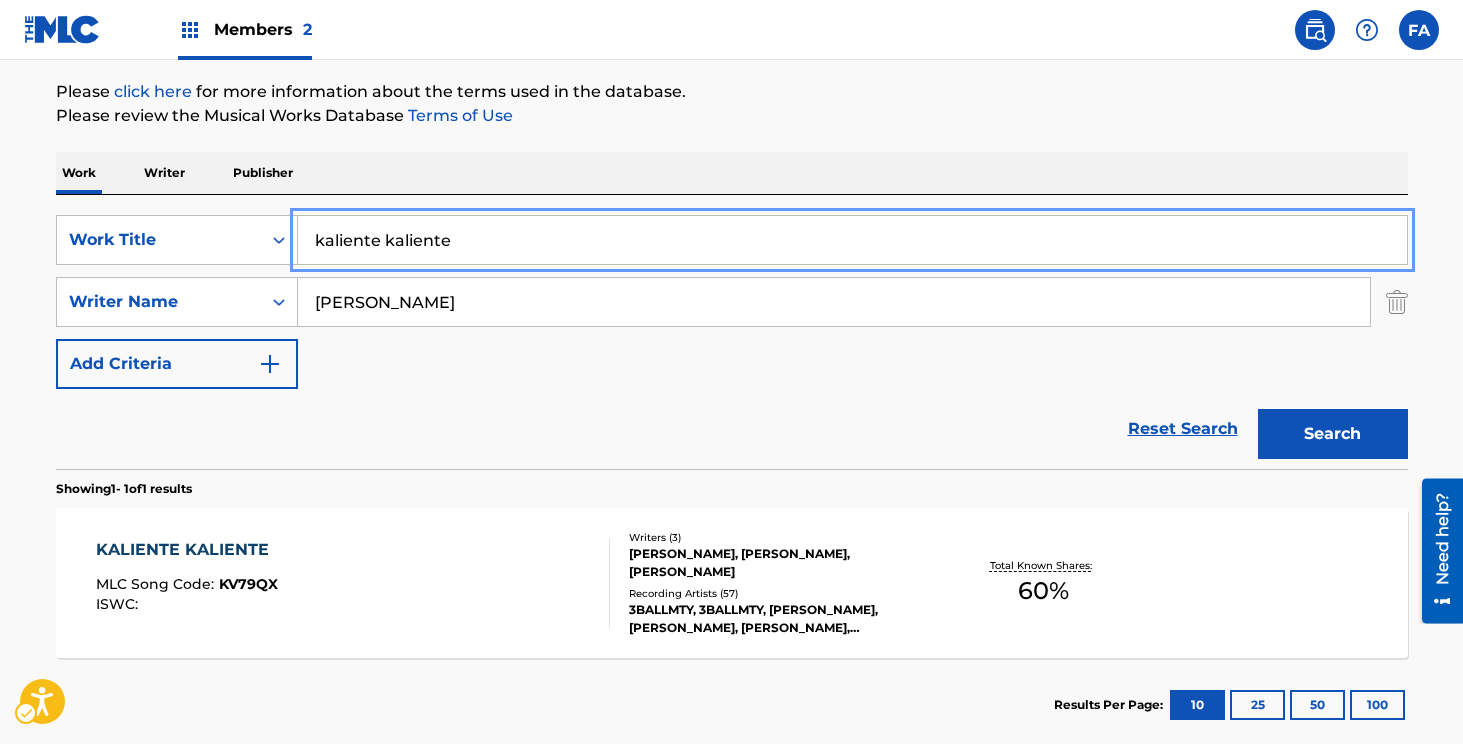 click on "kaliente kaliente" at bounding box center (852, 240) 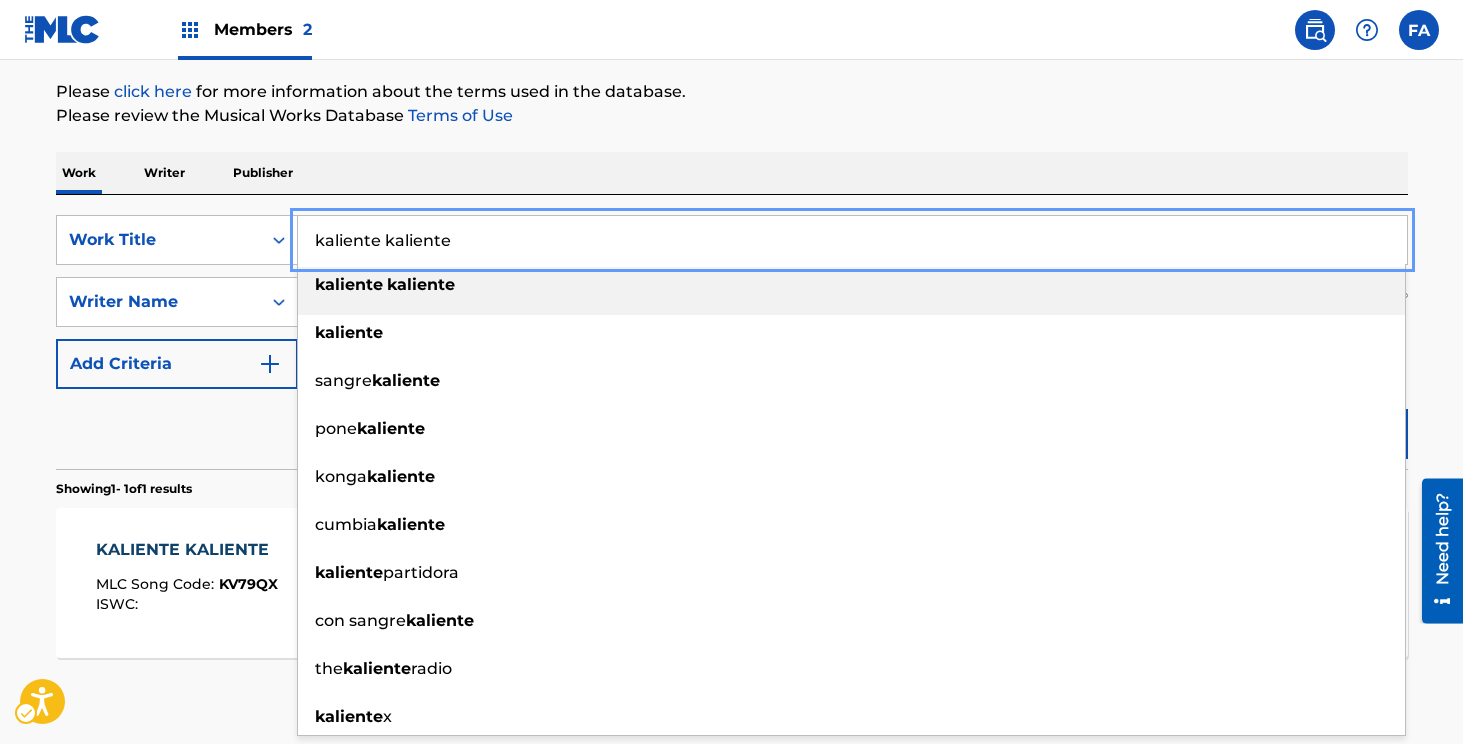 click on "kaliente kaliente" at bounding box center (852, 240) 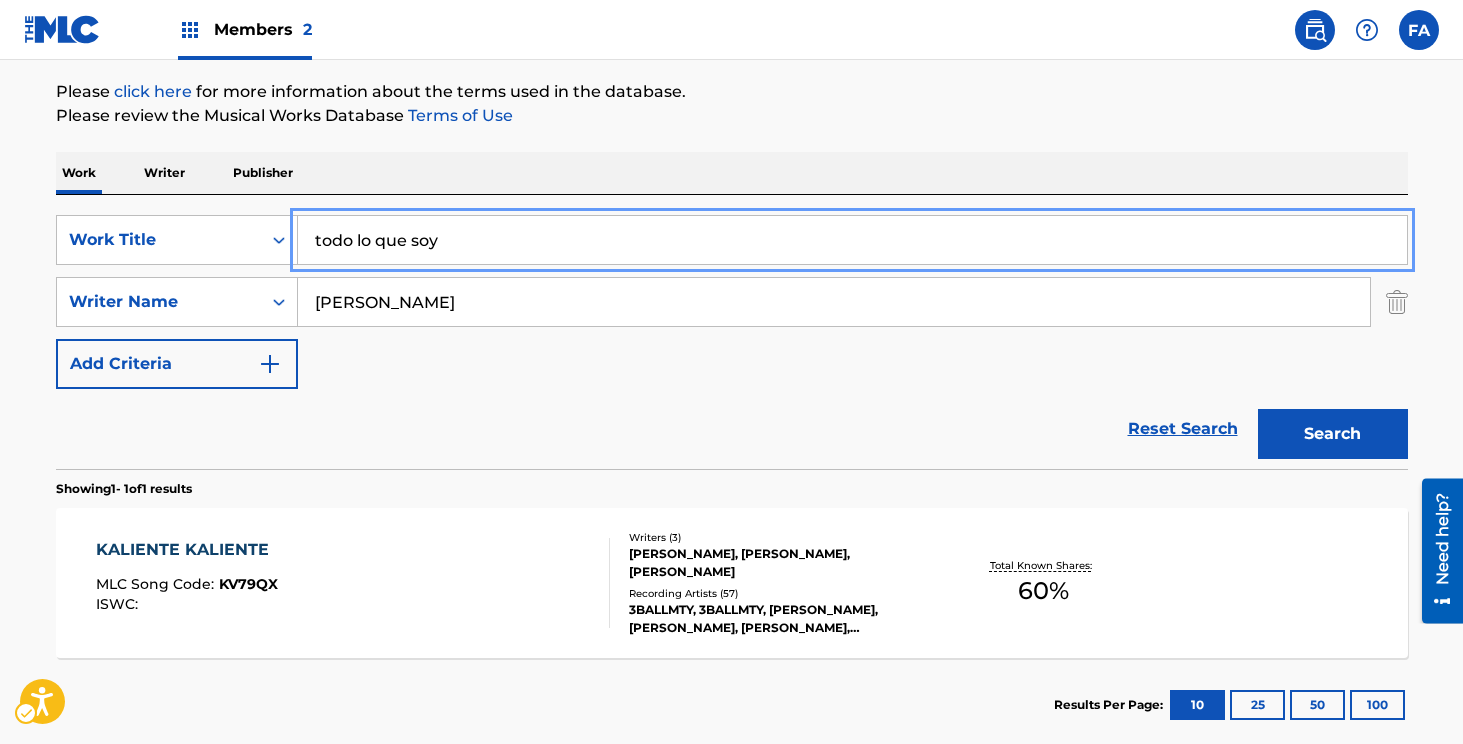 type on "todo lo que soy" 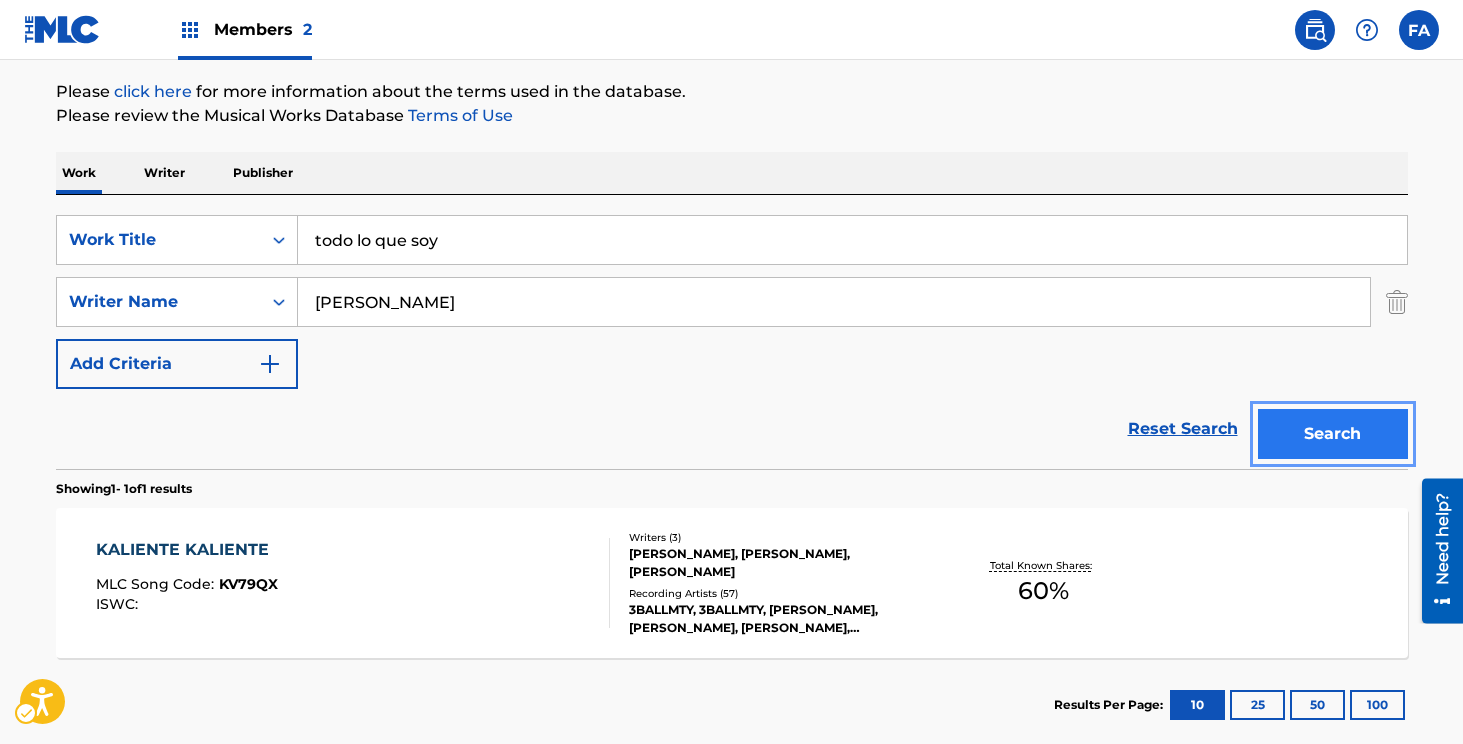 click on "Search" at bounding box center [1333, 434] 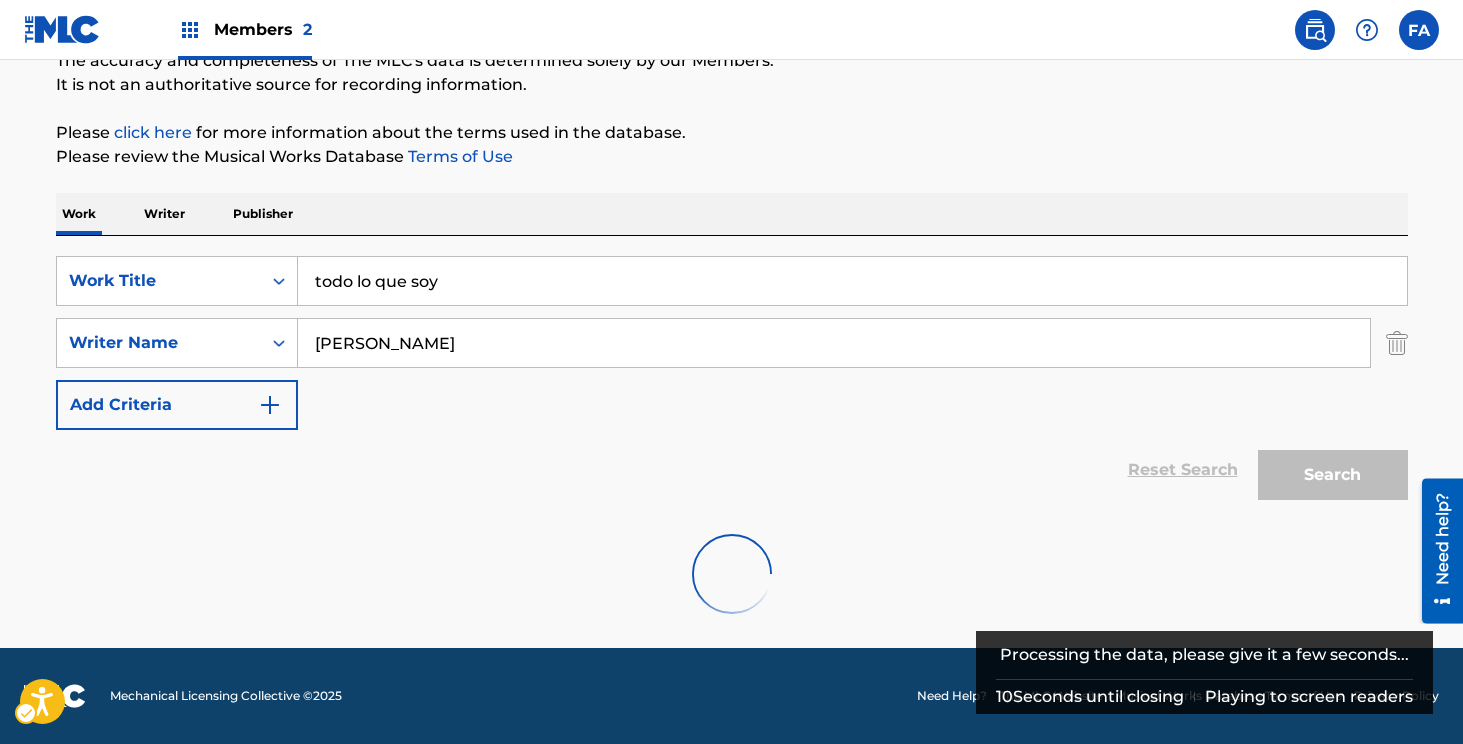 scroll, scrollTop: 230, scrollLeft: 0, axis: vertical 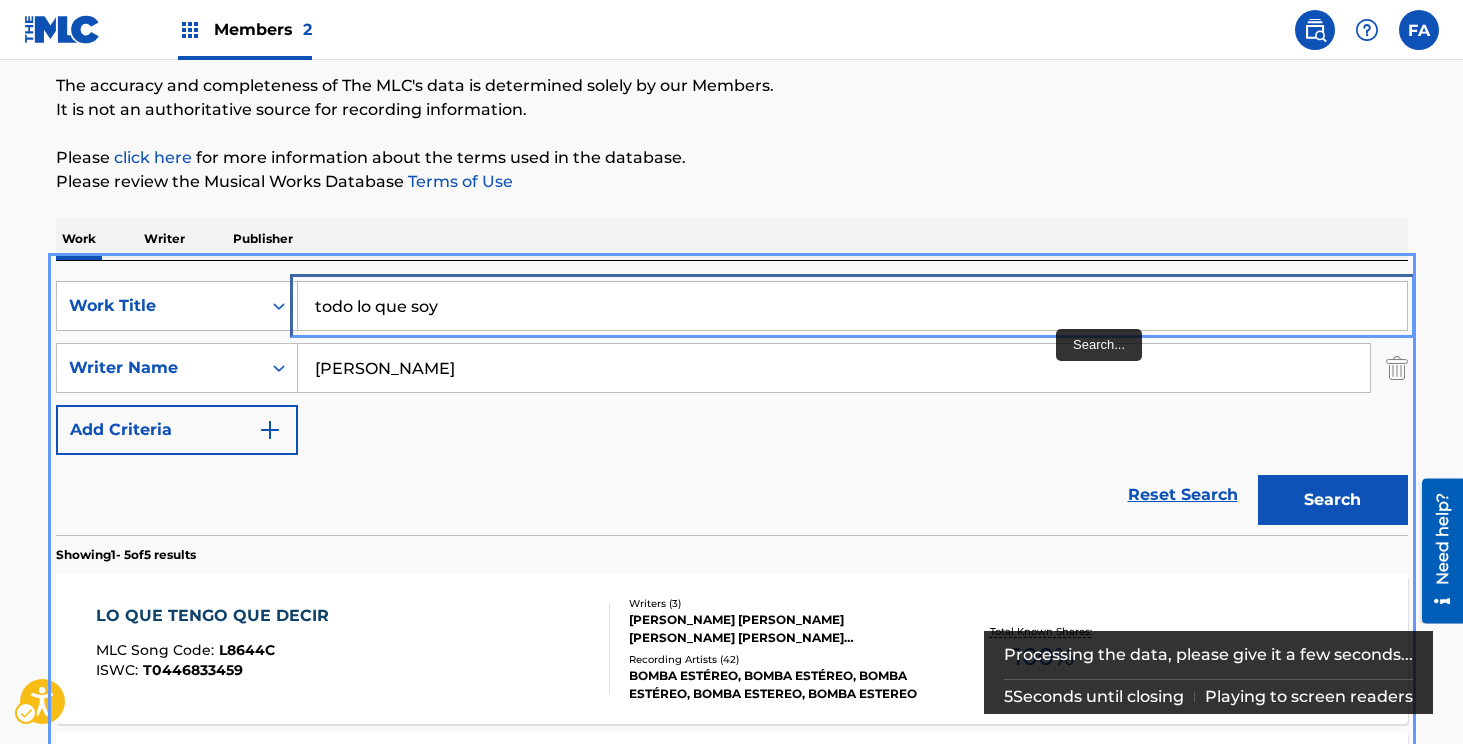 click on "todo lo que soy" at bounding box center [852, 306] 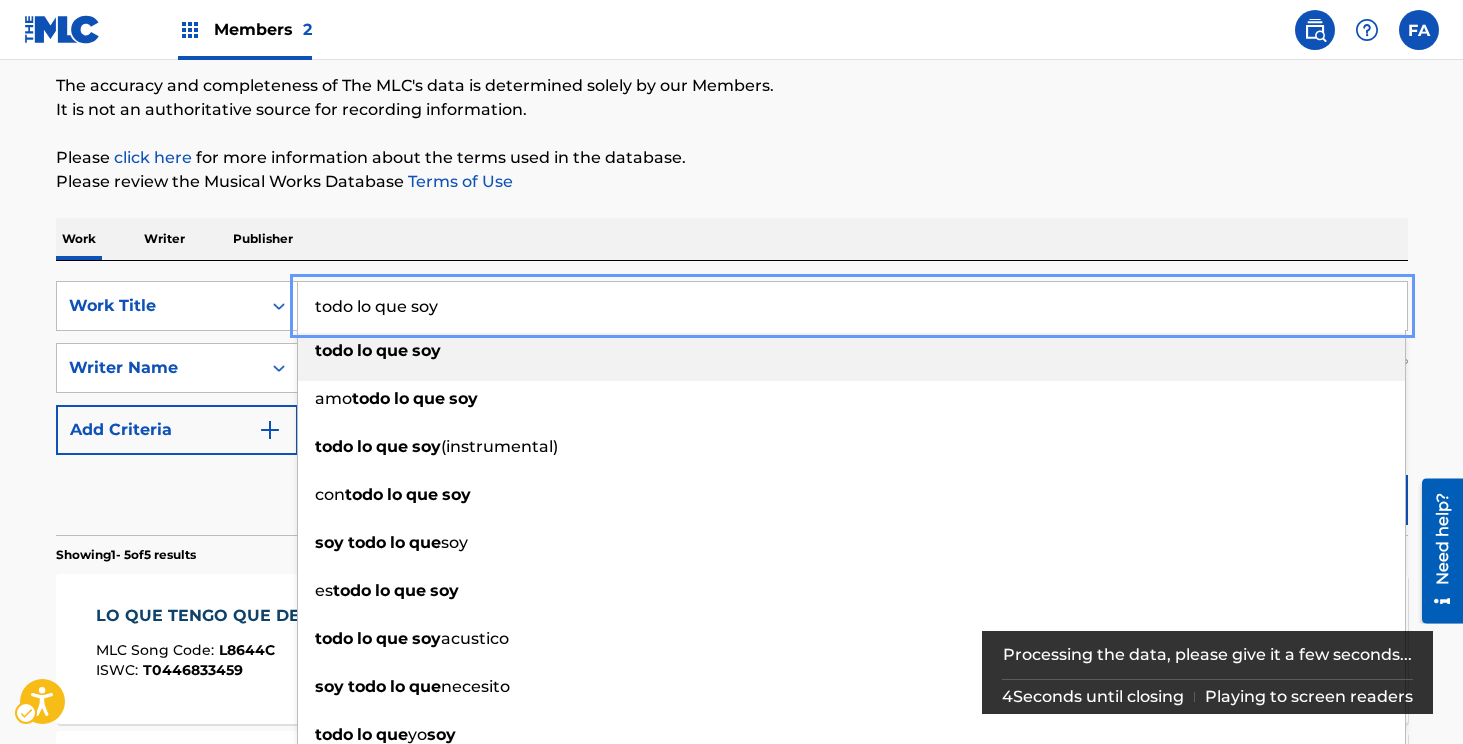 click on "todo lo que soy" at bounding box center [852, 306] 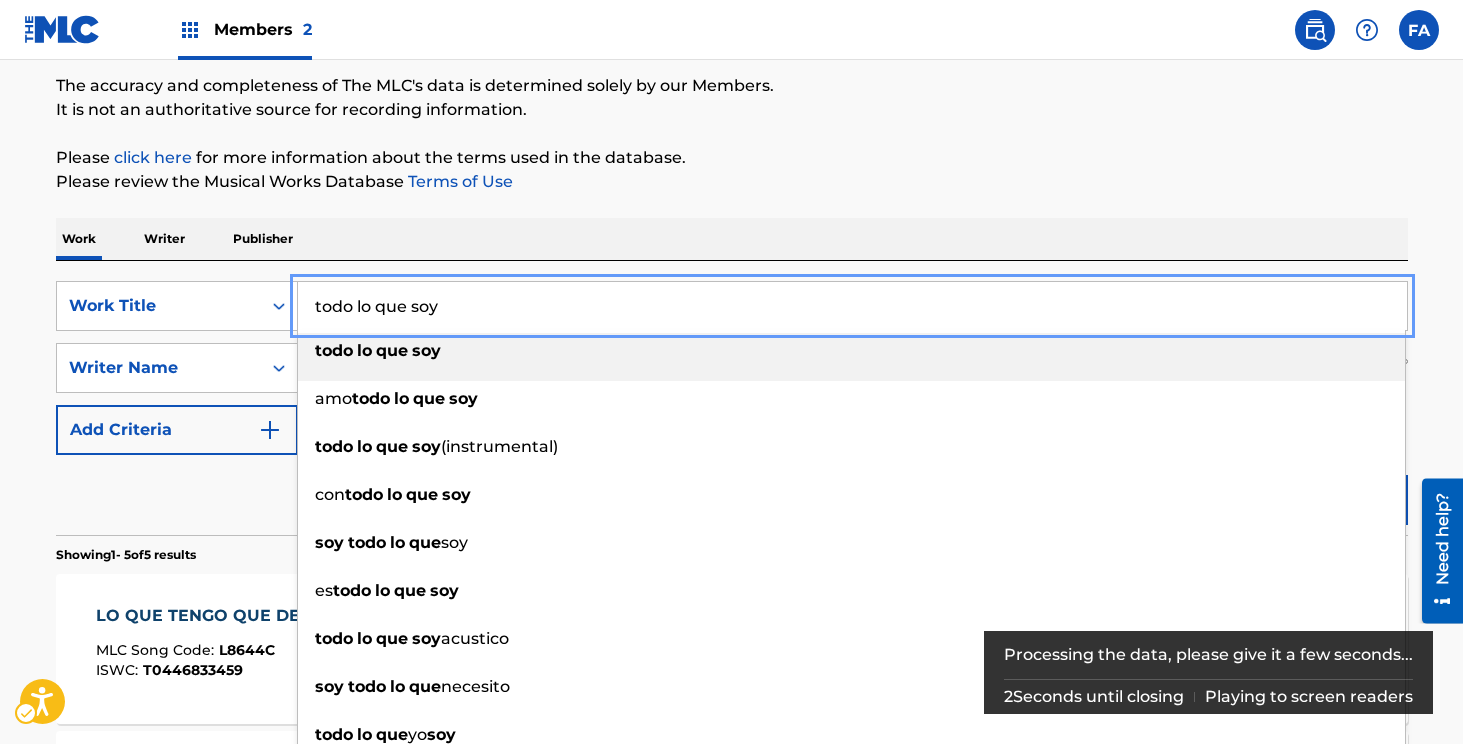 click on "todo   lo   que   soy" at bounding box center [851, 351] 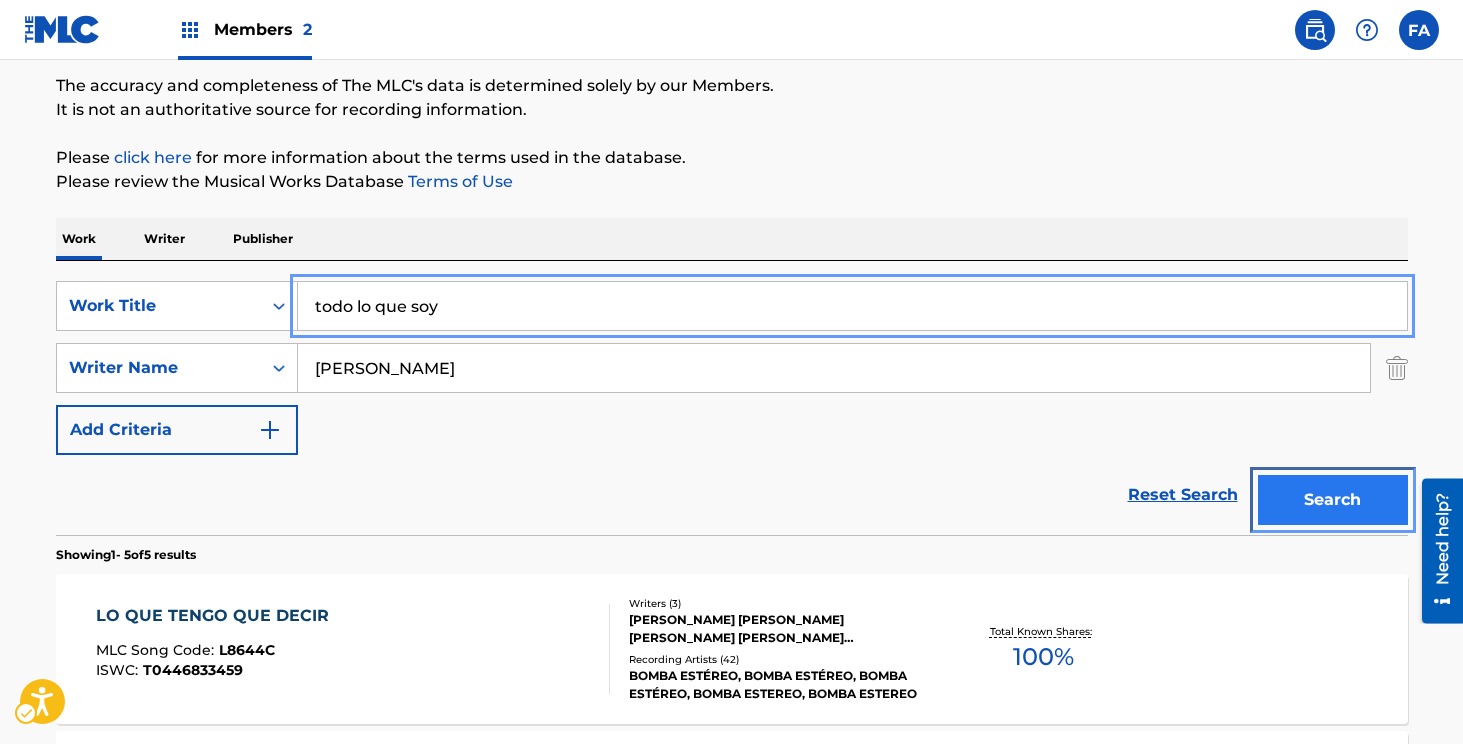 click on "Search" at bounding box center (1333, 500) 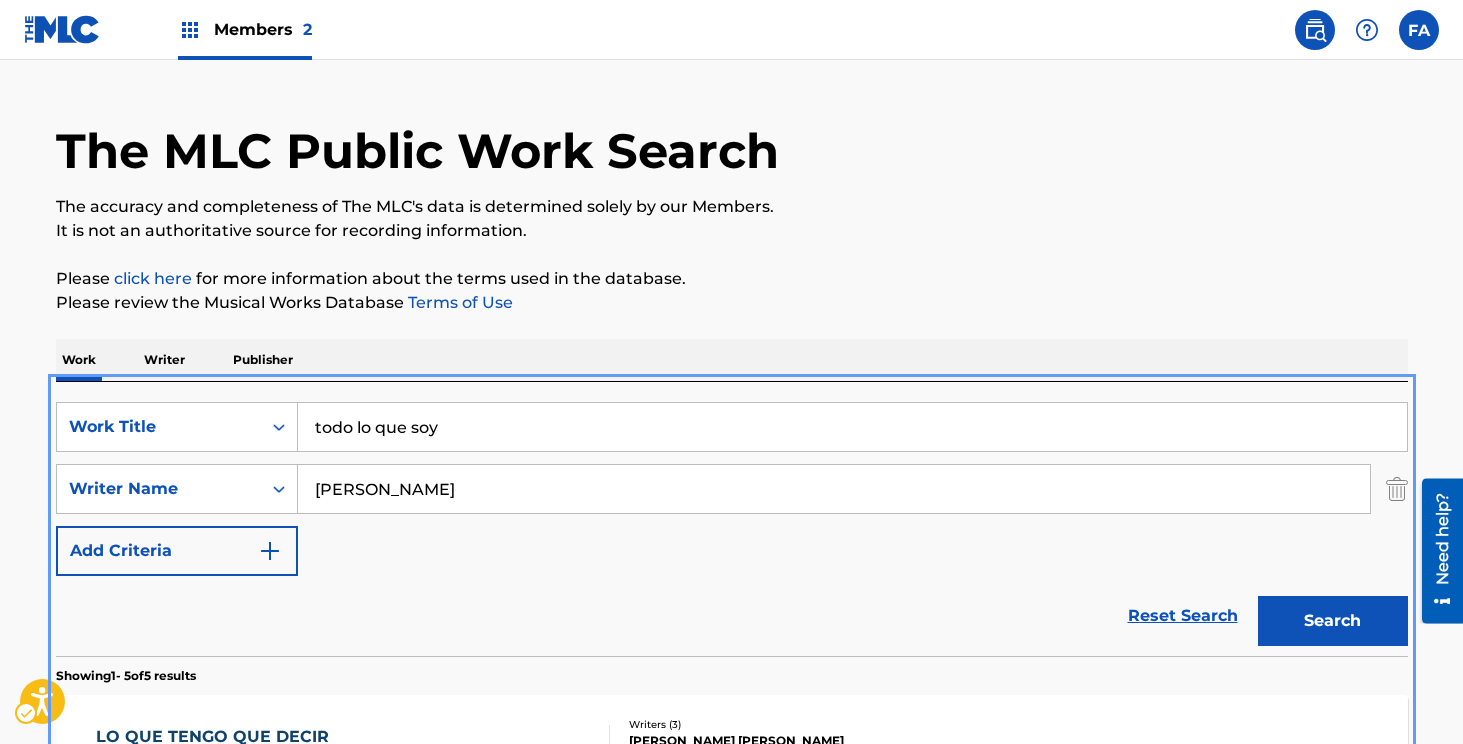 scroll, scrollTop: 477, scrollLeft: 0, axis: vertical 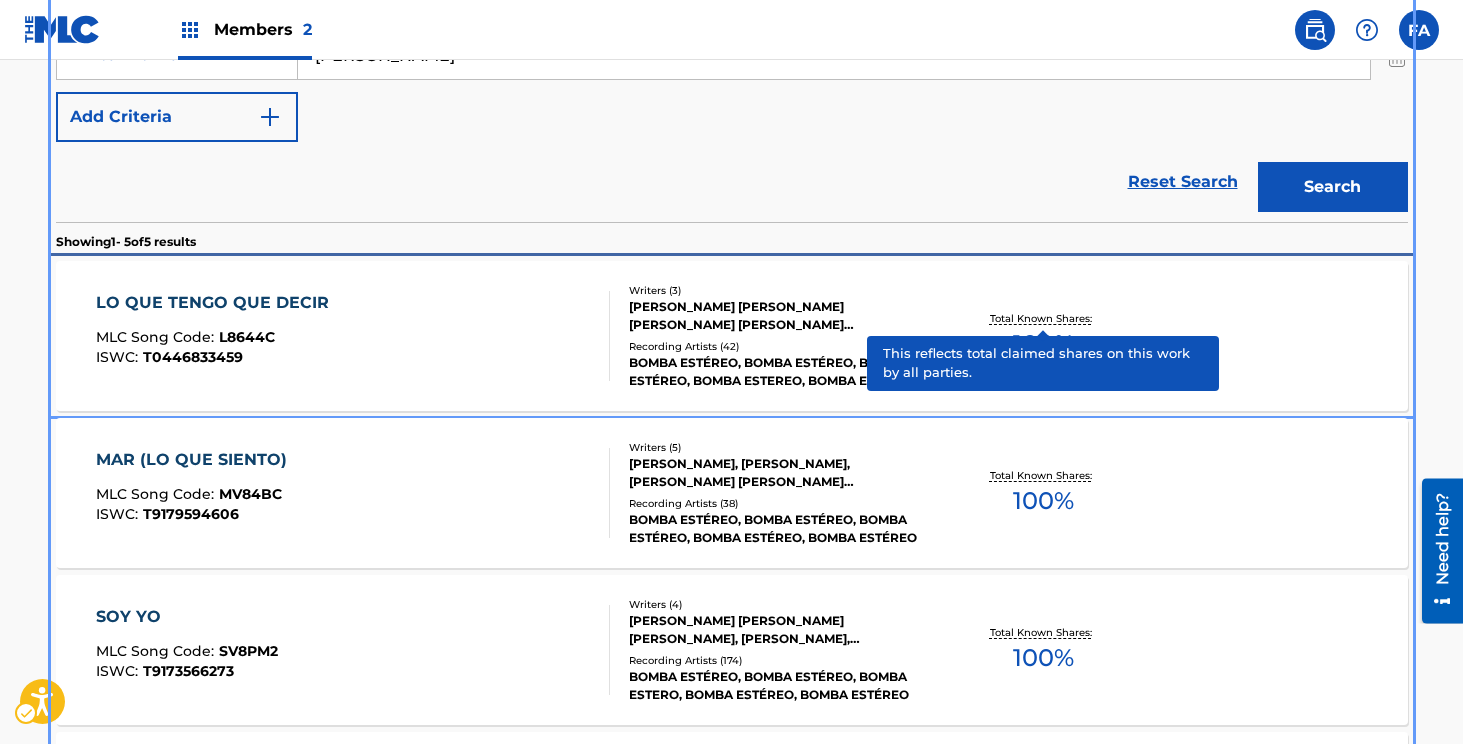 click on "Total Known Shares:" at bounding box center [1043, 318] 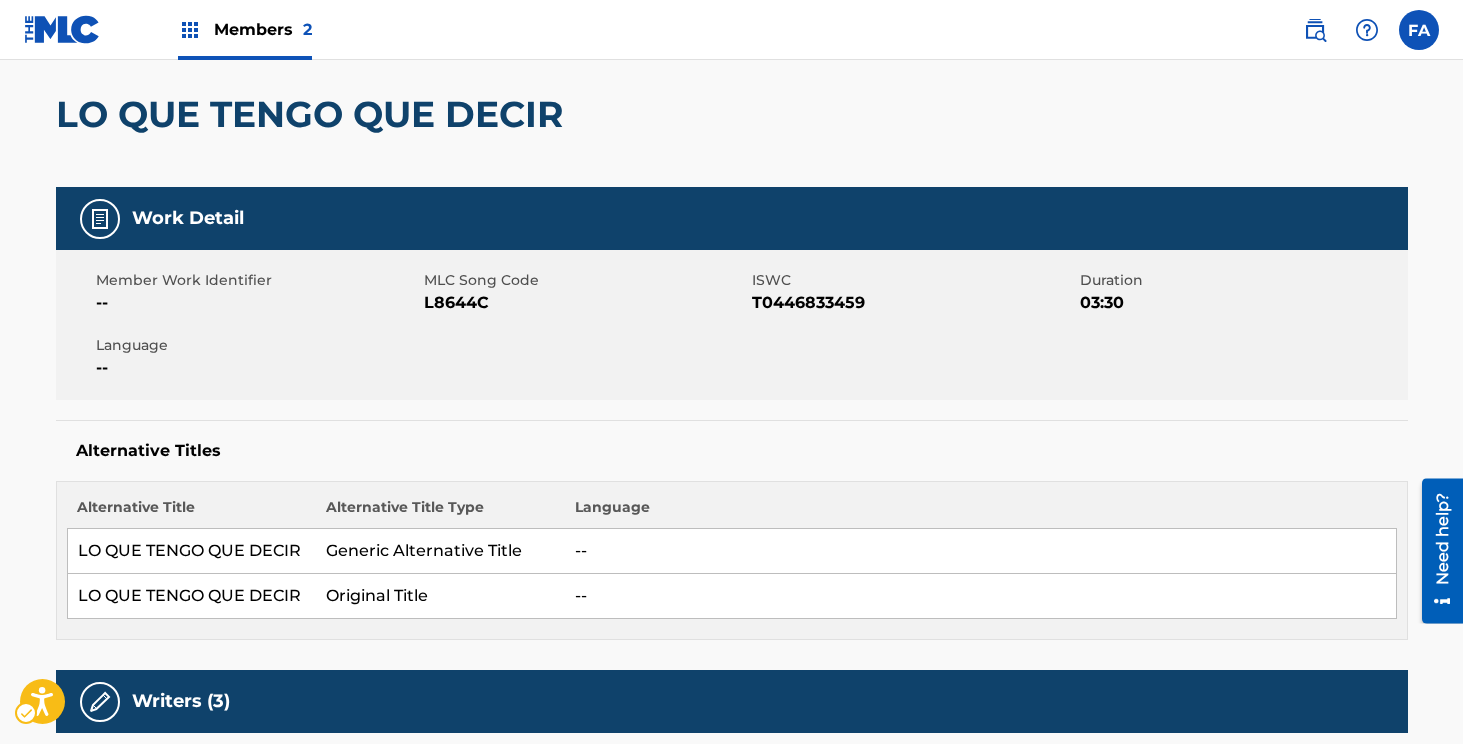 scroll, scrollTop: 0, scrollLeft: 0, axis: both 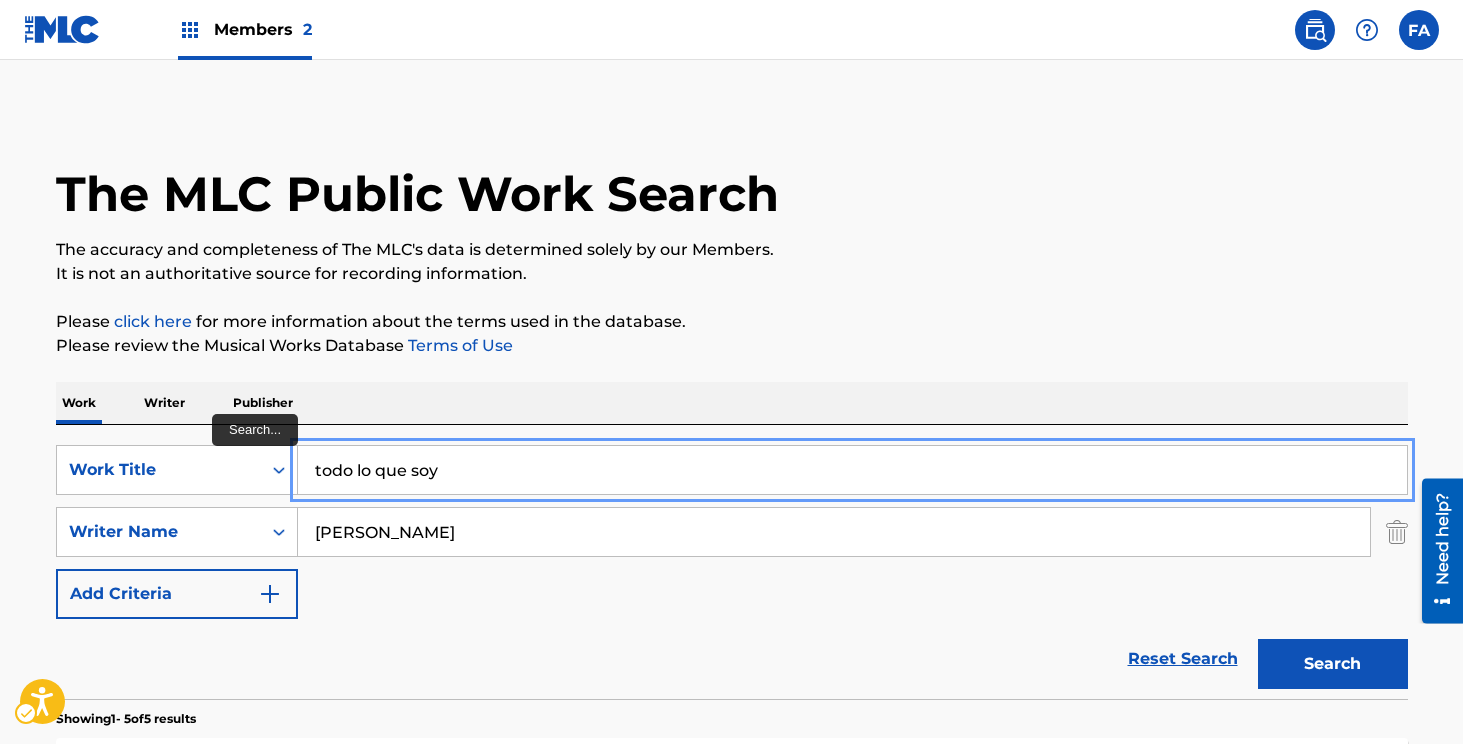 click on "todo lo que soy" at bounding box center (852, 470) 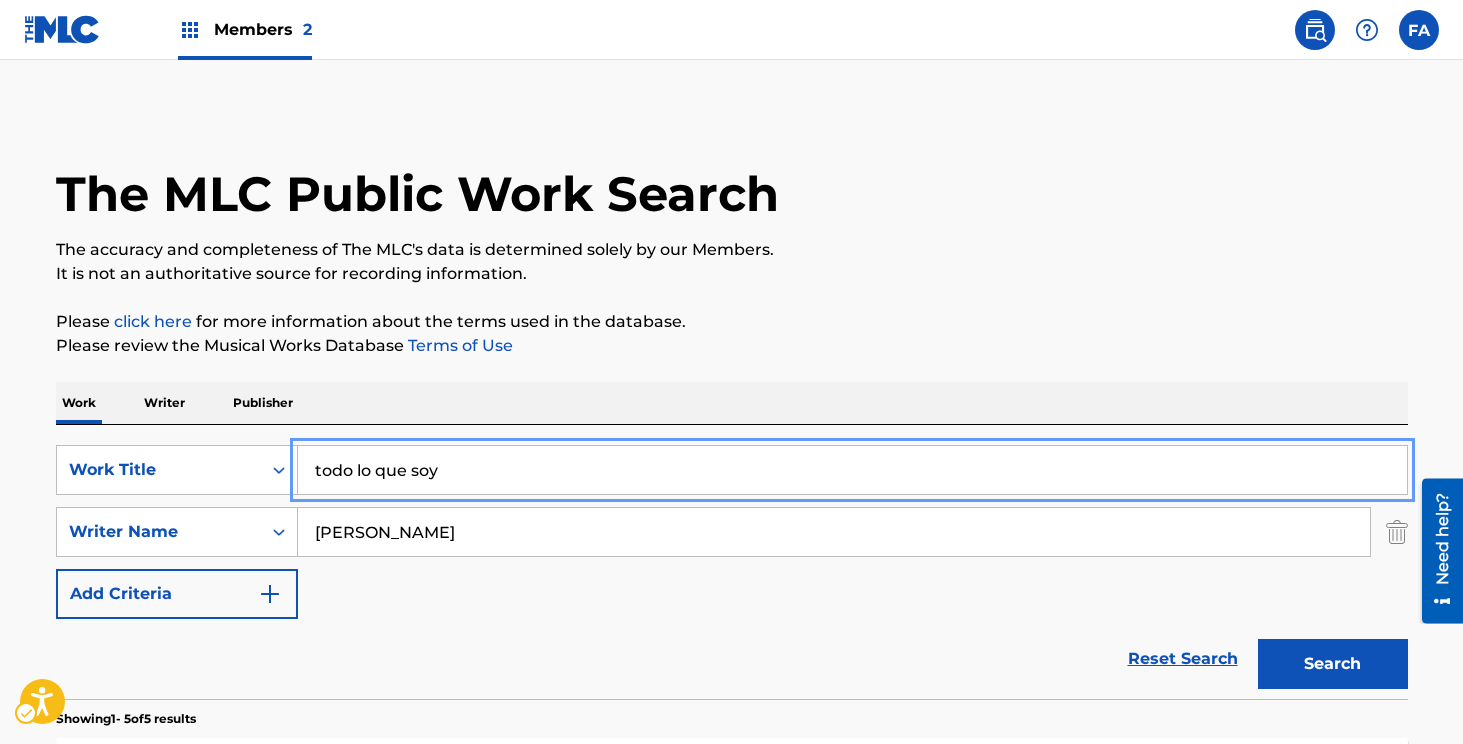 click on "todo lo que soy" at bounding box center (852, 470) 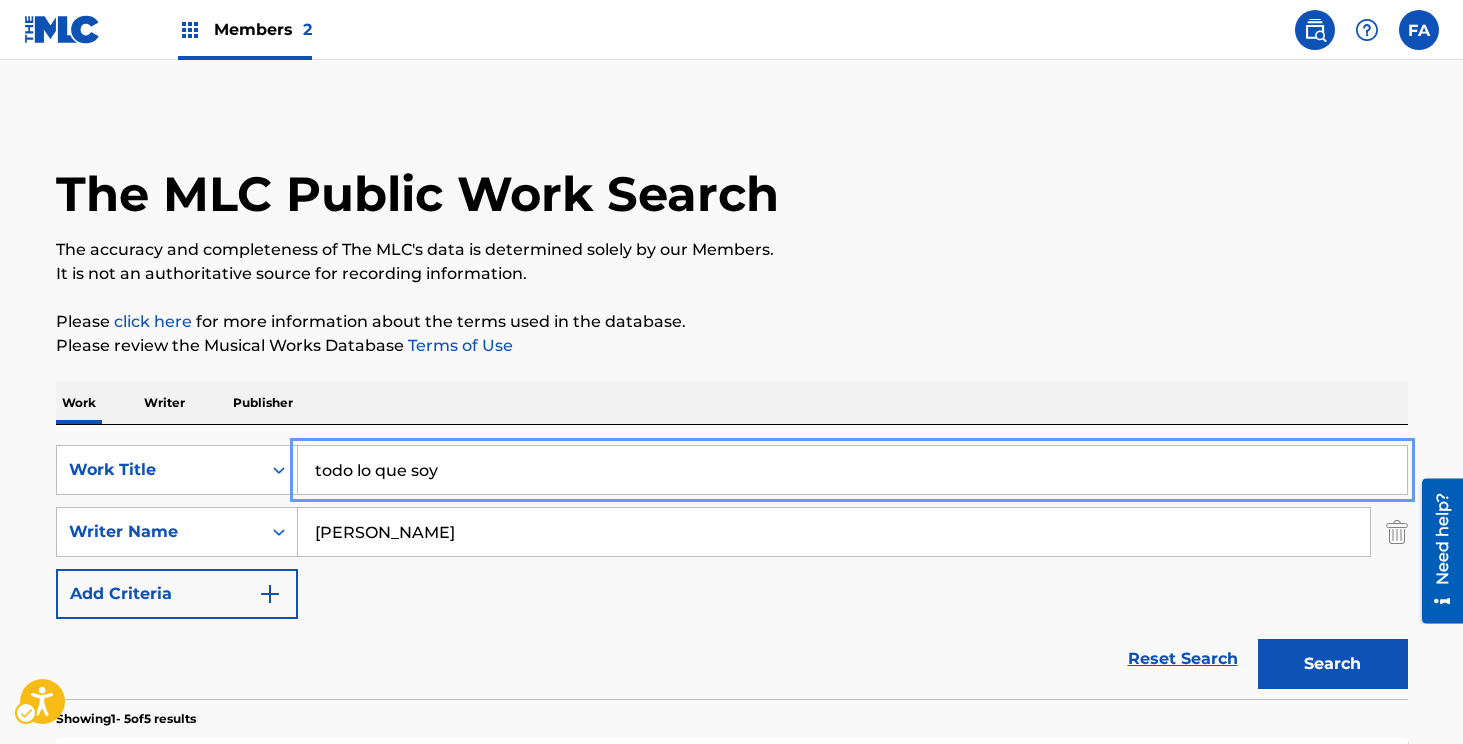 click on "todo lo que soy" at bounding box center [852, 470] 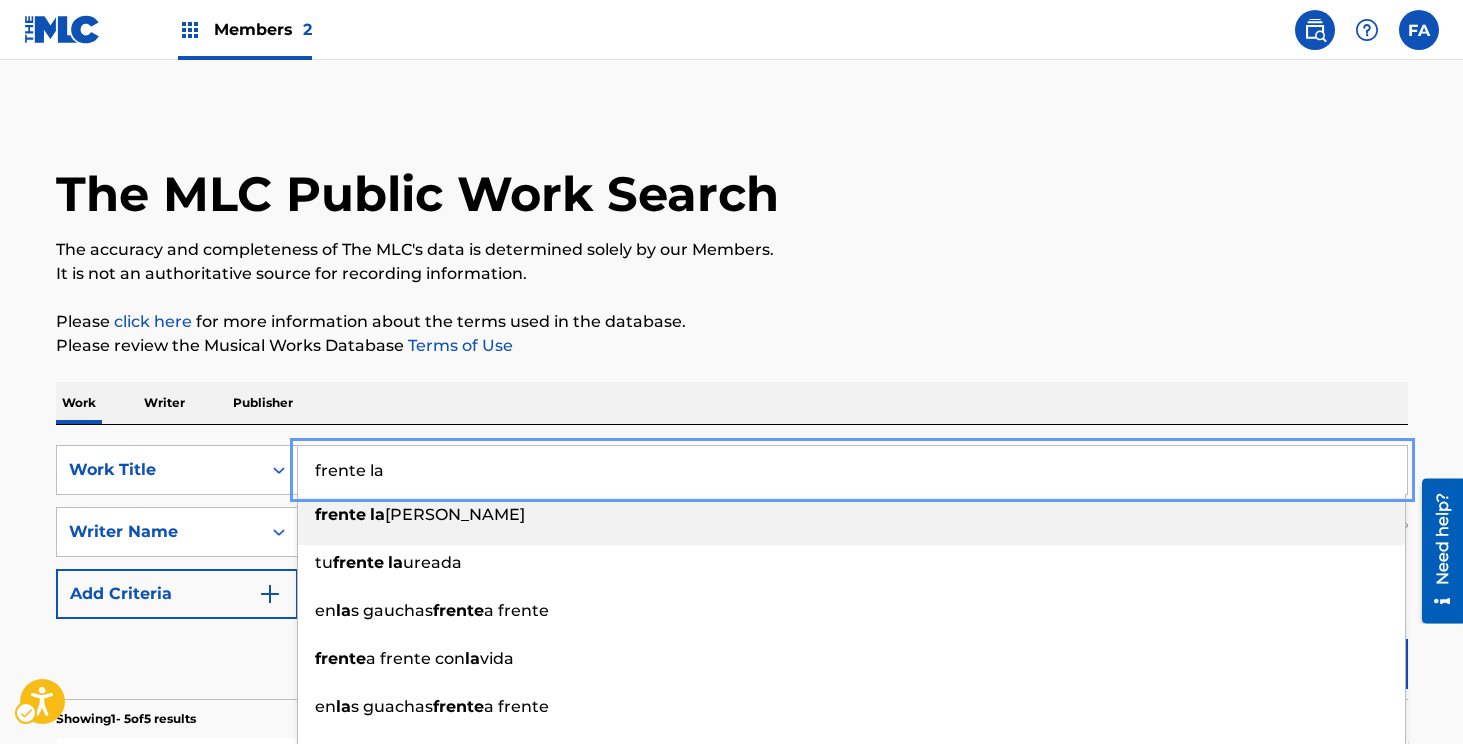 click on "frente   la [PERSON_NAME]" at bounding box center (851, 515) 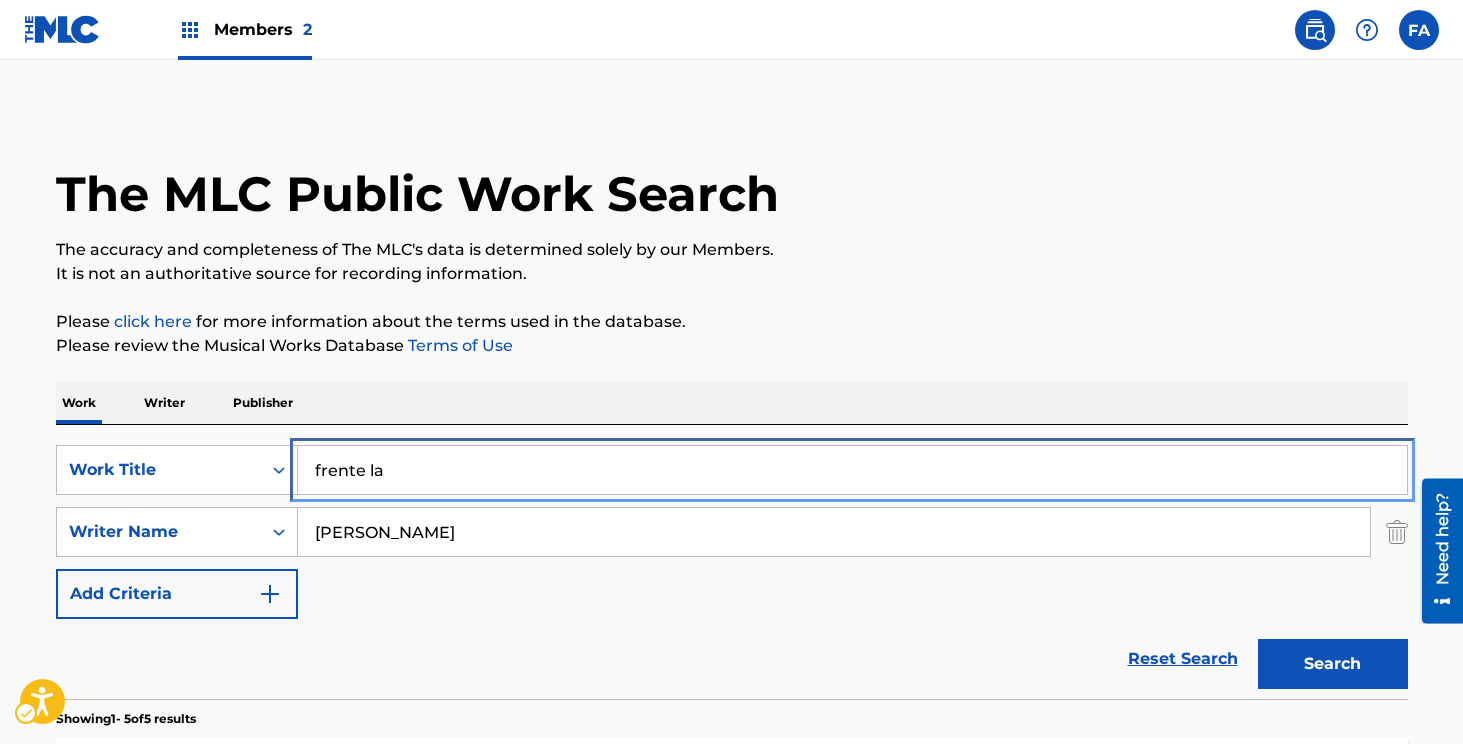 type on "frente latina" 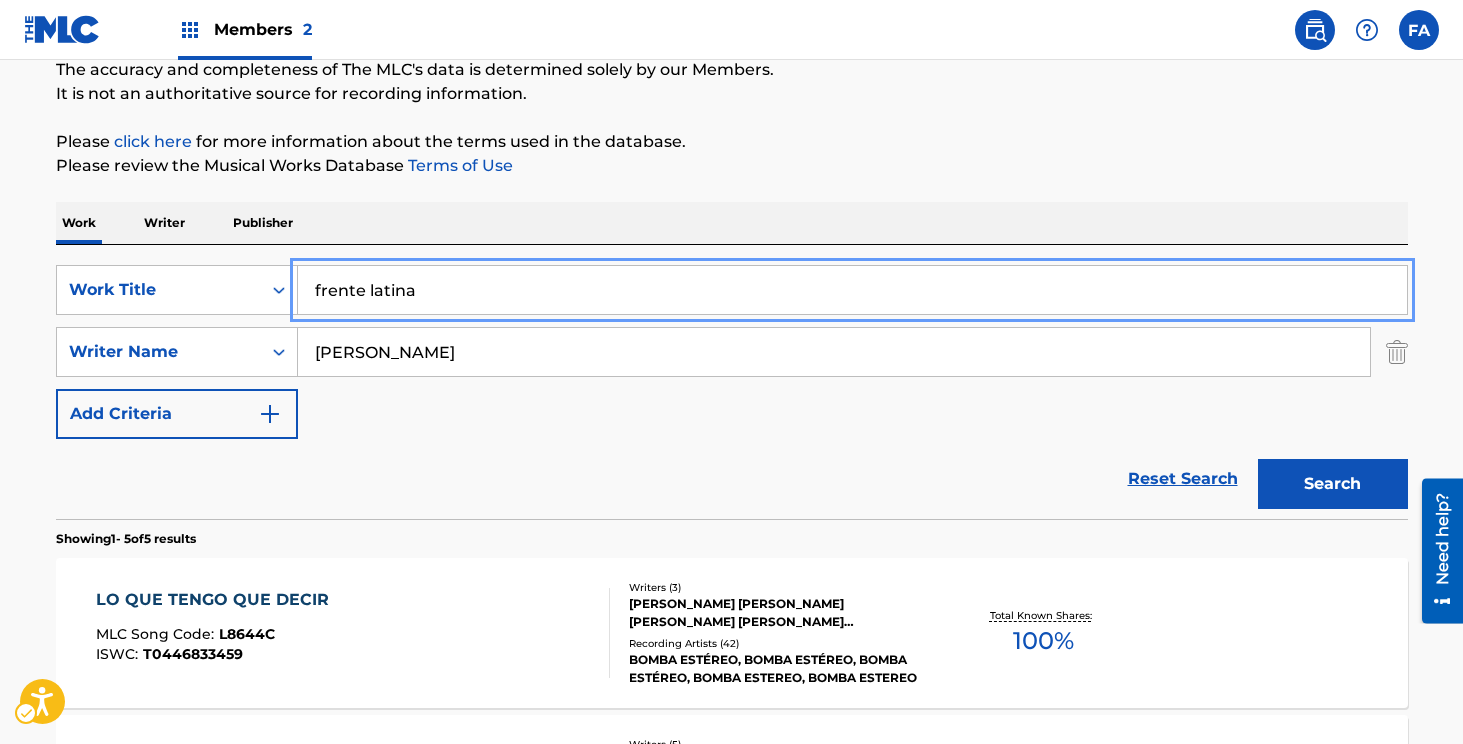 scroll, scrollTop: 182, scrollLeft: 0, axis: vertical 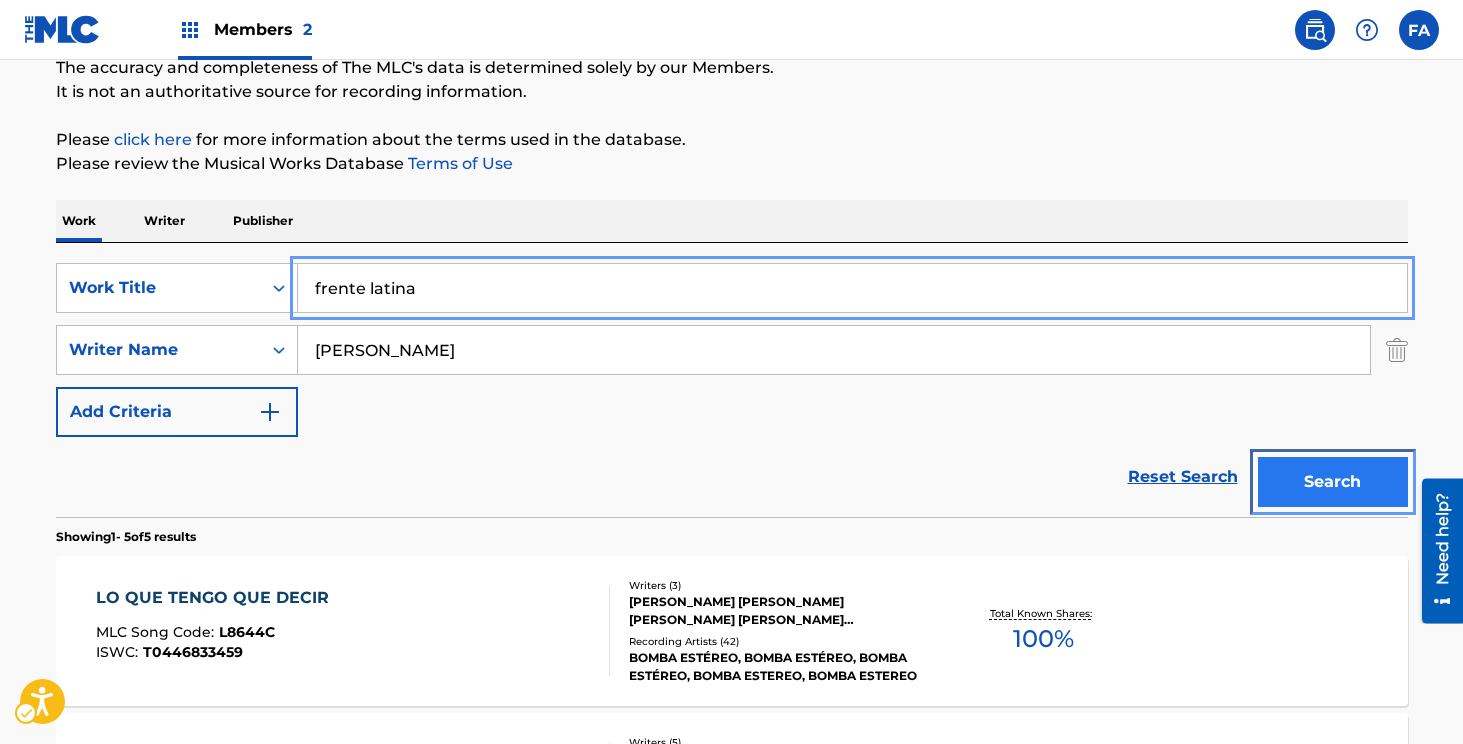 click on "Search" at bounding box center [1333, 482] 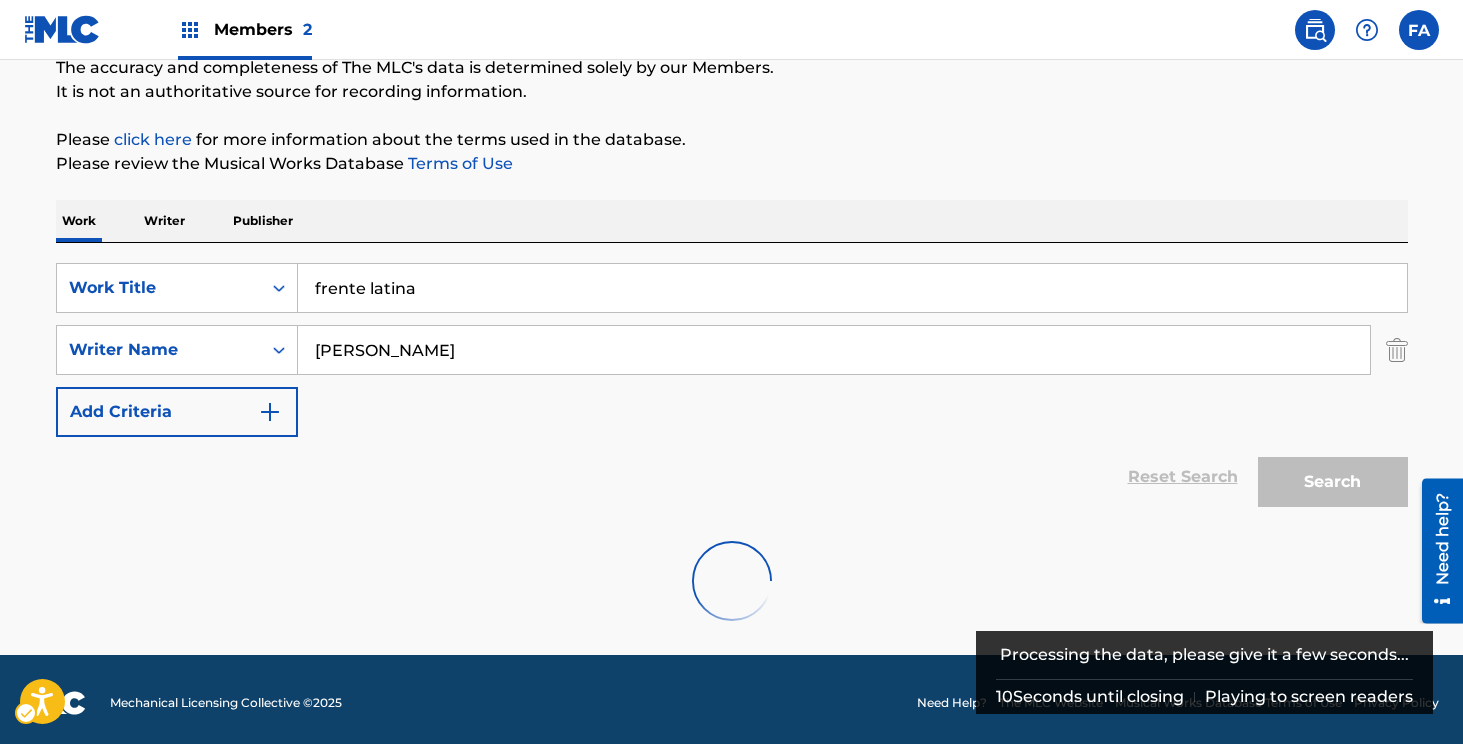 scroll, scrollTop: 124, scrollLeft: 0, axis: vertical 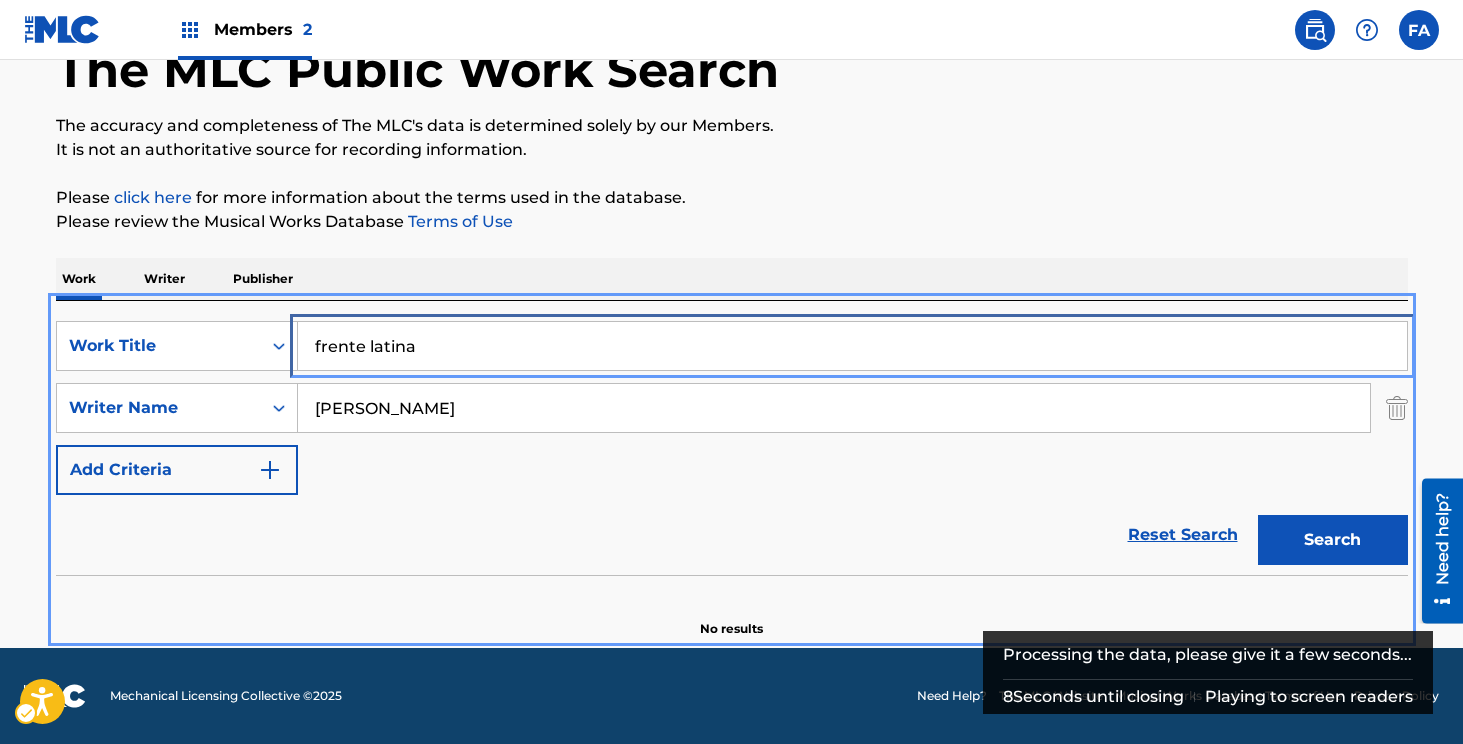 click on "frente latina" at bounding box center (852, 346) 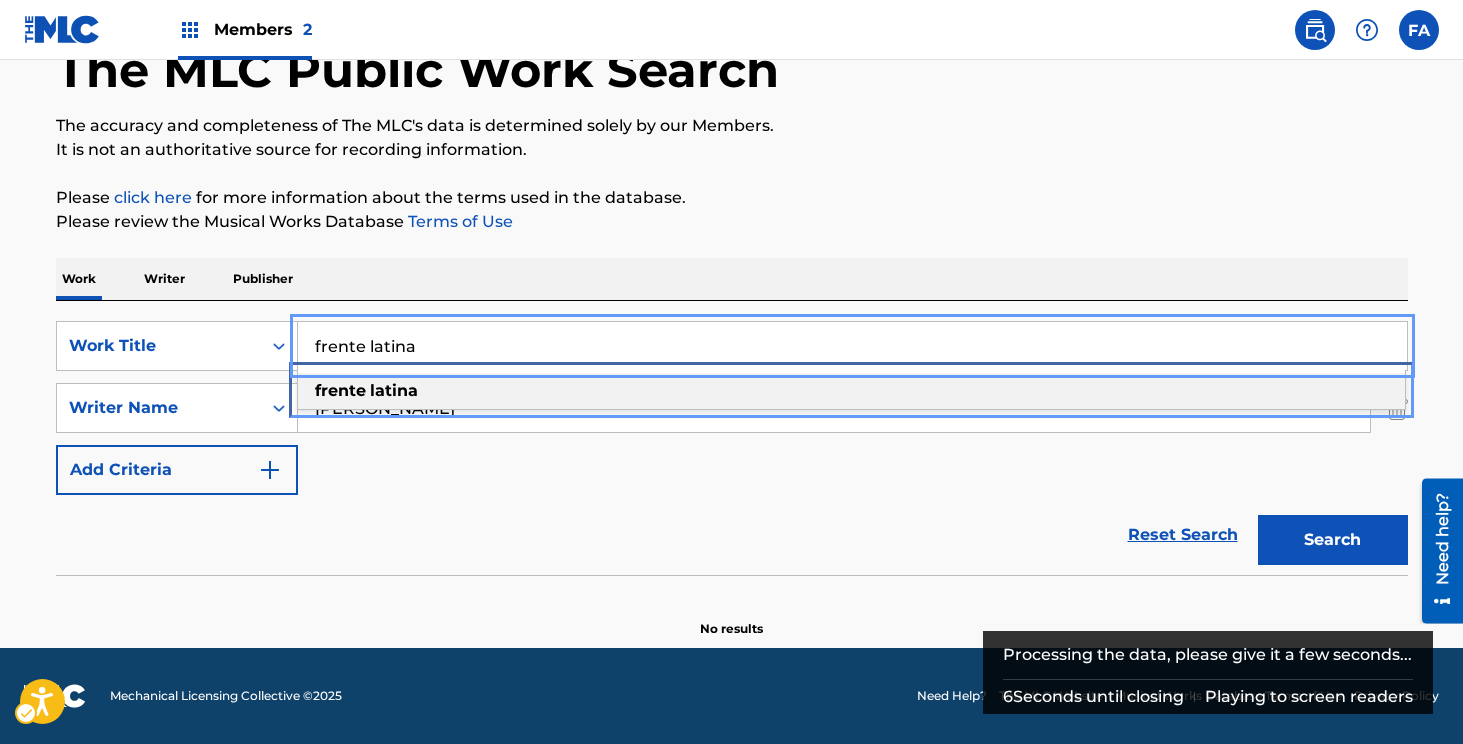 click on "frente   latina" at bounding box center [851, 391] 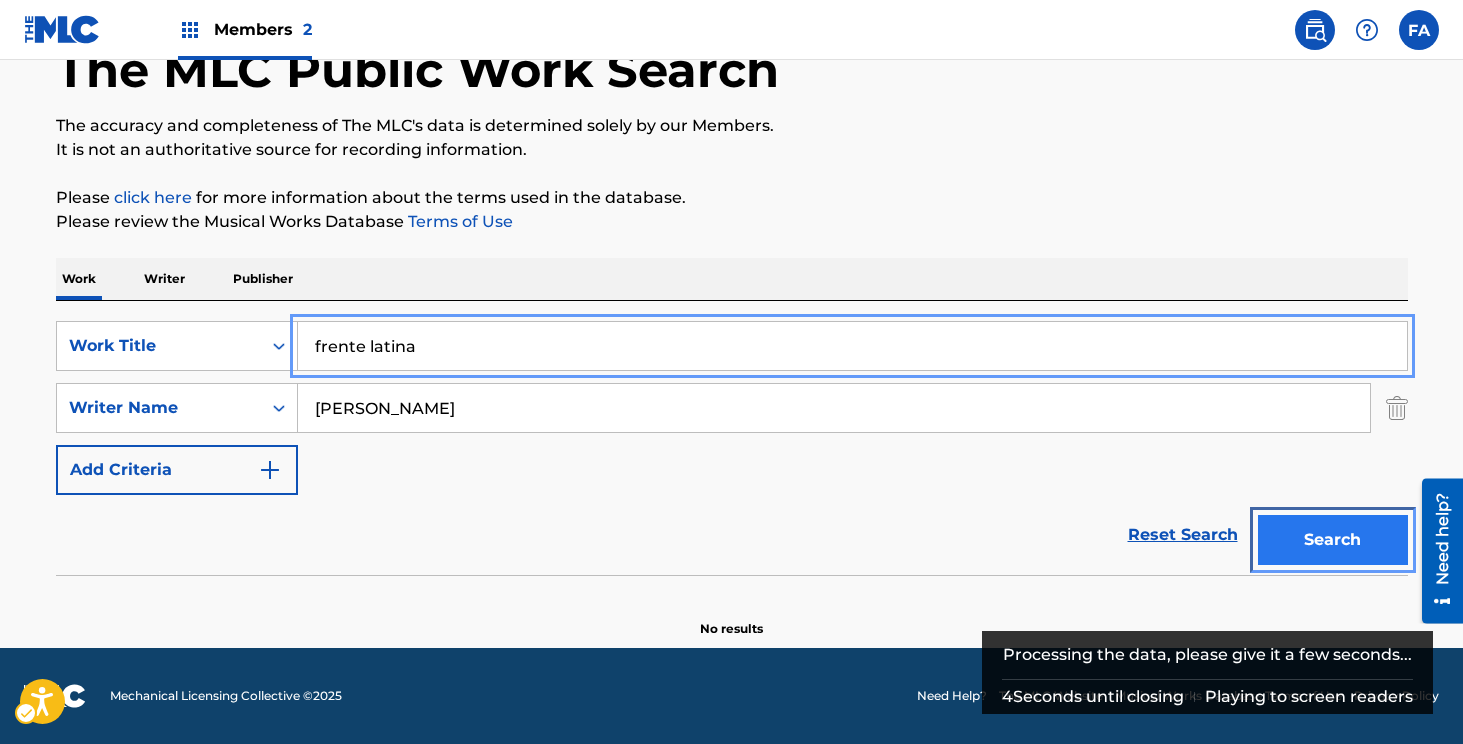 click on "Search" at bounding box center [1333, 540] 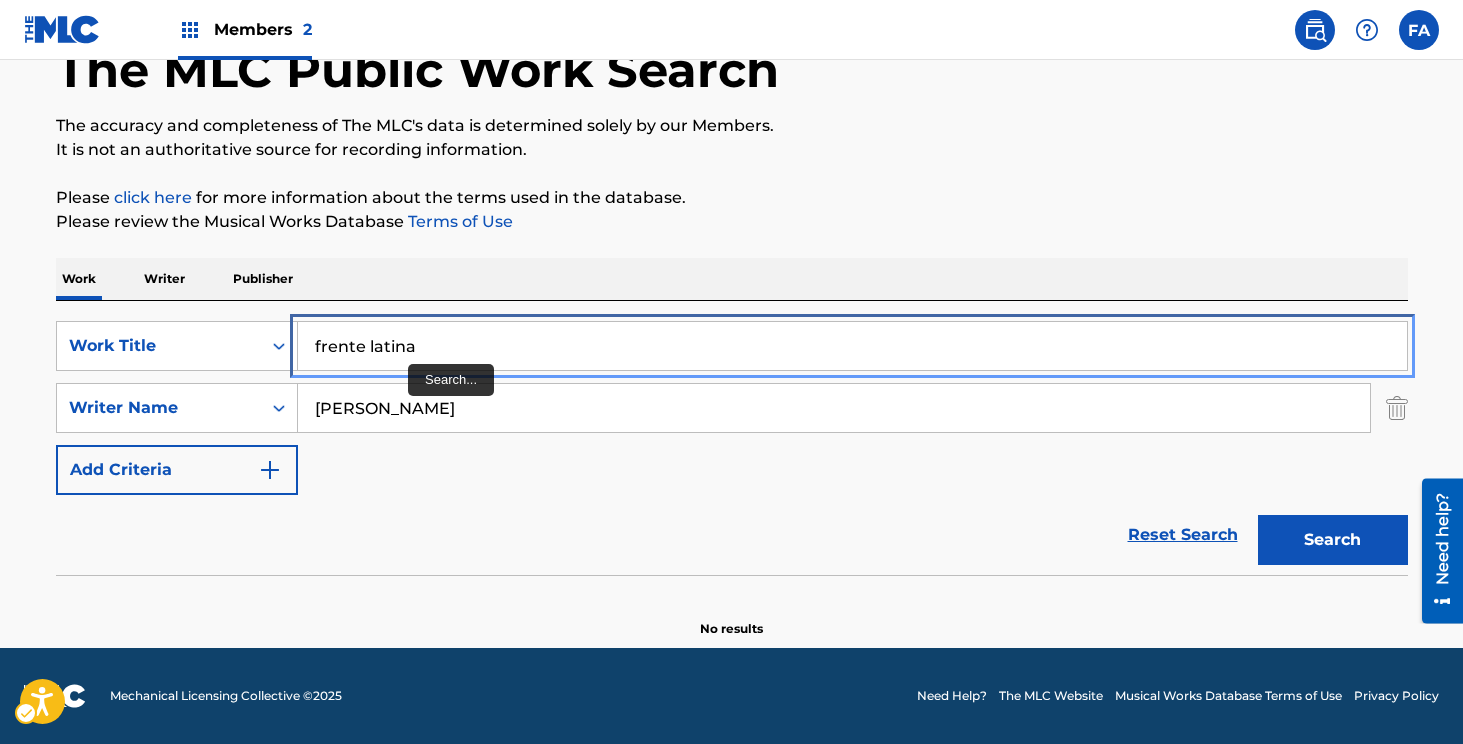 click on "frente latina" at bounding box center [852, 346] 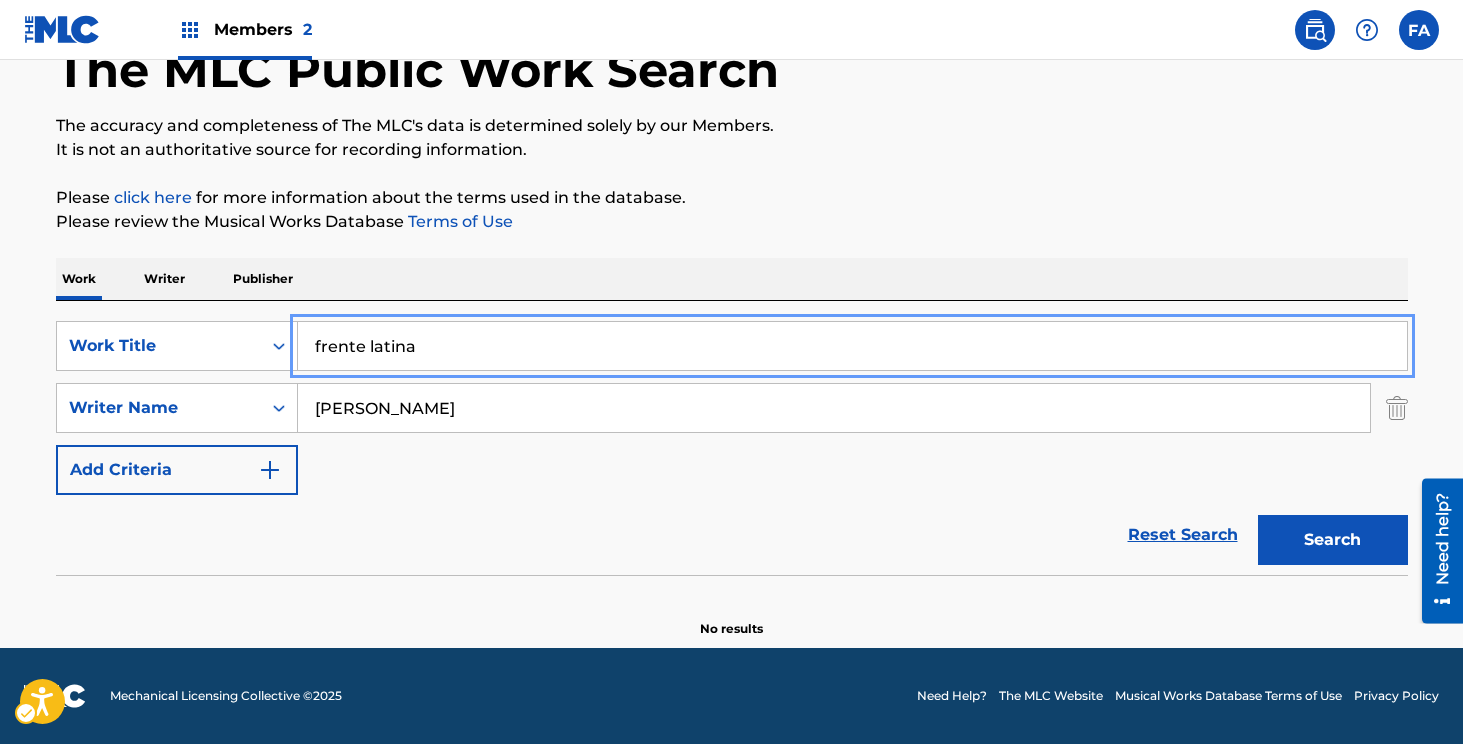 click on "frente latina" at bounding box center (852, 346) 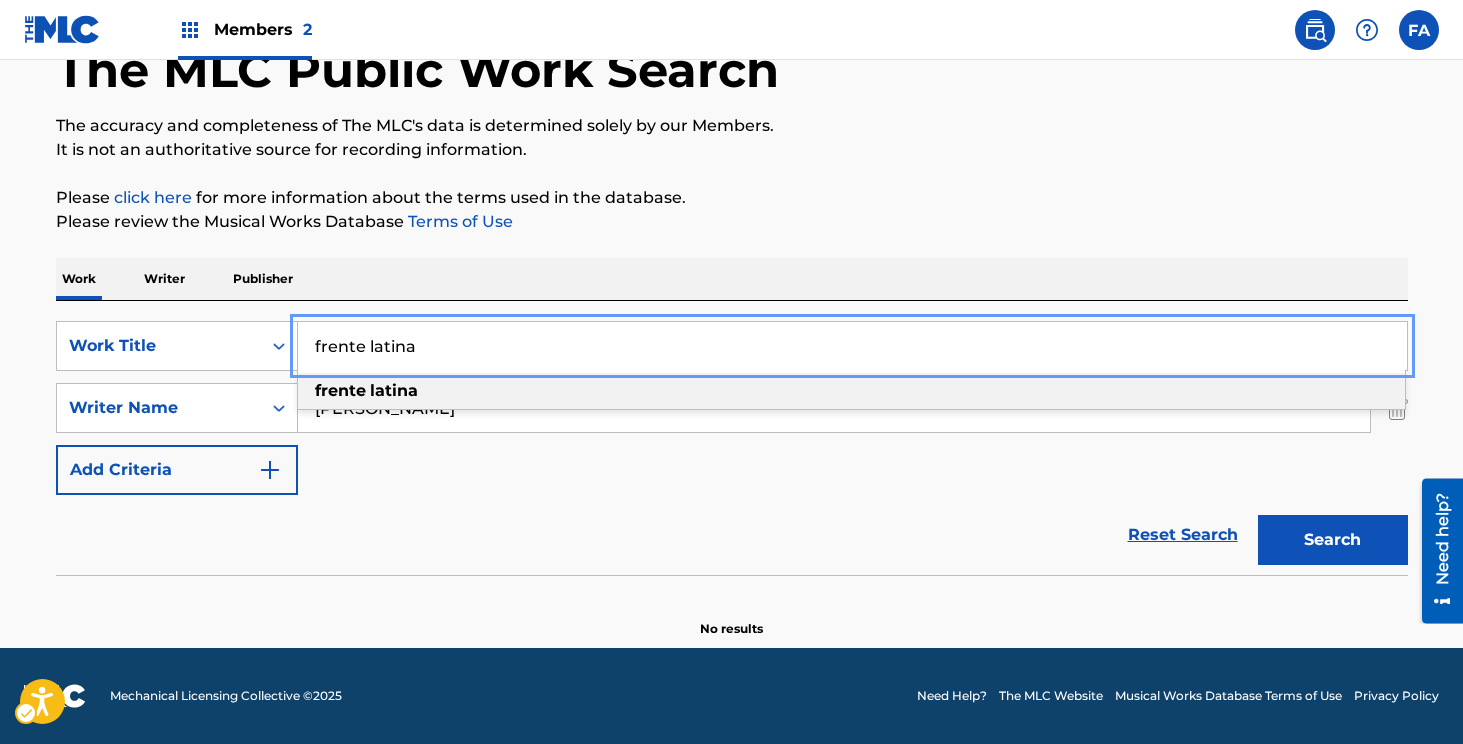 click on "SearchWithCriteriada391a0a-b3ce-4bd5-a1a8-66b33eebb9a4 Work Title frente latina frente   latina SearchWithCriteria7af2d5d0-4907-4bbe-a015-ab48dcd722ef Writer Name [PERSON_NAME] Add Criteria" at bounding box center (732, 408) 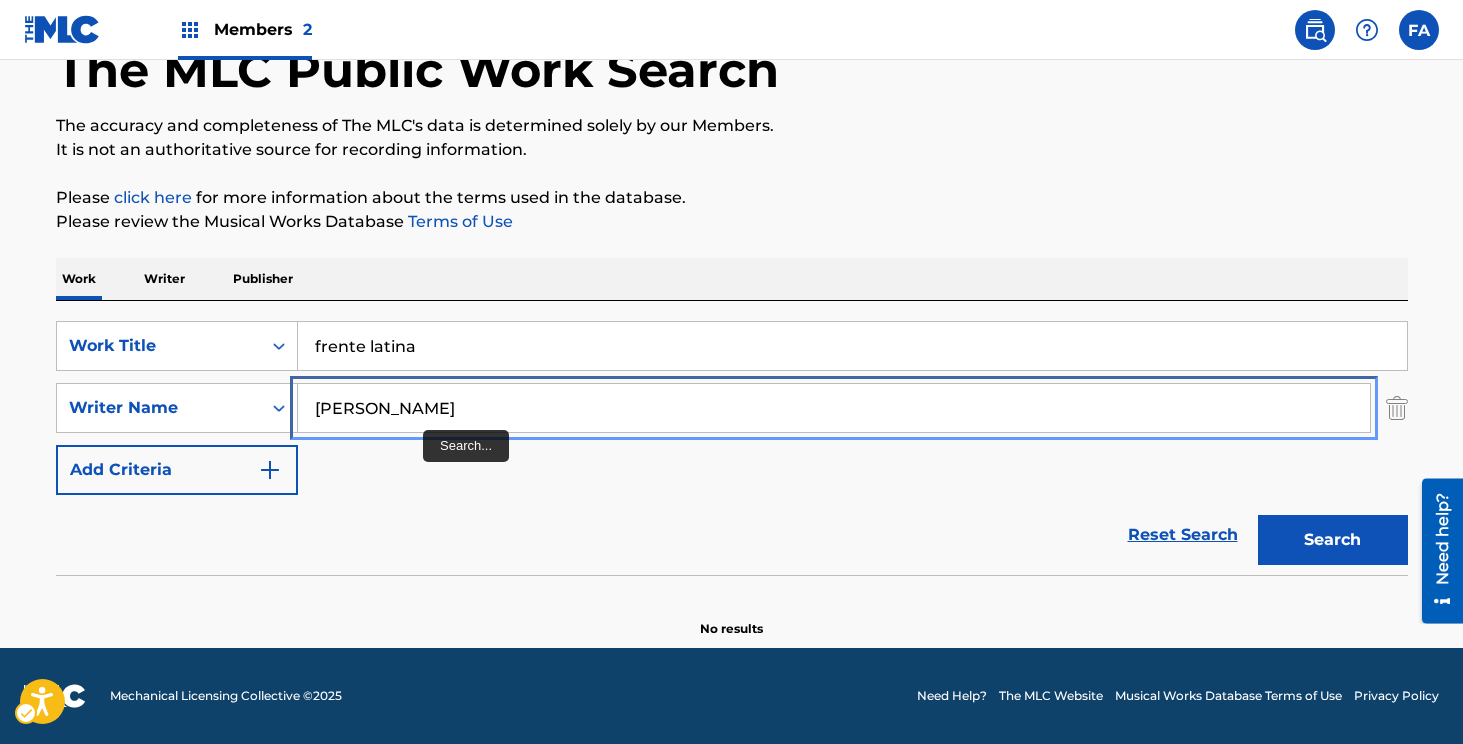 click on "[PERSON_NAME]" at bounding box center (834, 408) 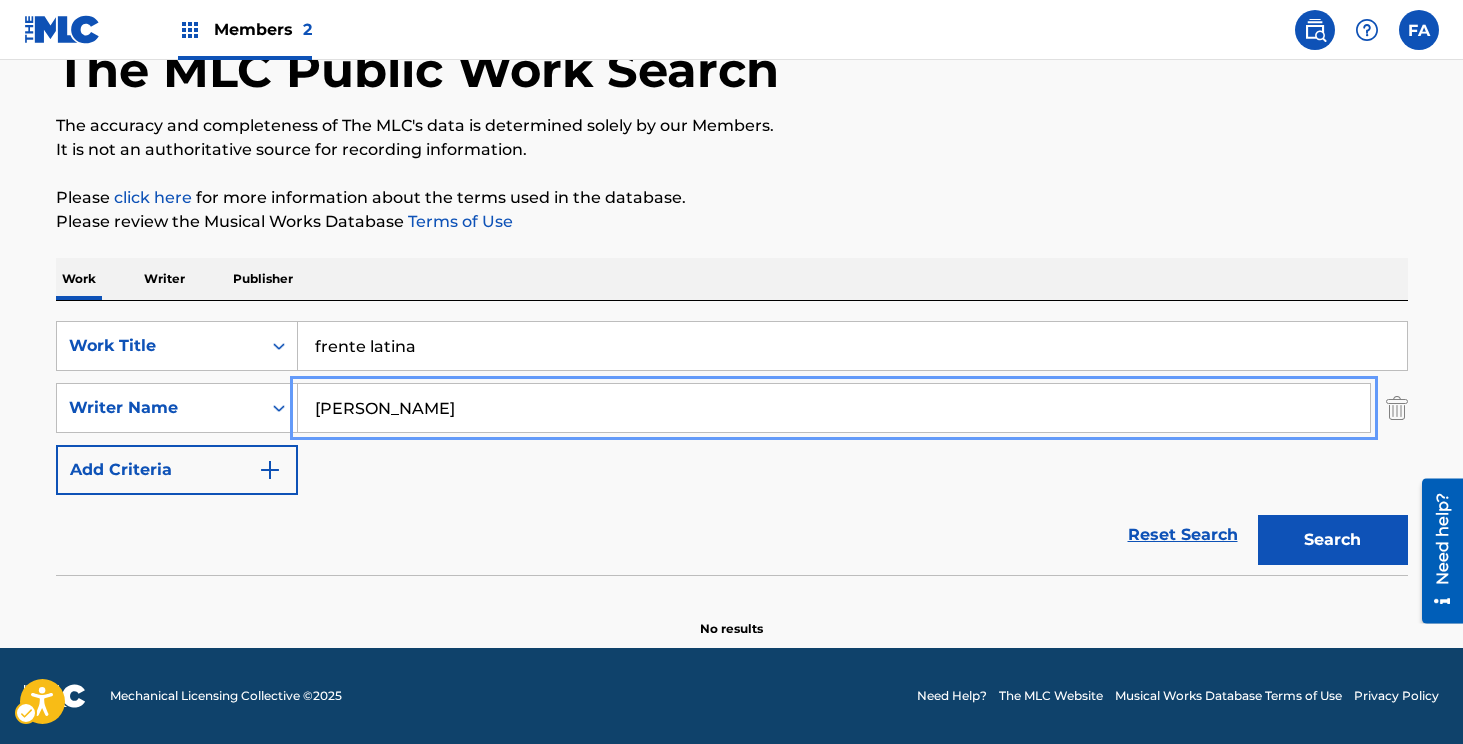 click on "[PERSON_NAME]" at bounding box center [834, 408] 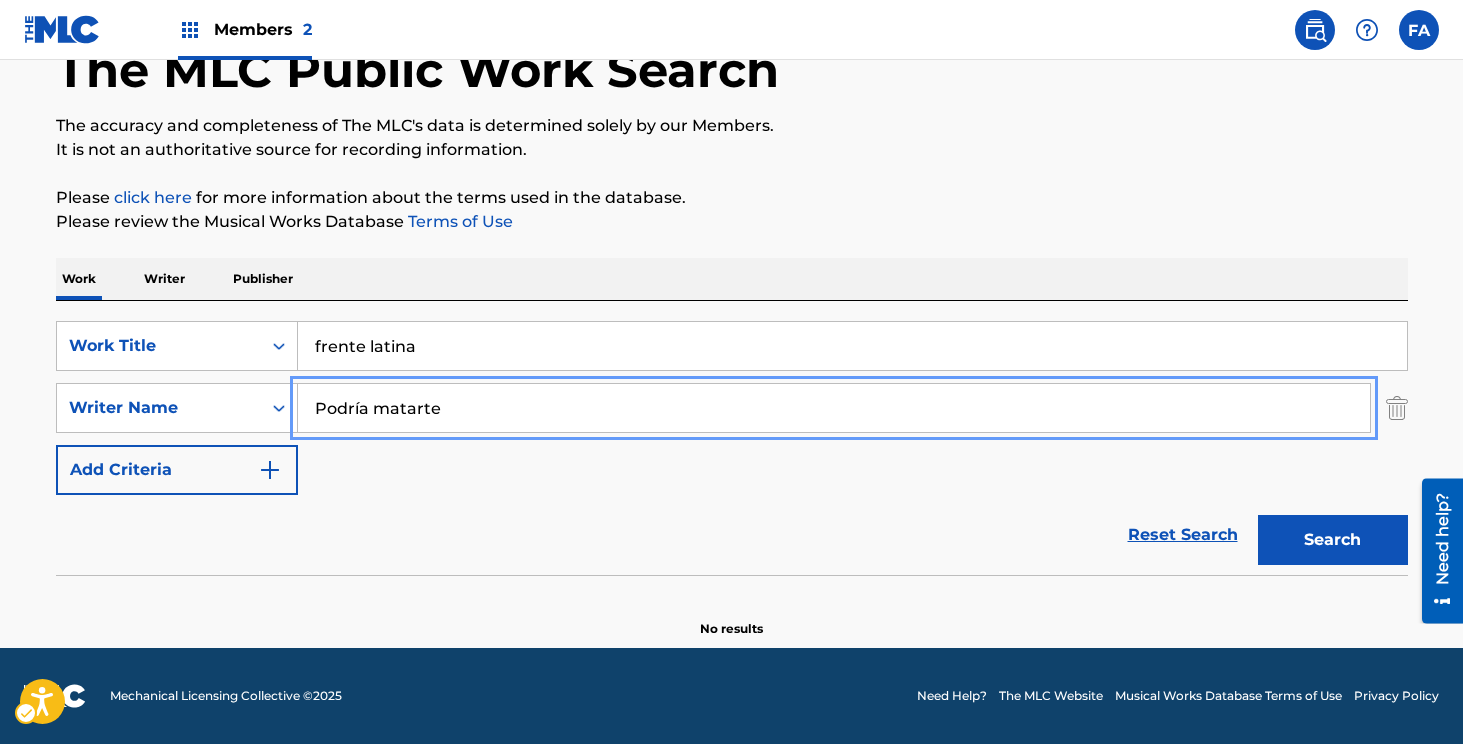 type on "Podría matarte" 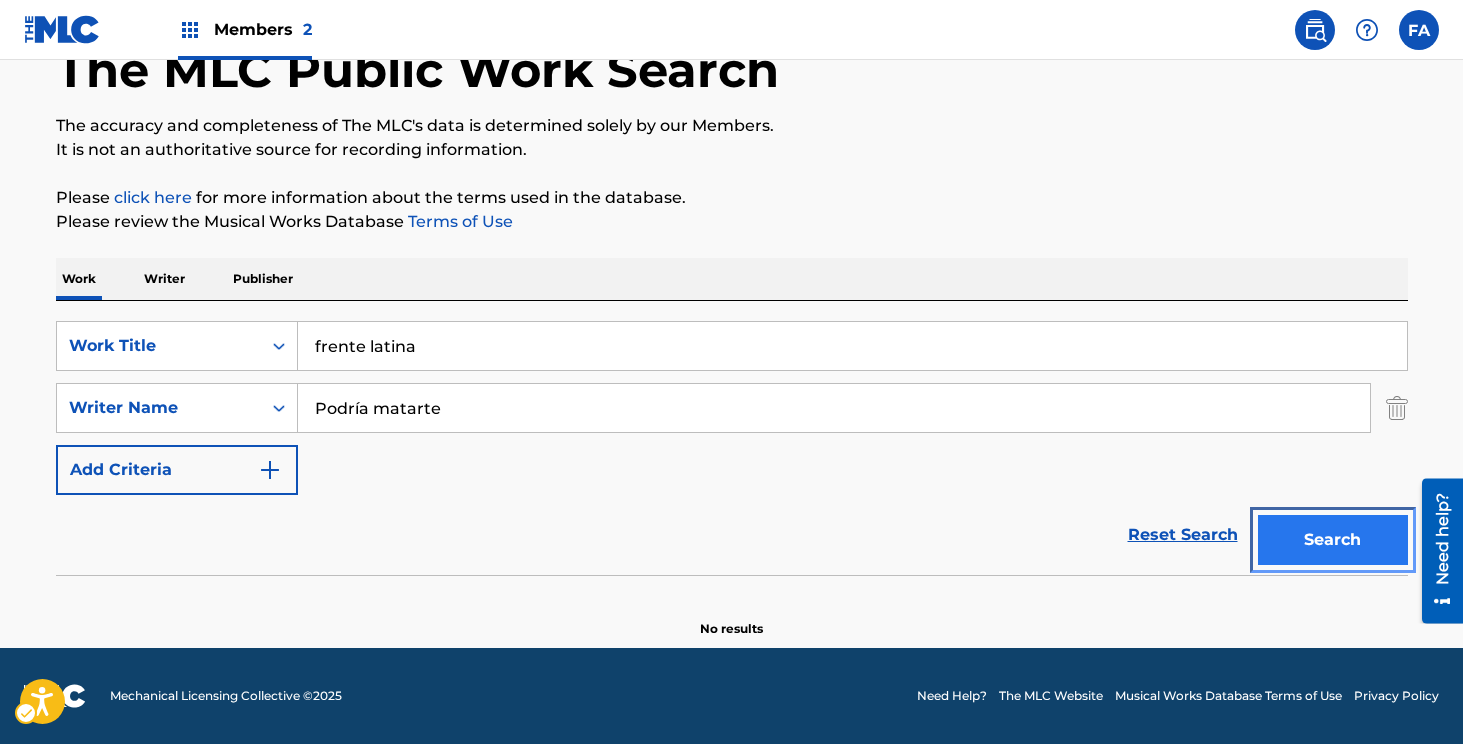 click on "Search" at bounding box center [1333, 540] 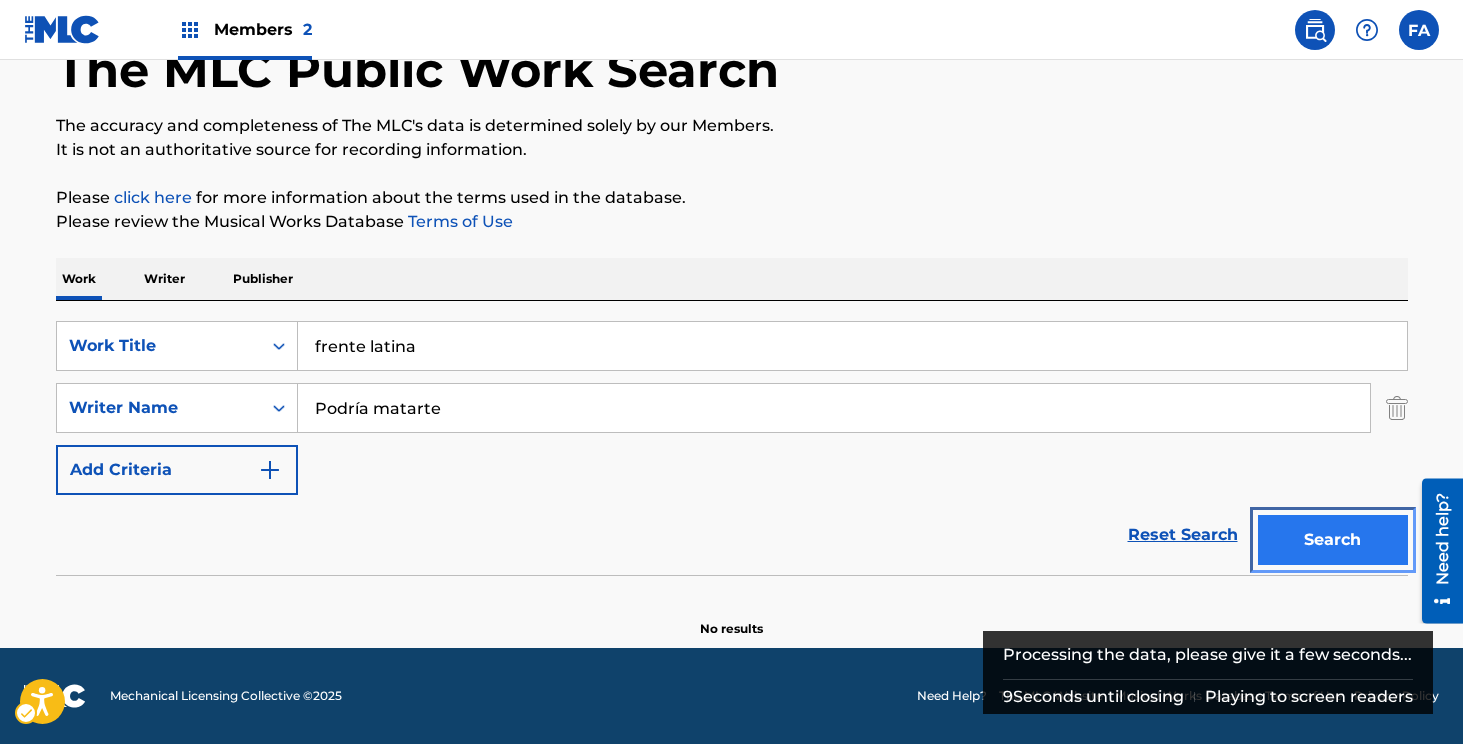 click on "Search" at bounding box center [1333, 540] 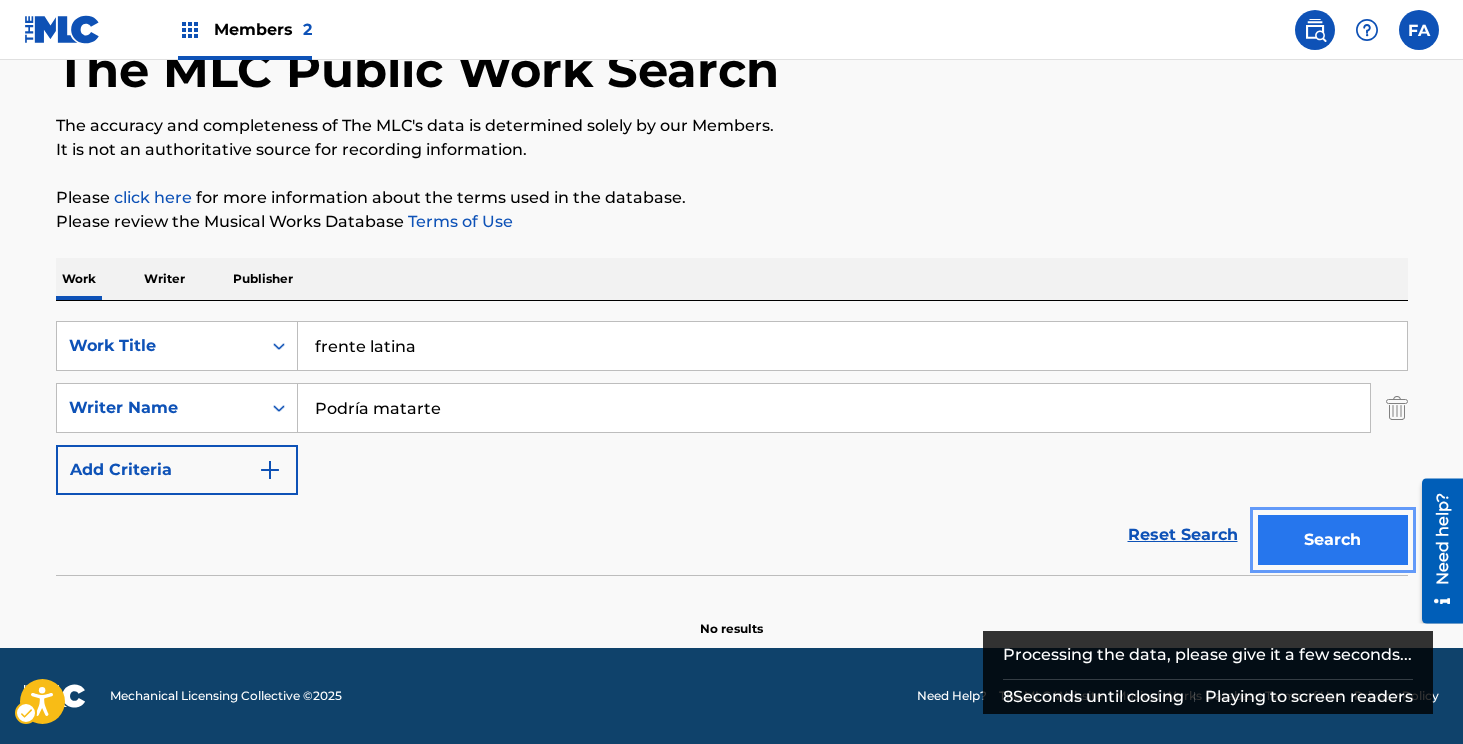 click on "Search" at bounding box center (1333, 540) 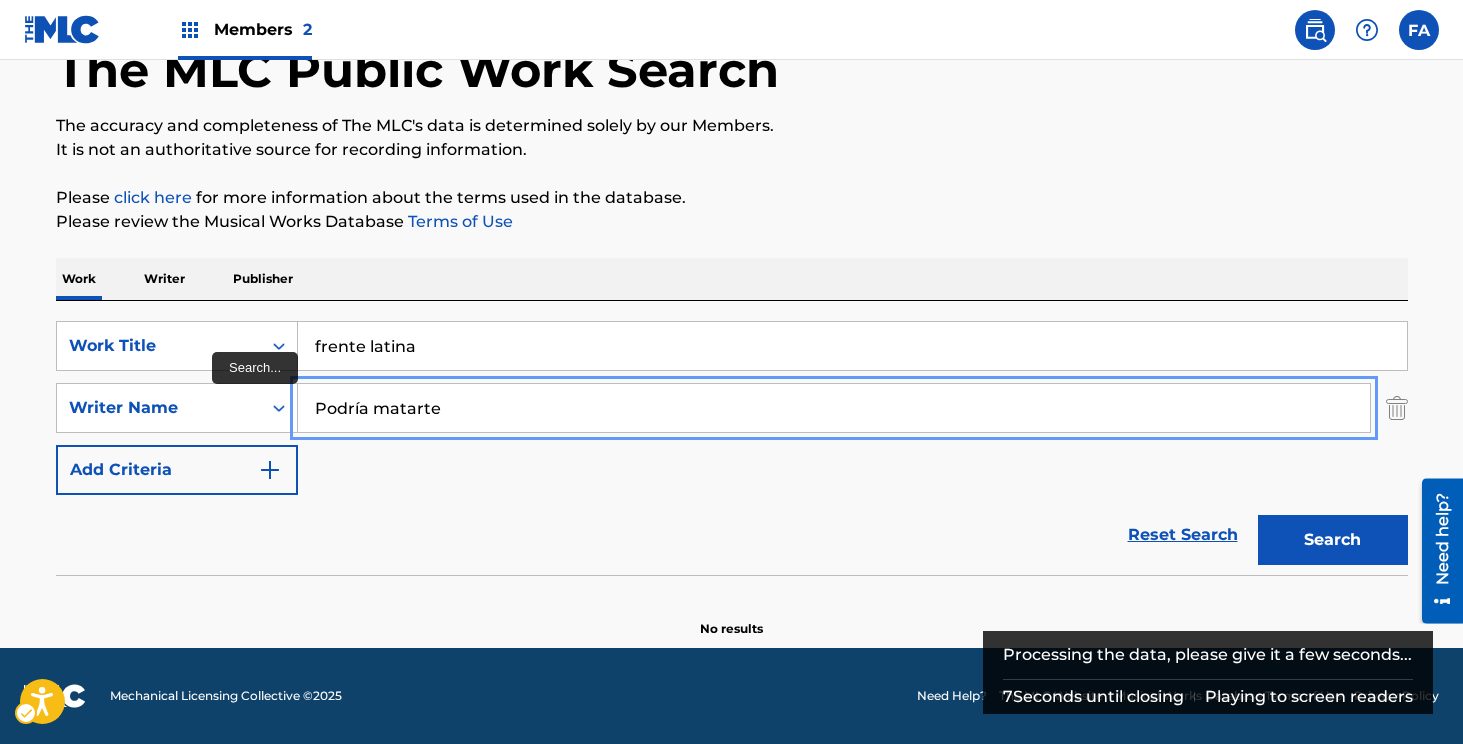 click on "Podría matarte" at bounding box center (834, 408) 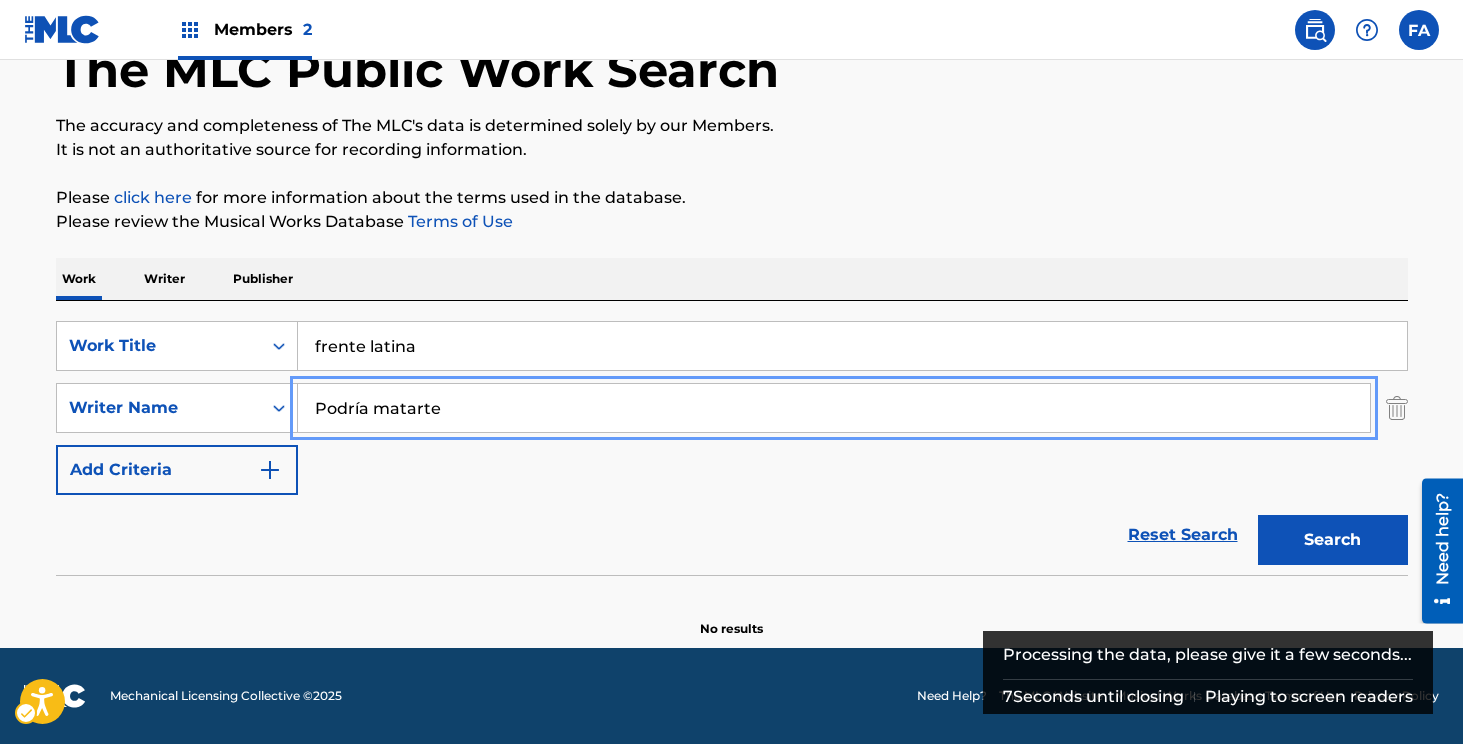 click on "Podría matarte" at bounding box center [834, 408] 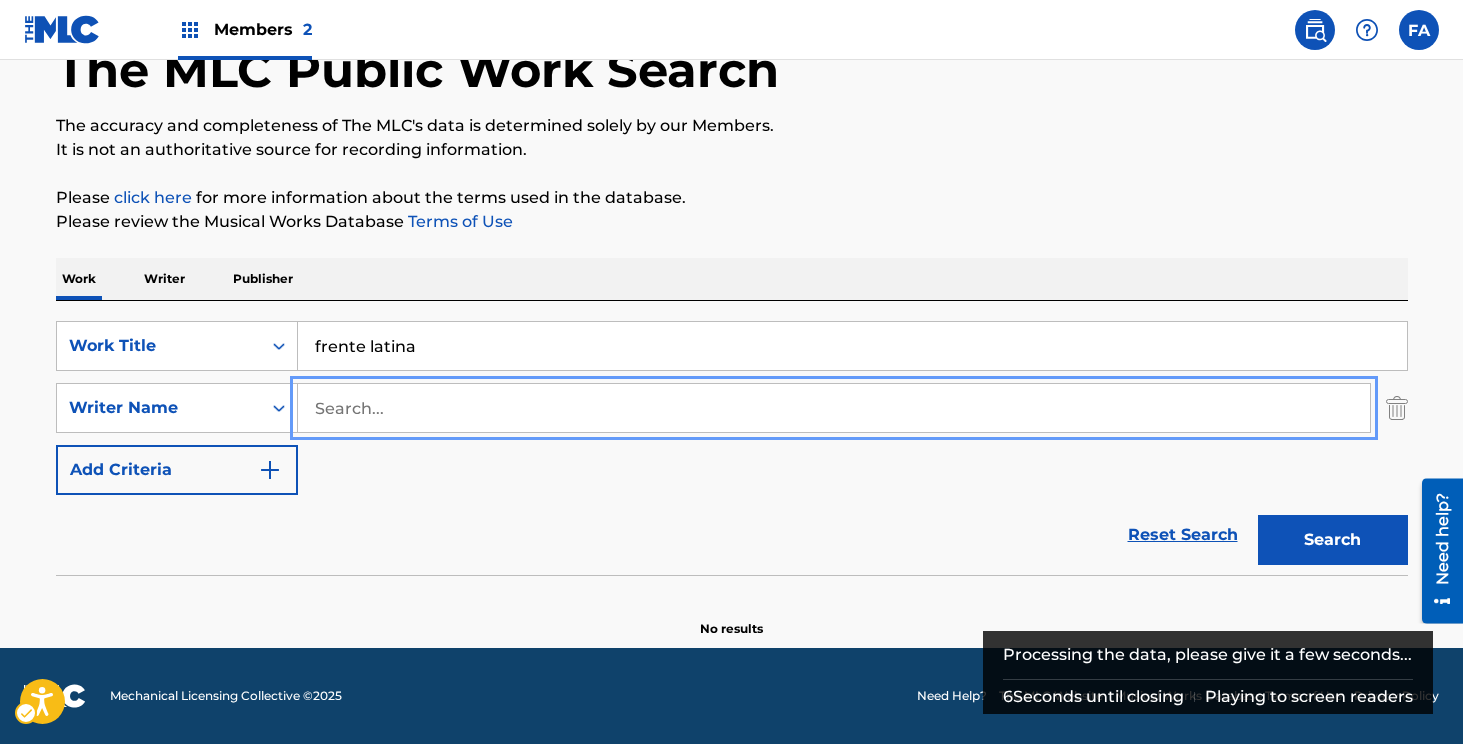 type 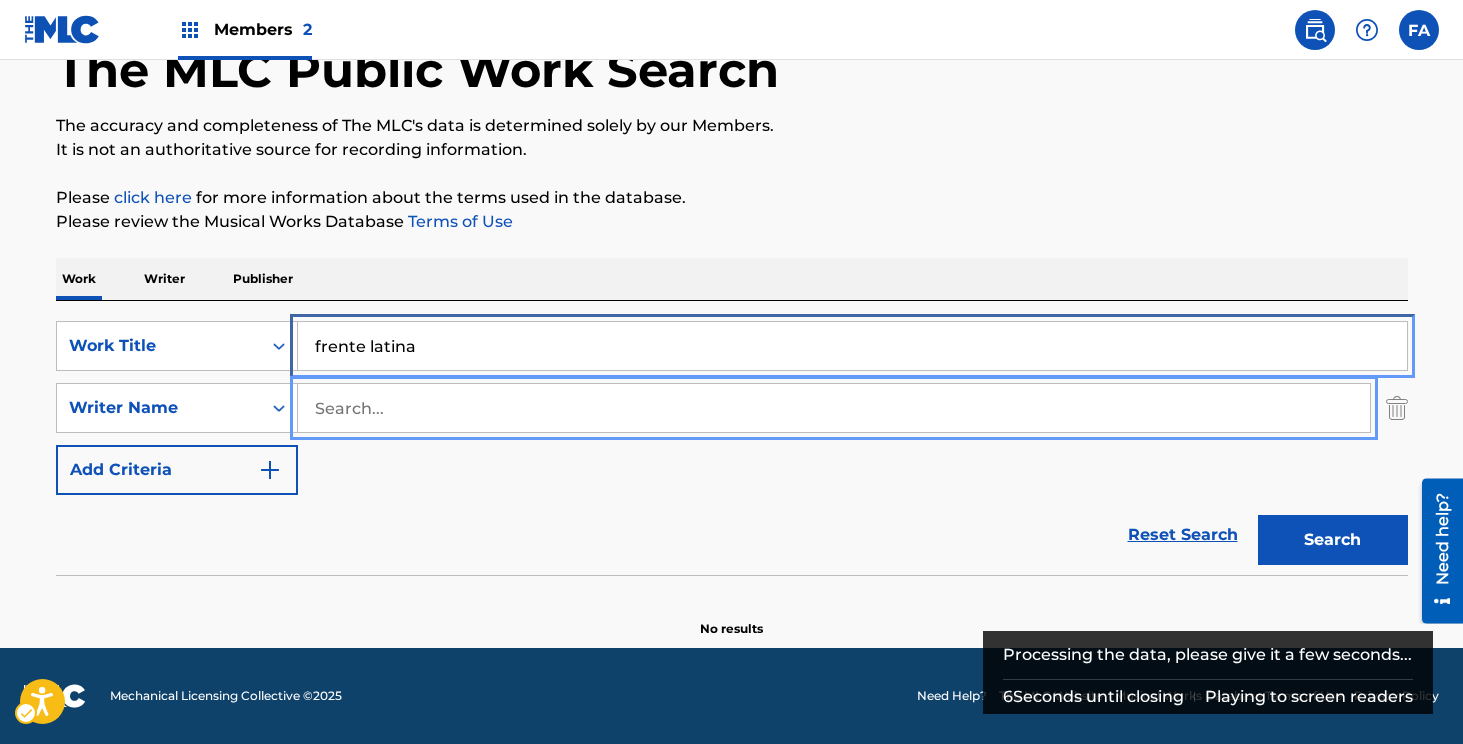 click on "frente latina" at bounding box center [852, 346] 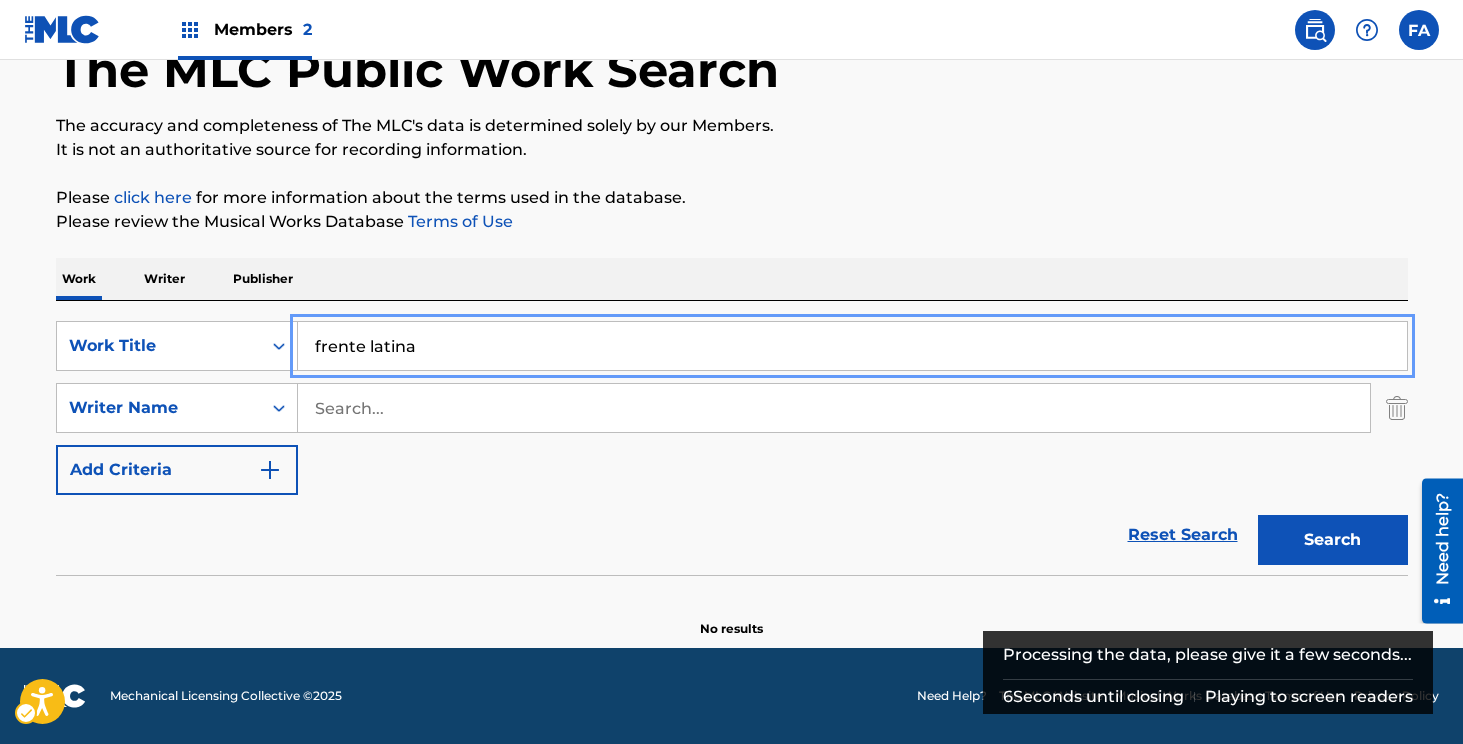 click on "frente latina" at bounding box center [852, 346] 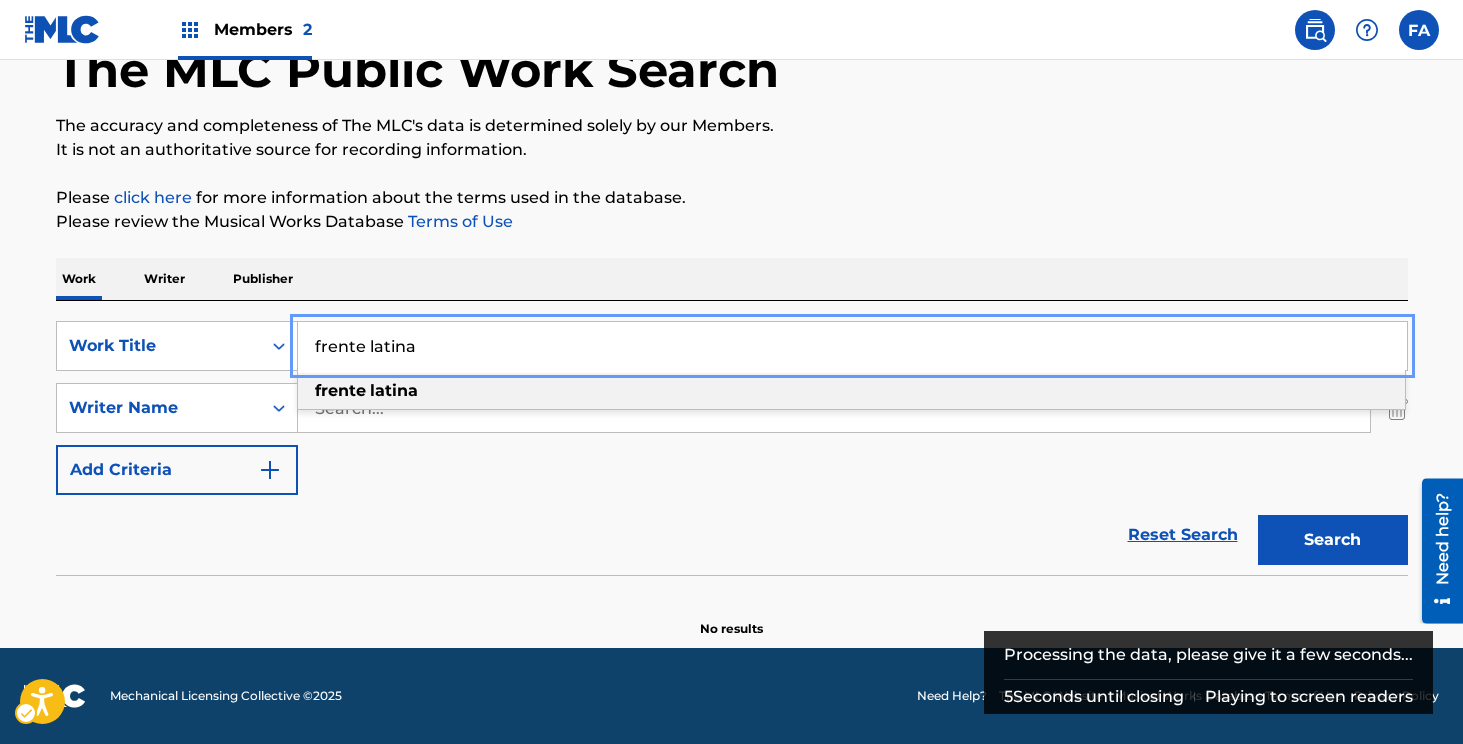 click on "frente latina" at bounding box center [852, 346] 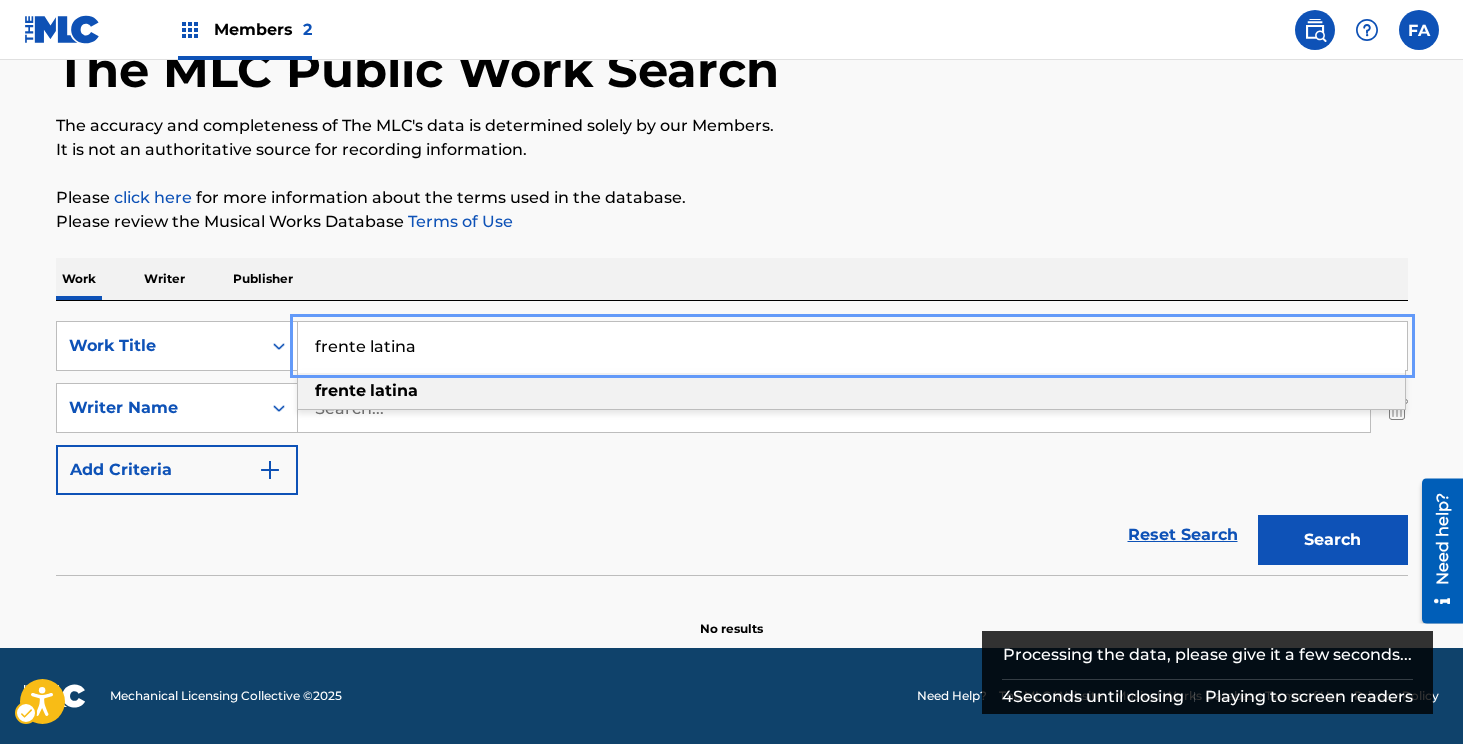click on "frente latina" at bounding box center [852, 346] 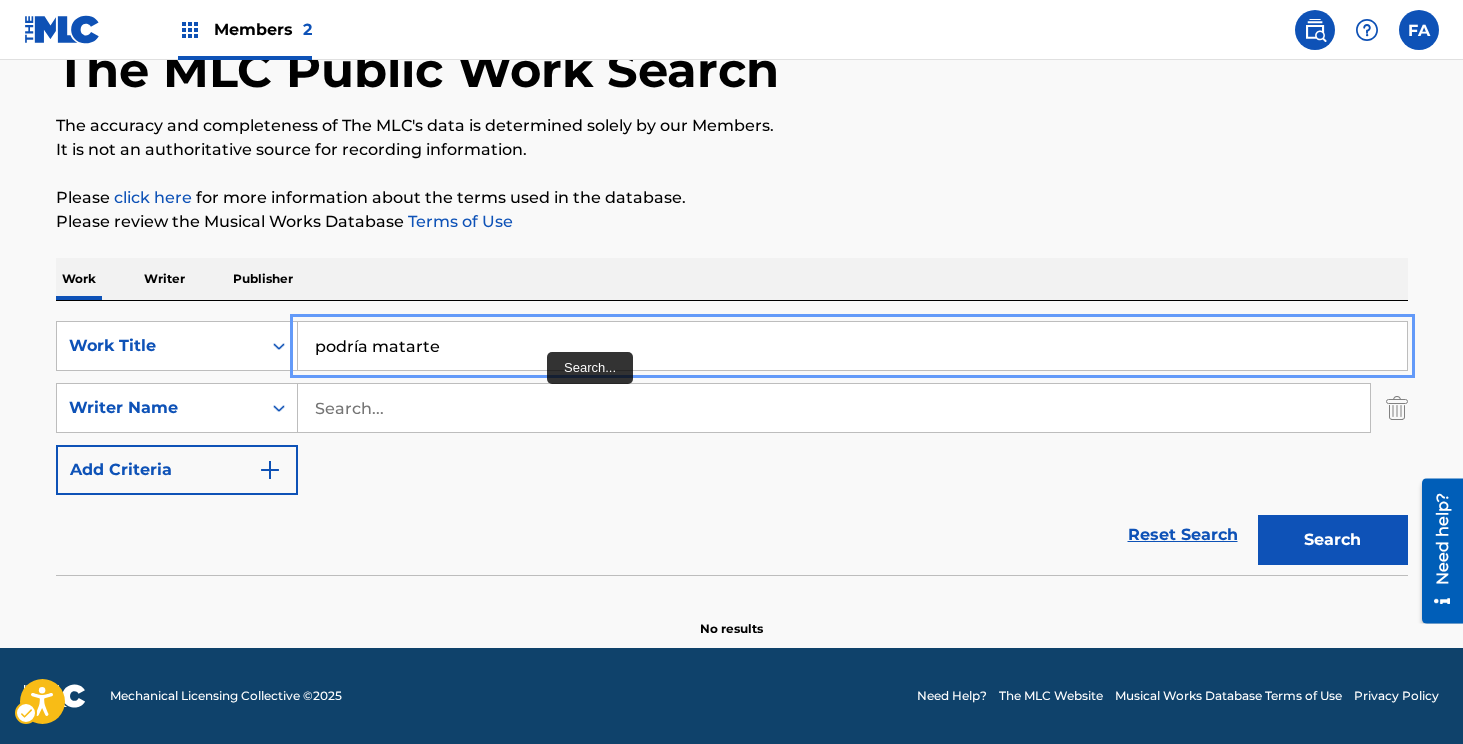 click on "podría matarte" at bounding box center (852, 346) 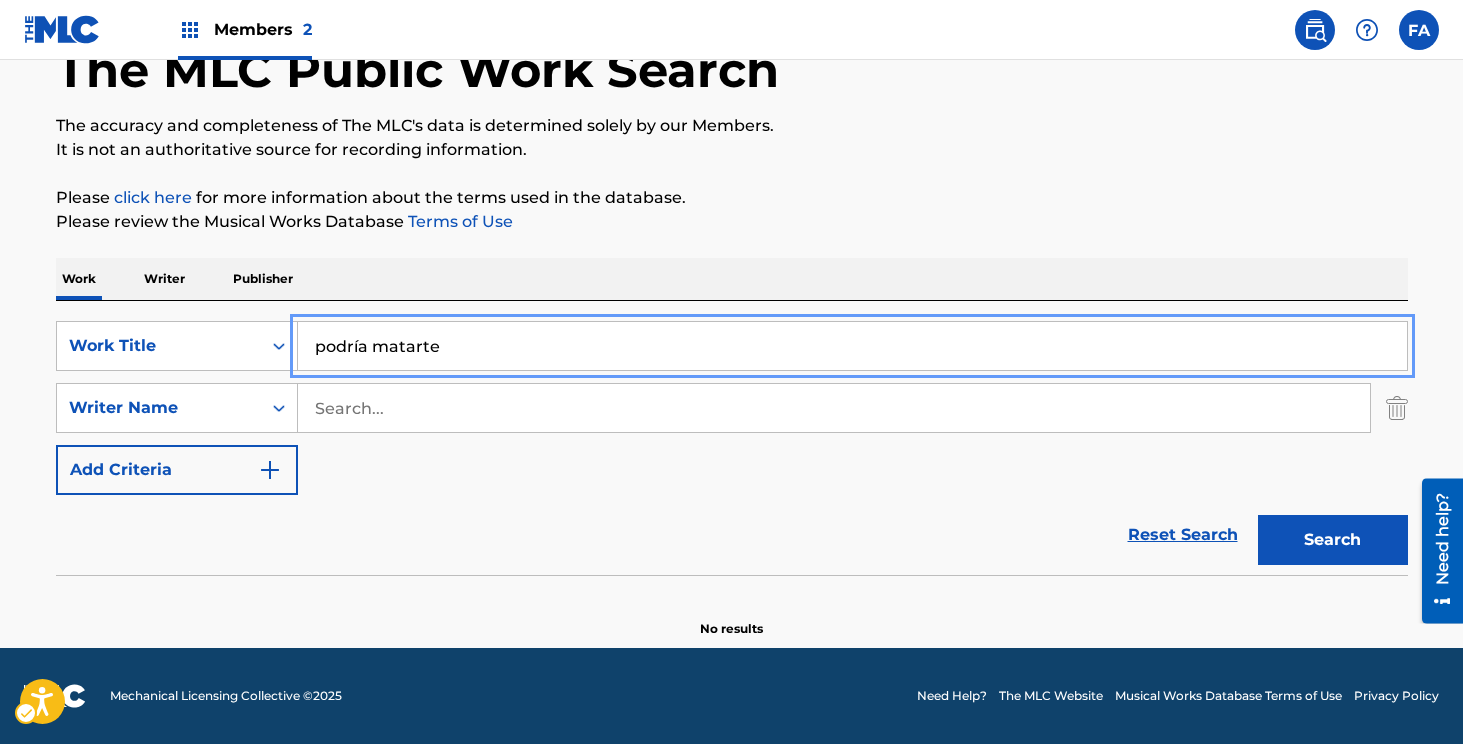 type on "podría matarte" 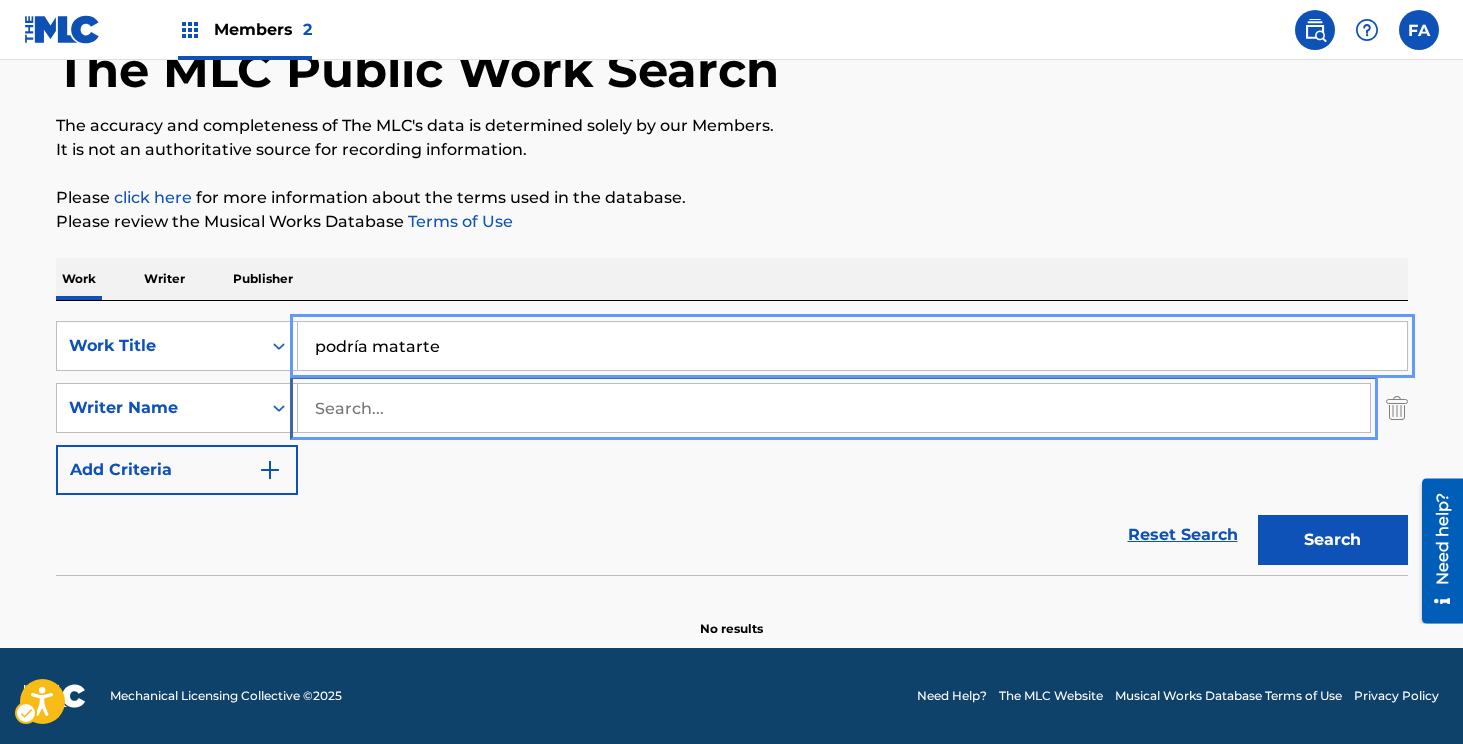 click at bounding box center [834, 408] 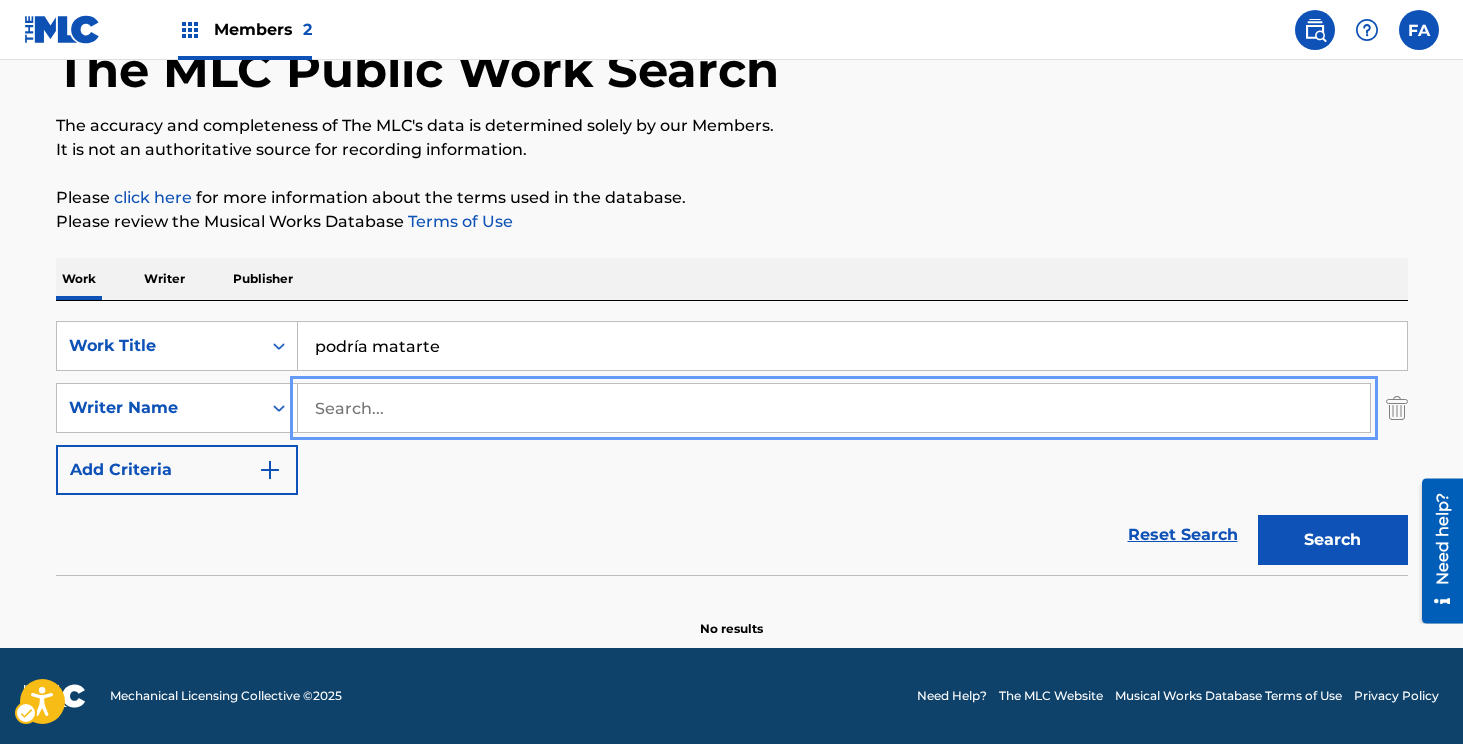 type on "[PERSON_NAME]" 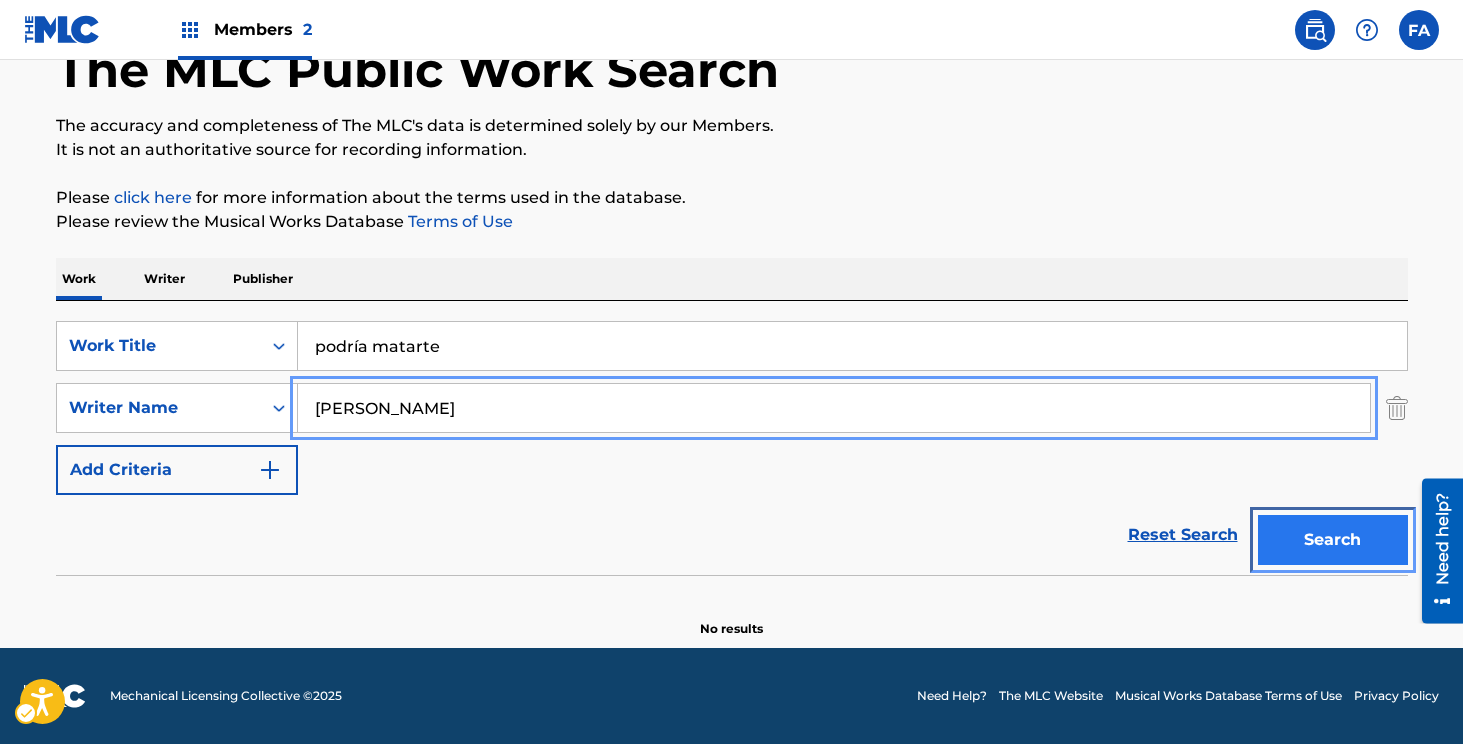 click on "Search" at bounding box center [1333, 540] 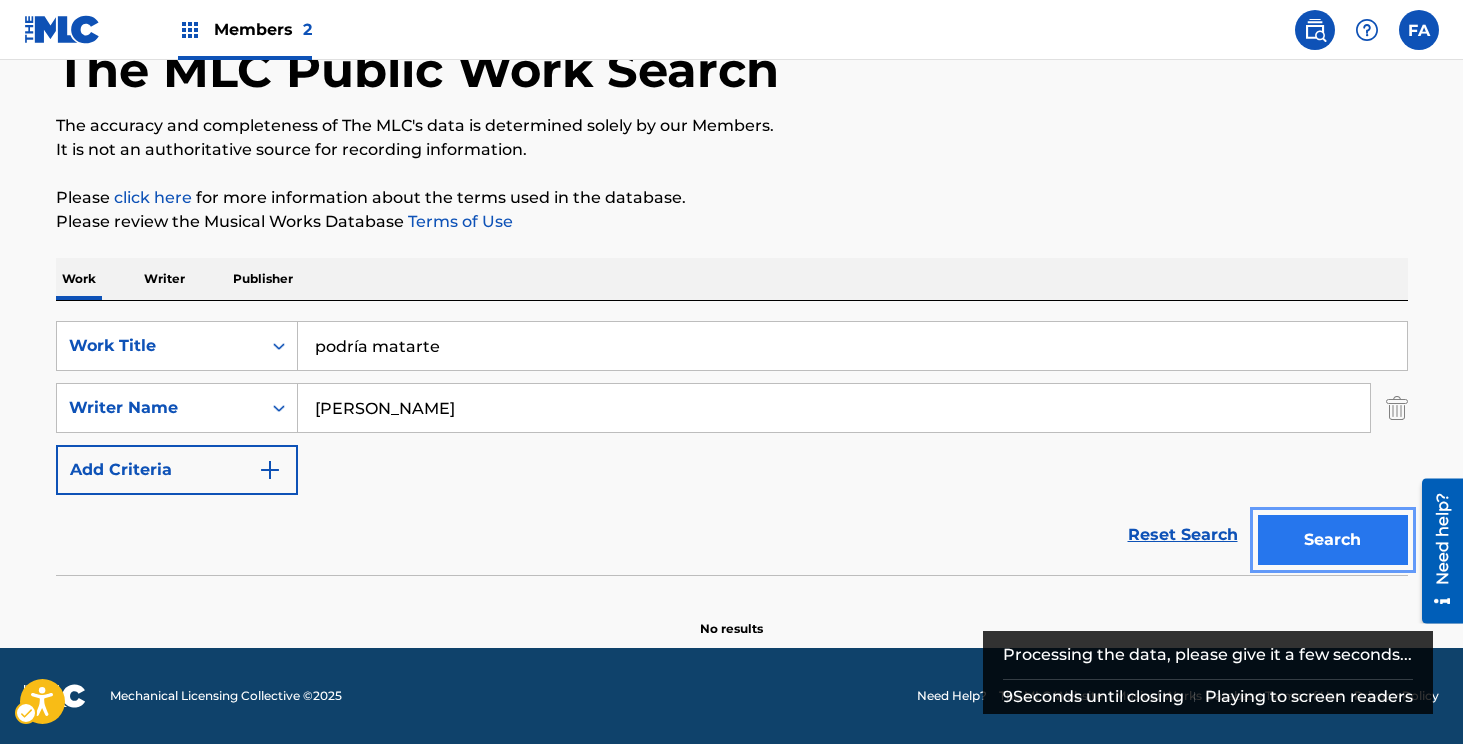 click on "Search" at bounding box center (1333, 540) 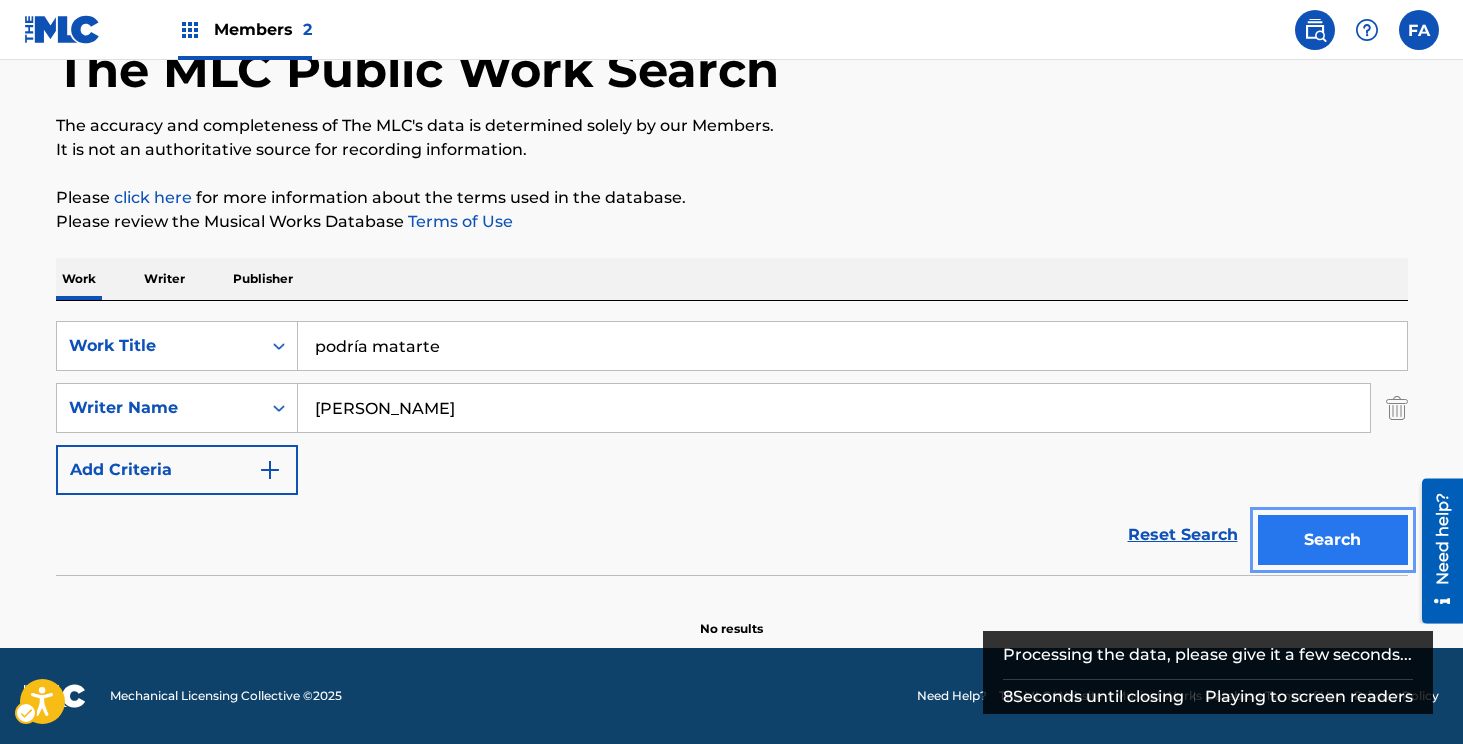 click on "Search" at bounding box center [1333, 540] 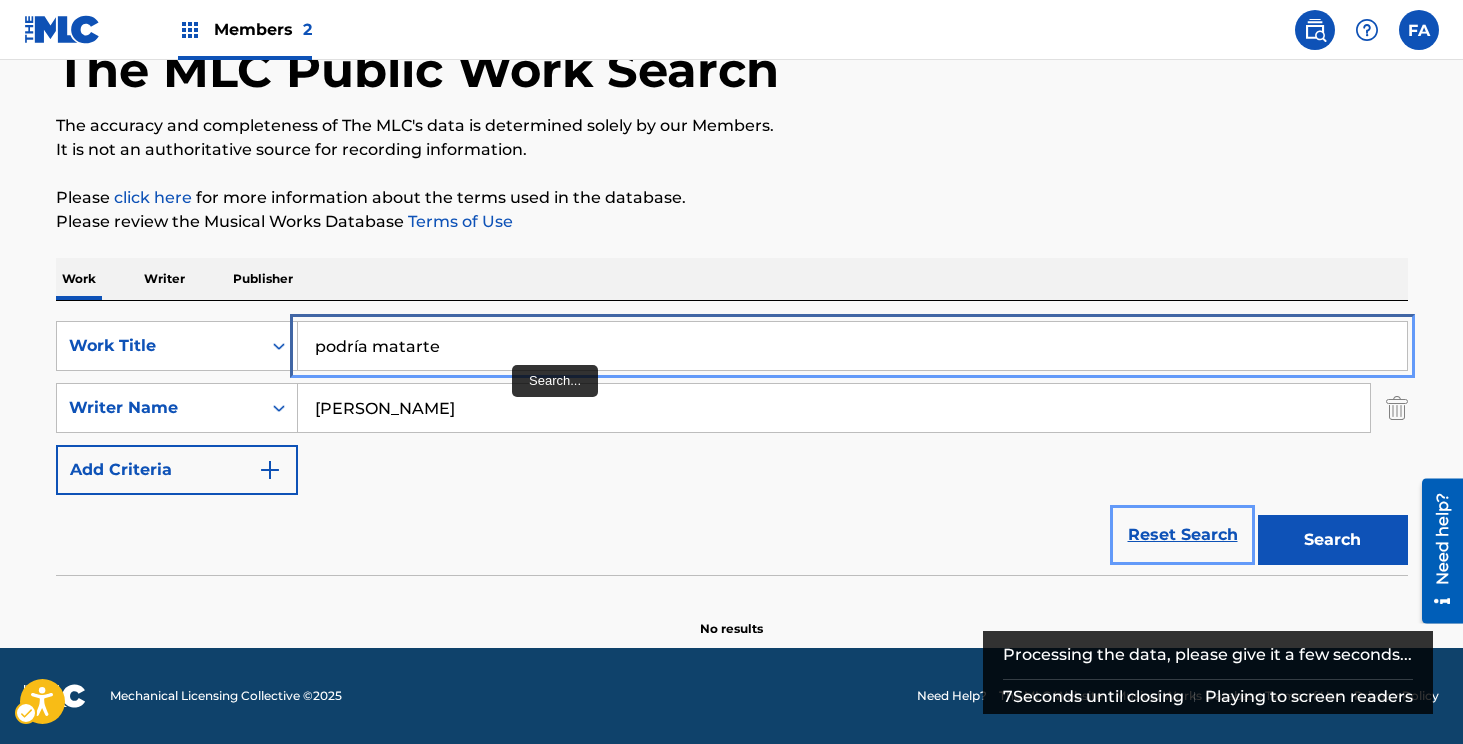 click on "podría matarte" at bounding box center (852, 346) 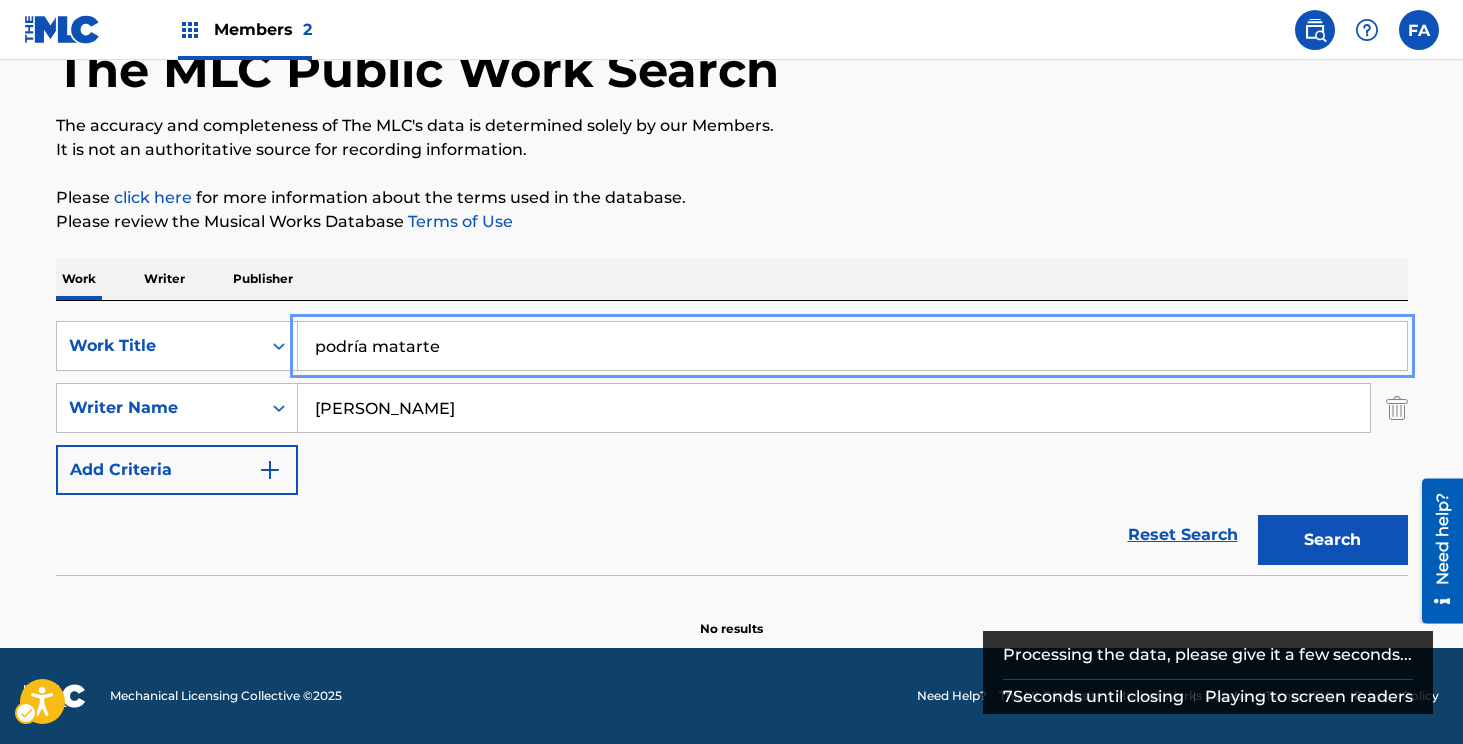 click on "podría matarte" at bounding box center (852, 346) 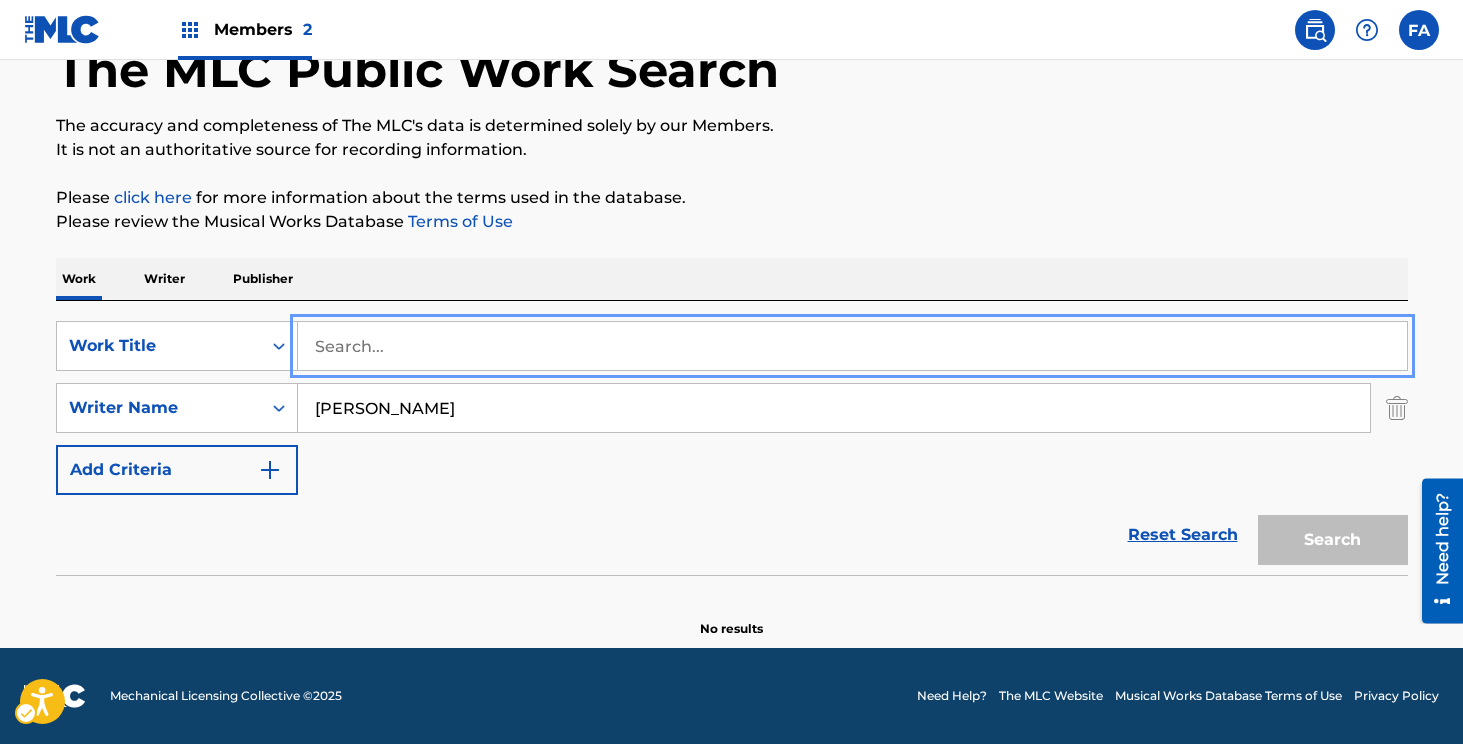 type 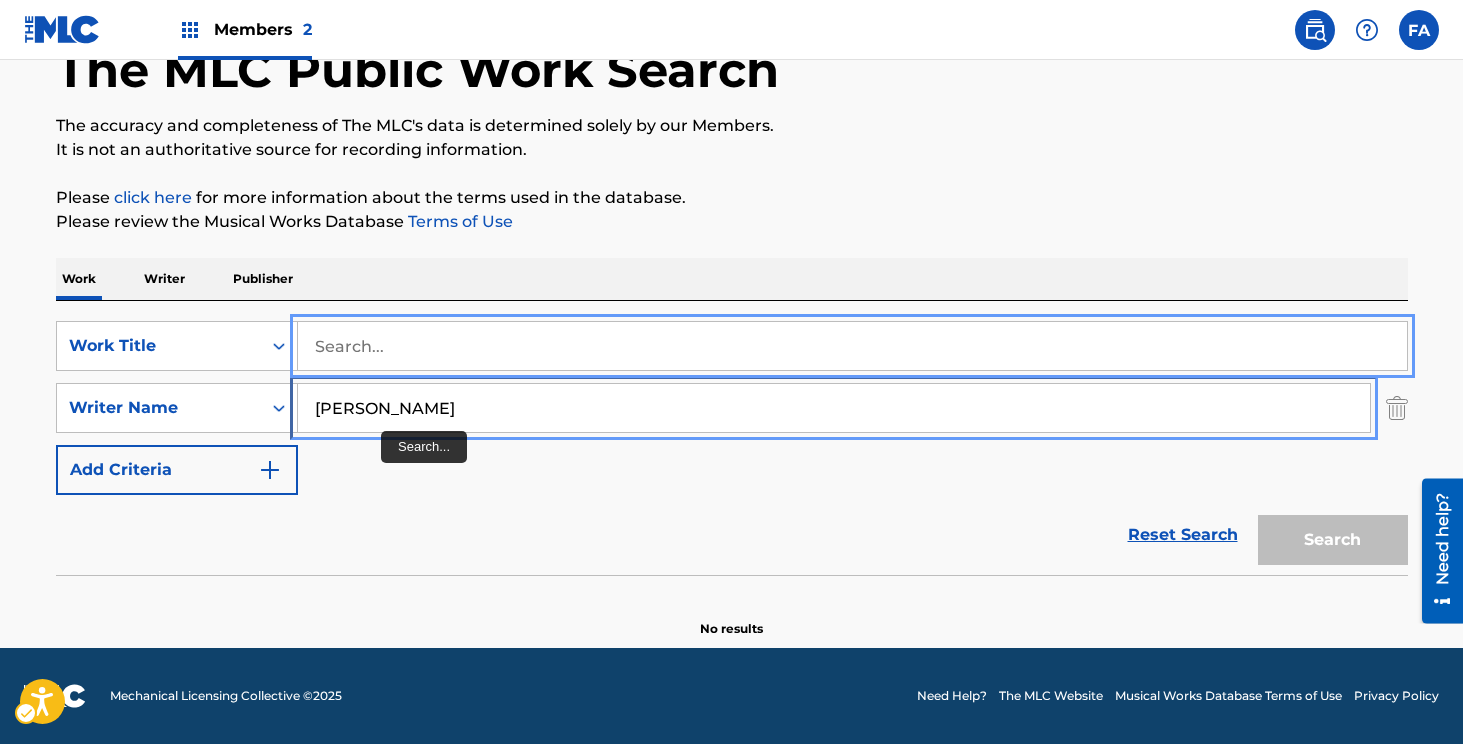 click on "[PERSON_NAME]" at bounding box center [834, 408] 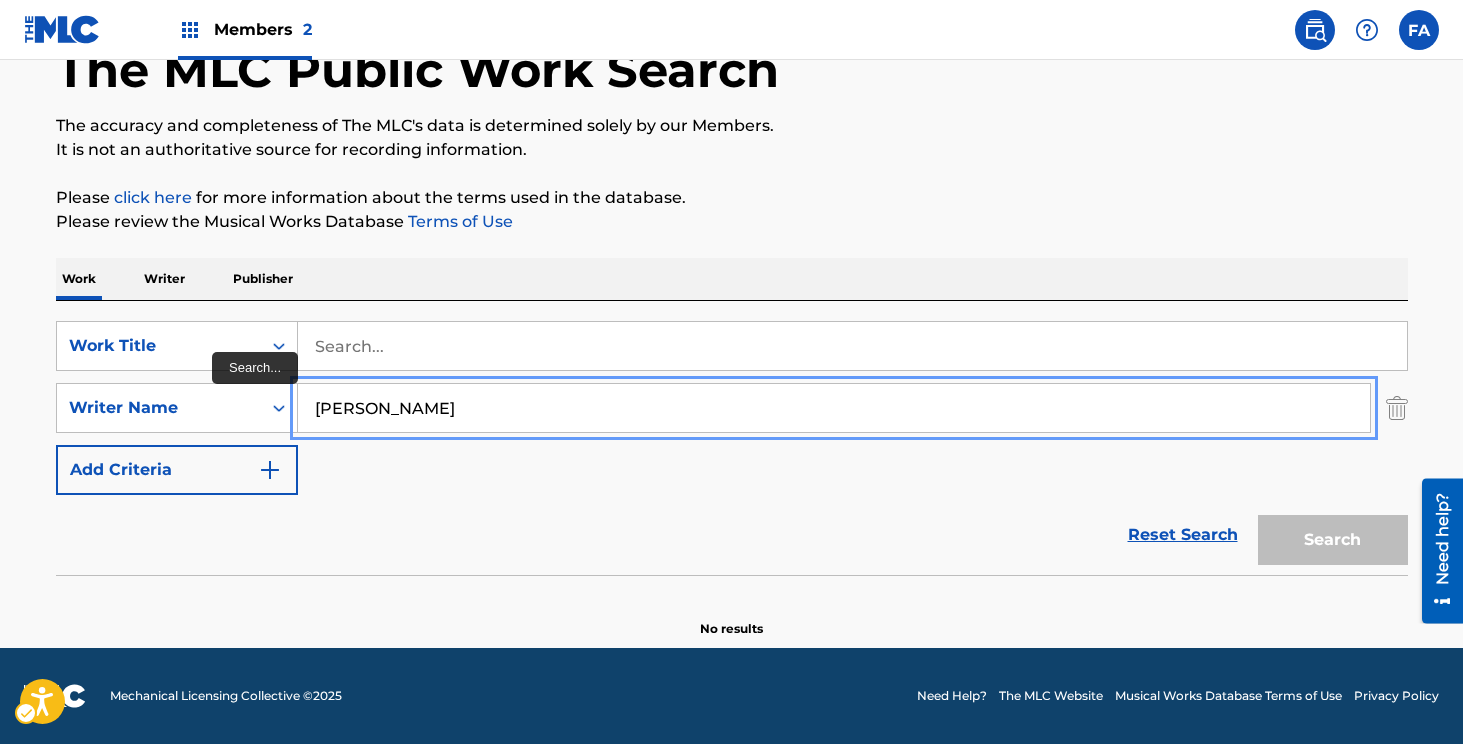 click on "[PERSON_NAME]" at bounding box center (834, 408) 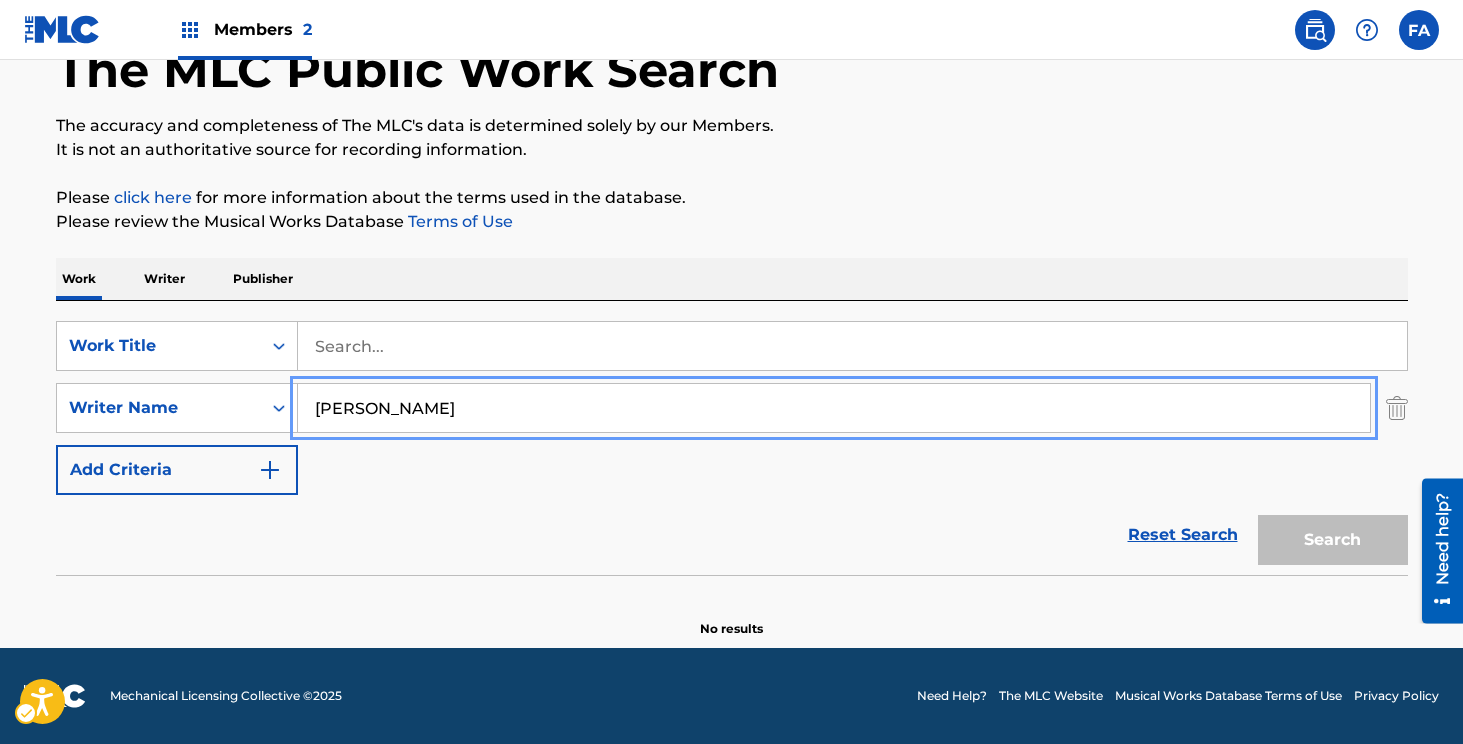 click on "[PERSON_NAME]" at bounding box center [834, 408] 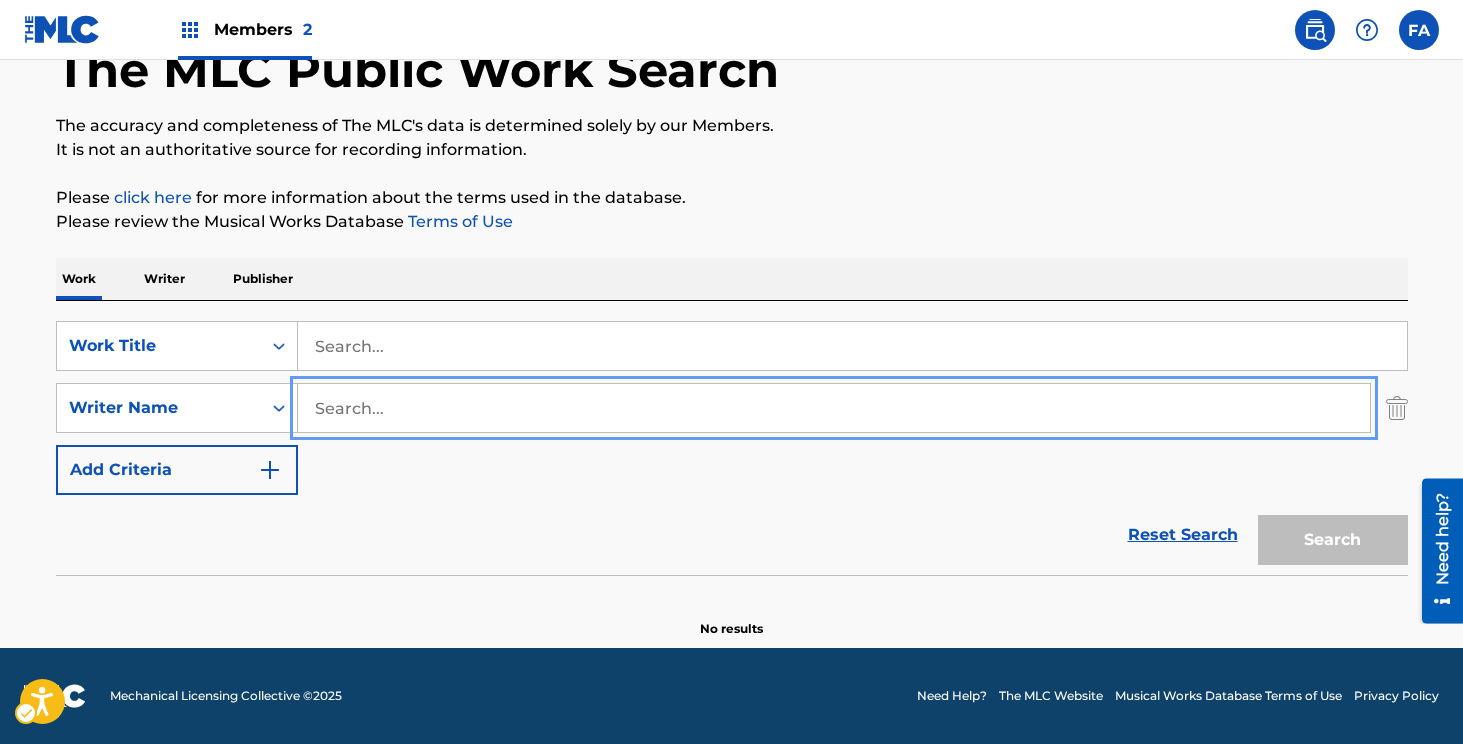 type 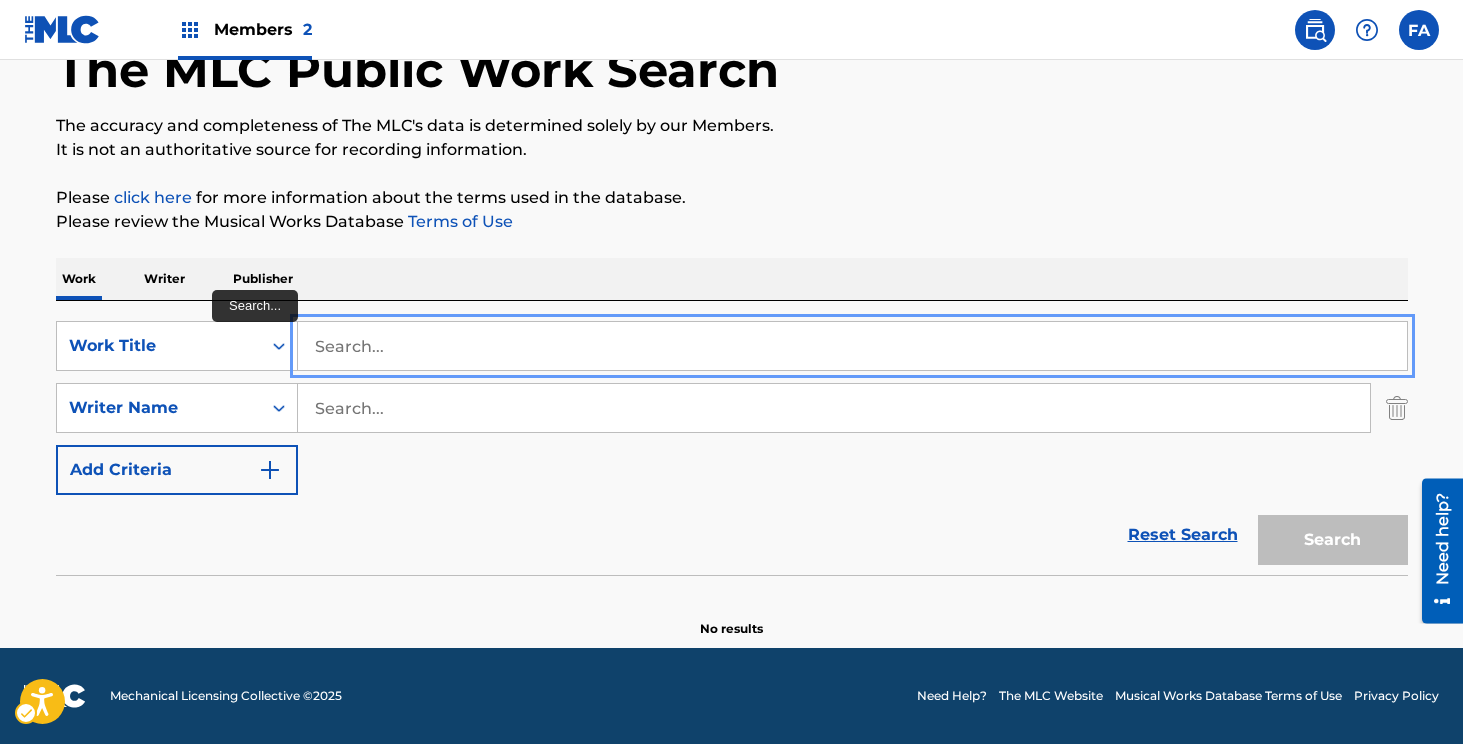 click at bounding box center [852, 346] 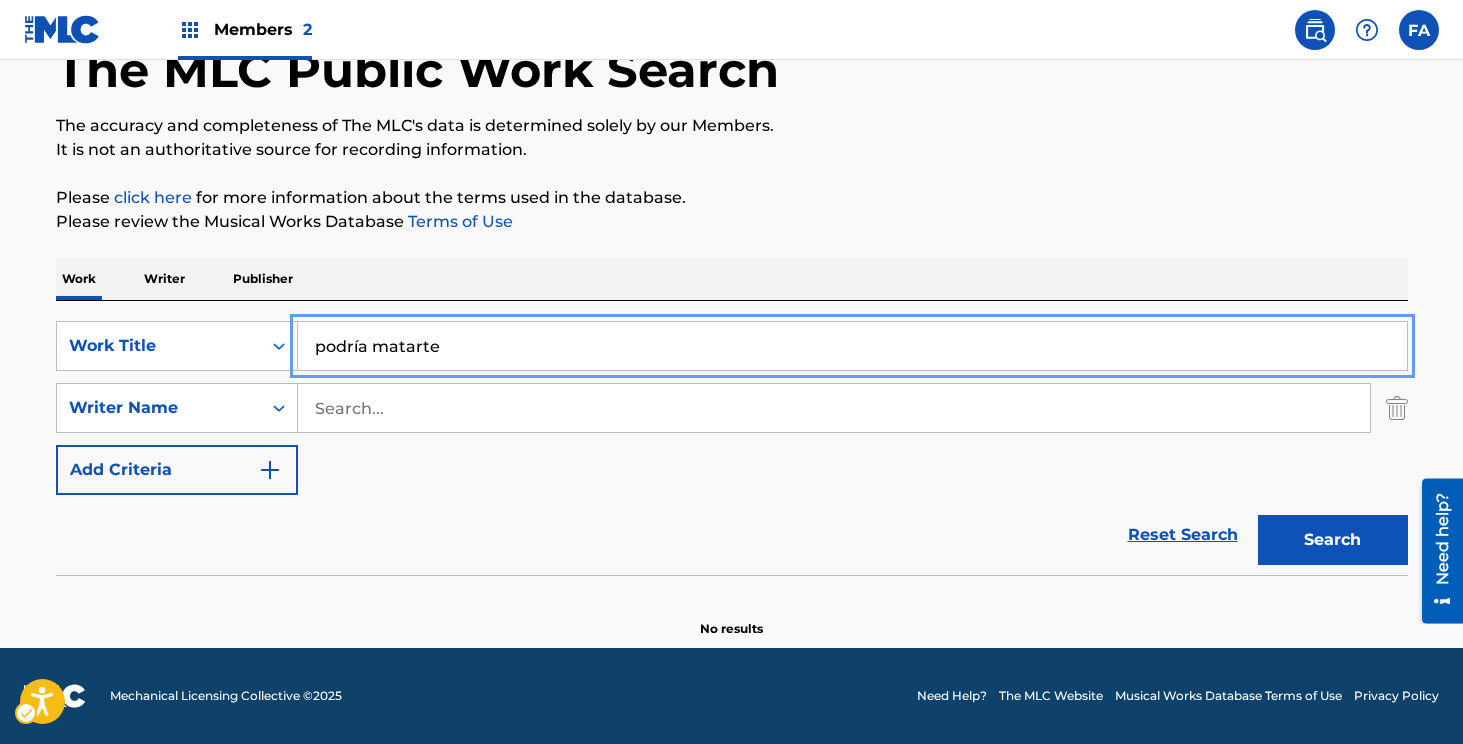 type on "podría matarte" 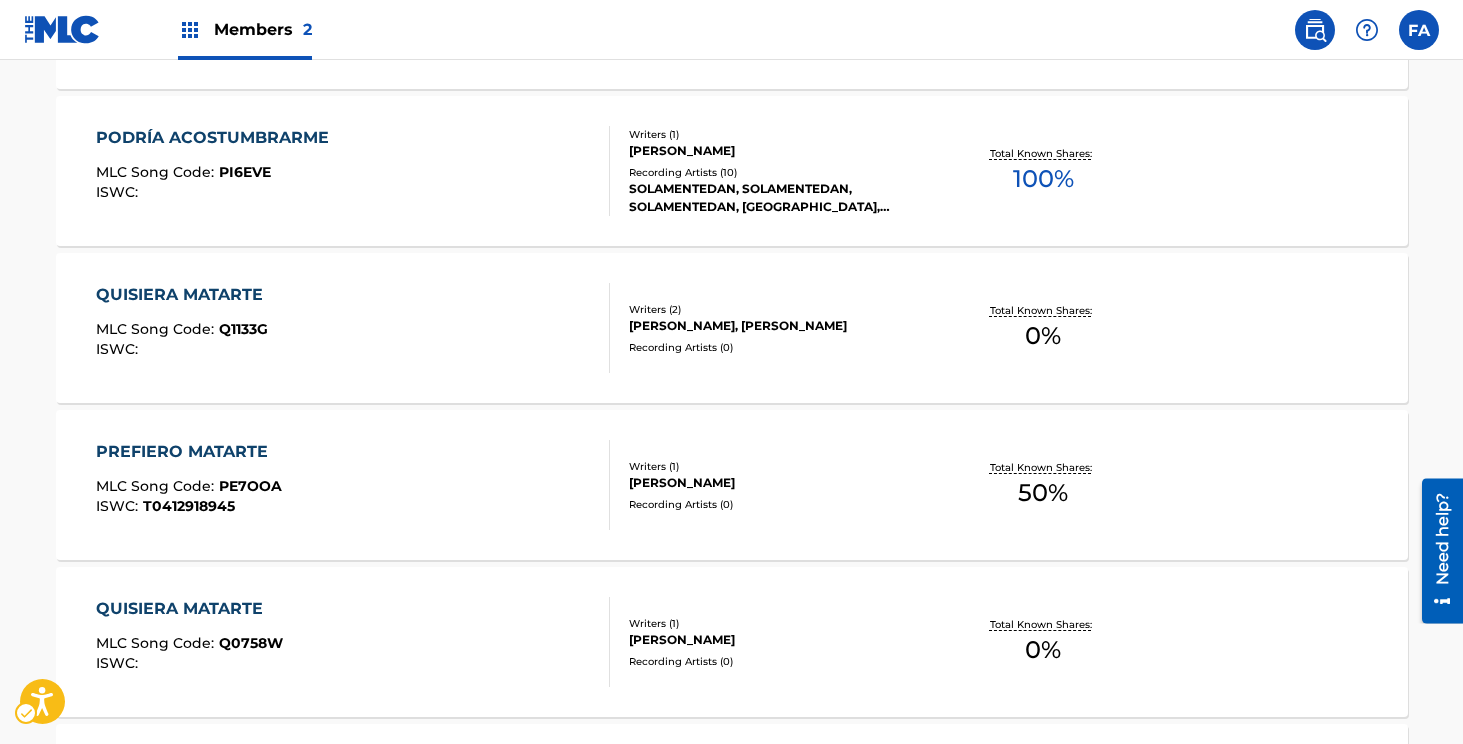 scroll, scrollTop: 574, scrollLeft: 0, axis: vertical 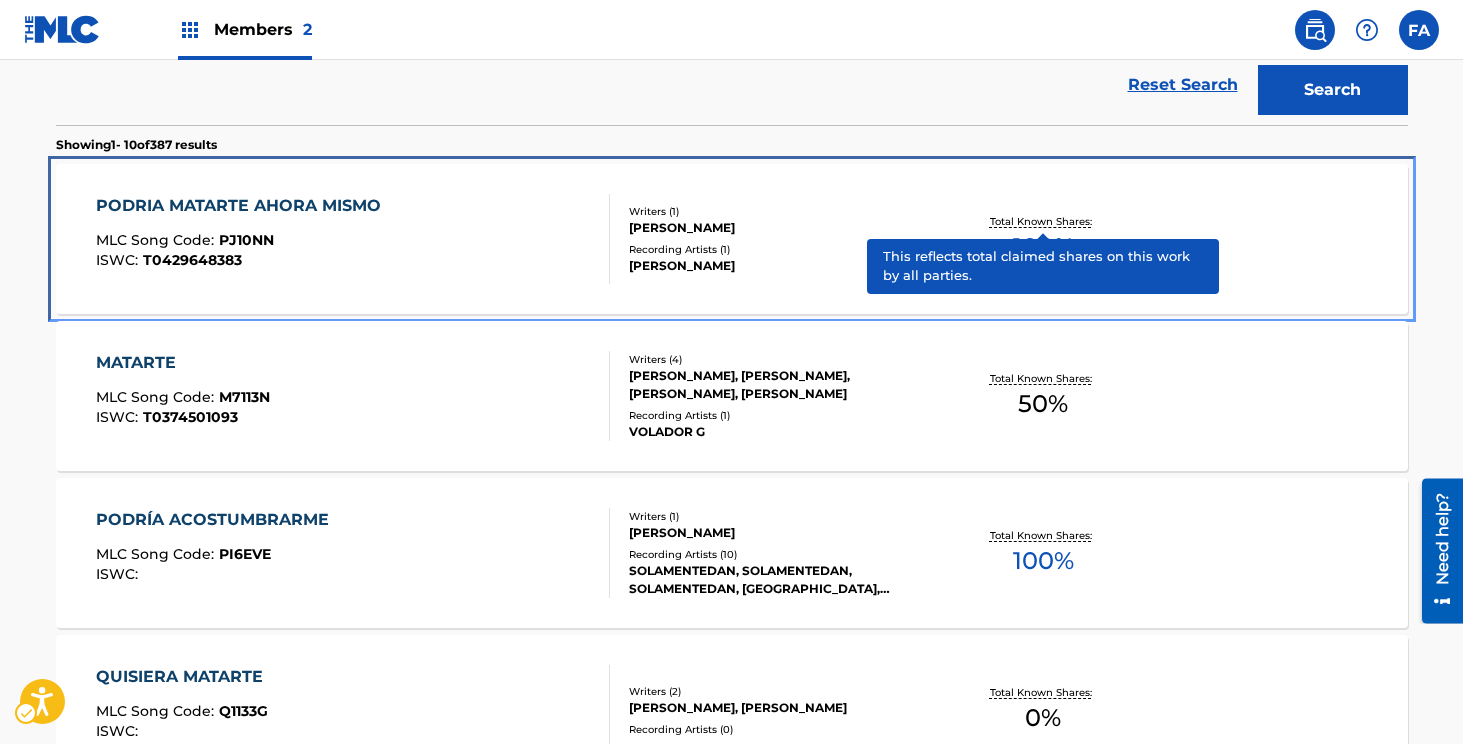 click on "Total Known Shares:" at bounding box center (1043, 221) 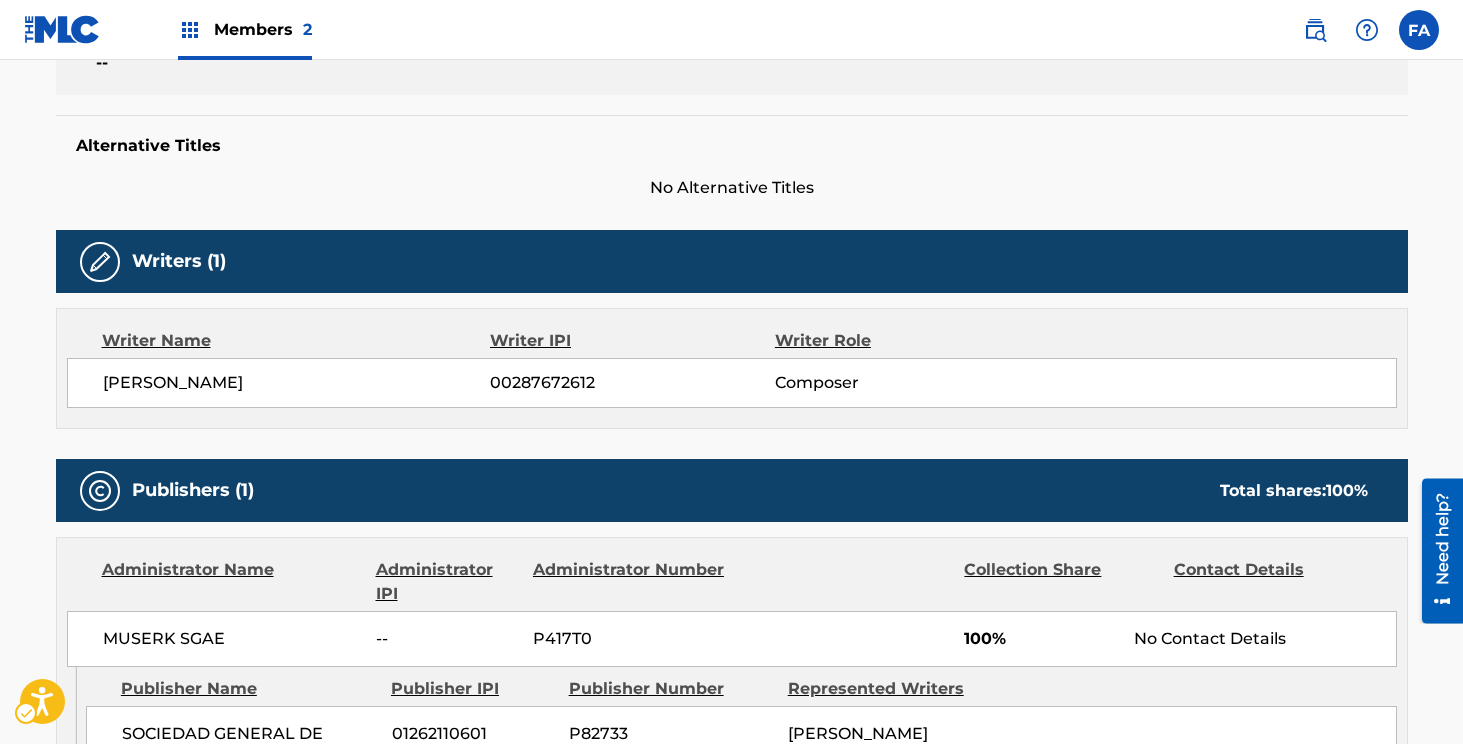 scroll, scrollTop: 0, scrollLeft: 0, axis: both 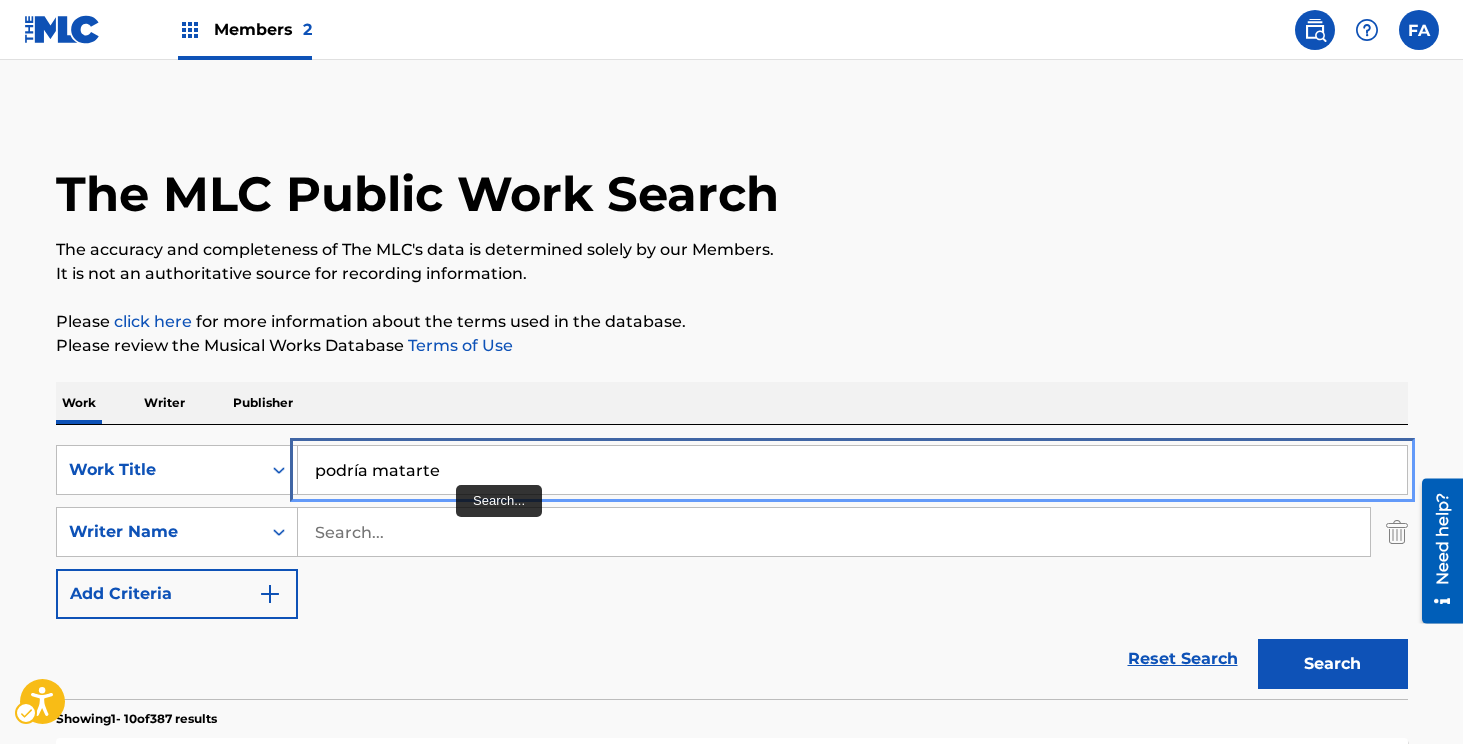 click on "podría matarte" at bounding box center (852, 470) 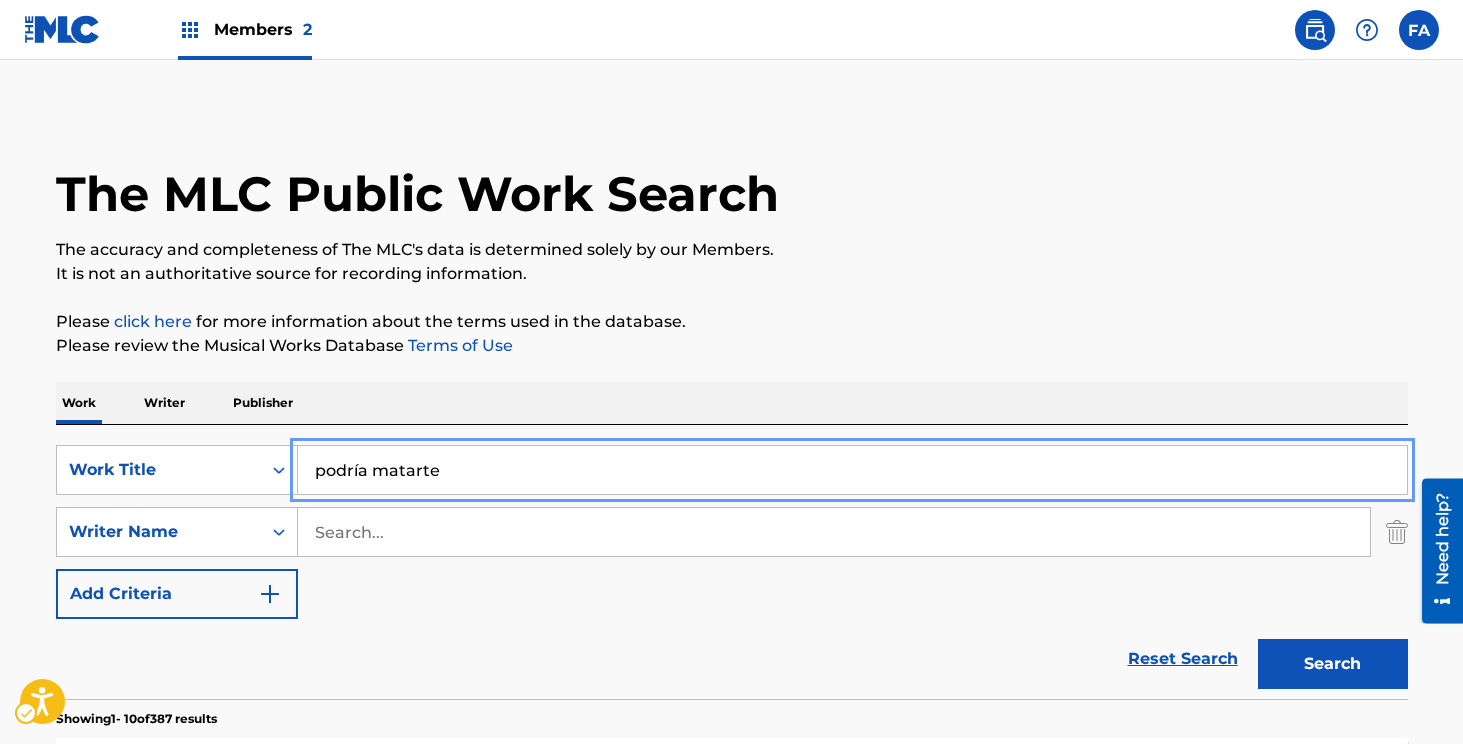 click on "podría matarte" at bounding box center (852, 470) 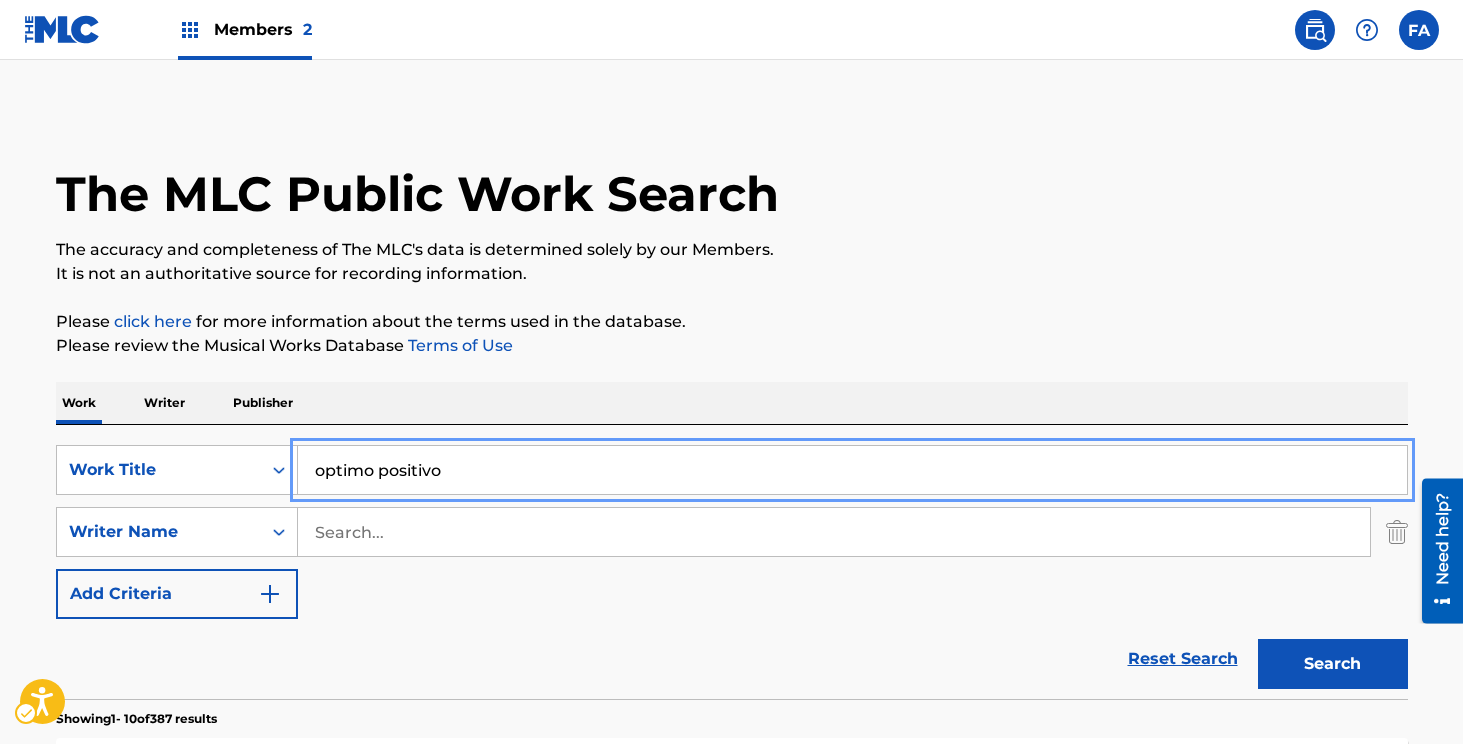 type on "optimo positivo" 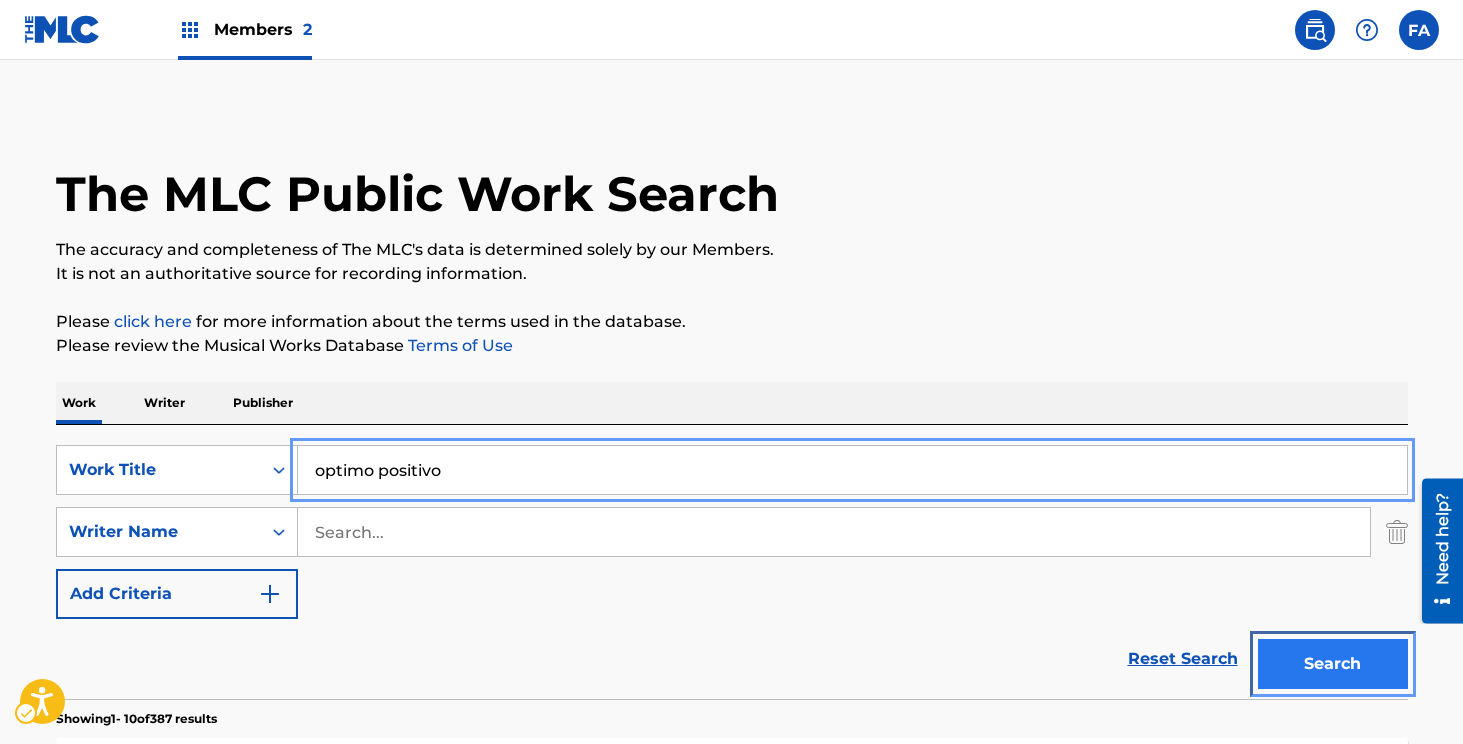 click on "Search" at bounding box center [1333, 664] 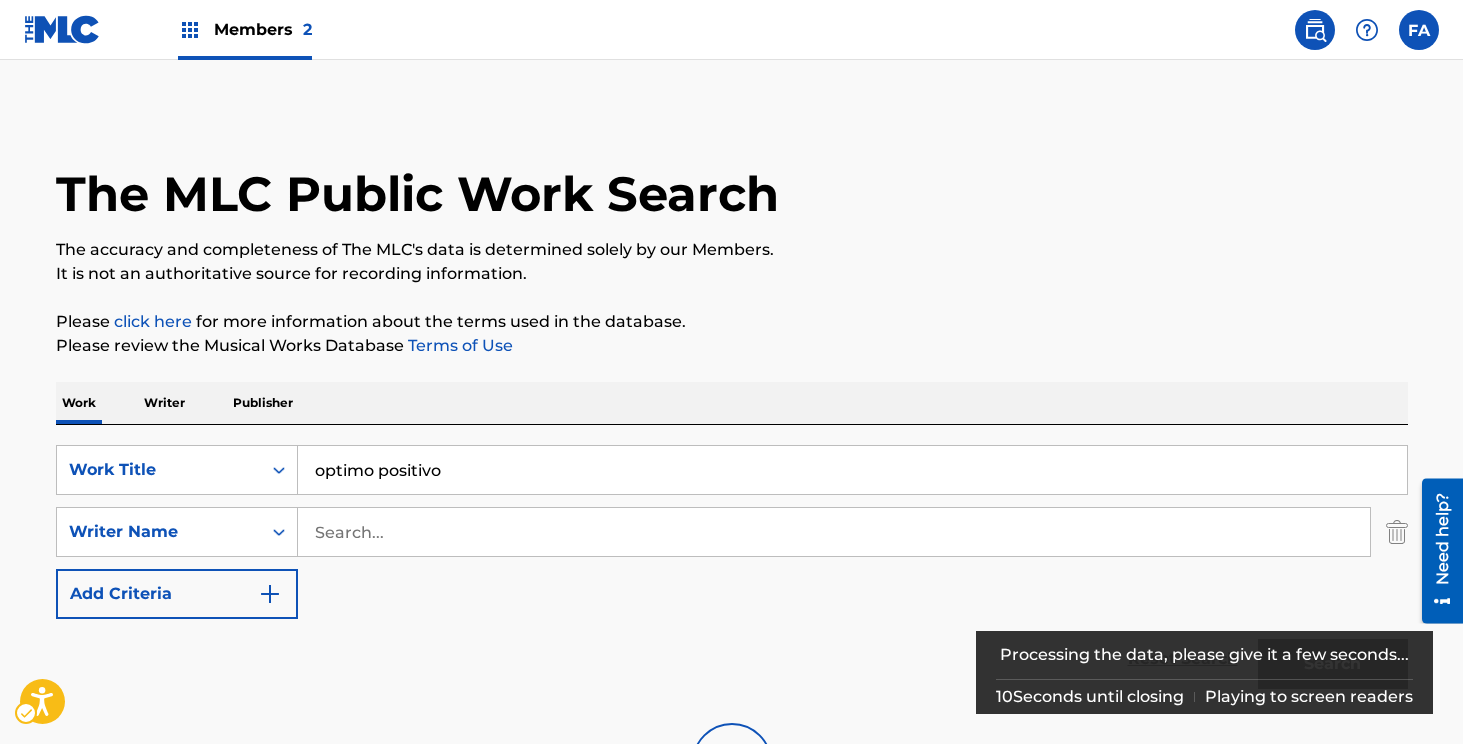click on "Processing the data, please give it a few seconds..." at bounding box center (1205, 655) 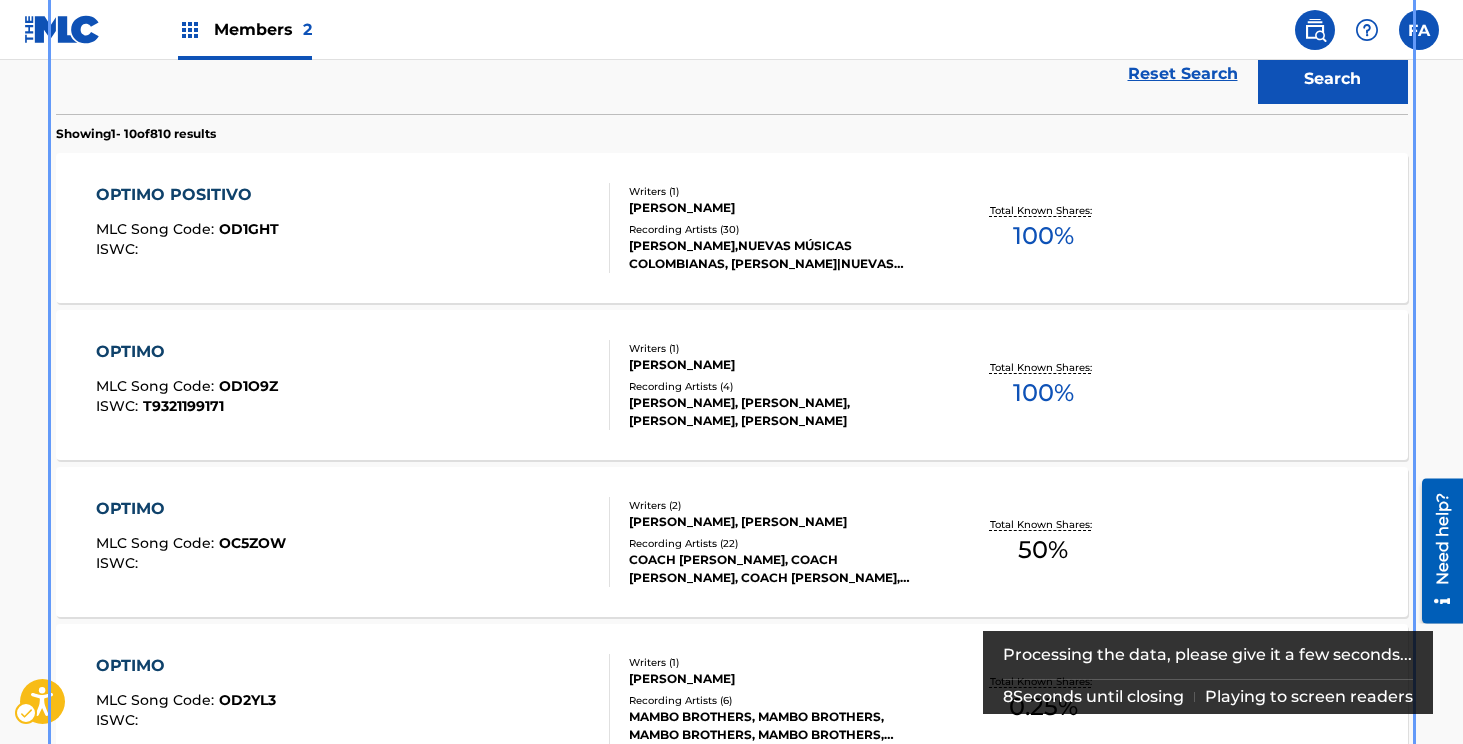 scroll, scrollTop: 590, scrollLeft: 0, axis: vertical 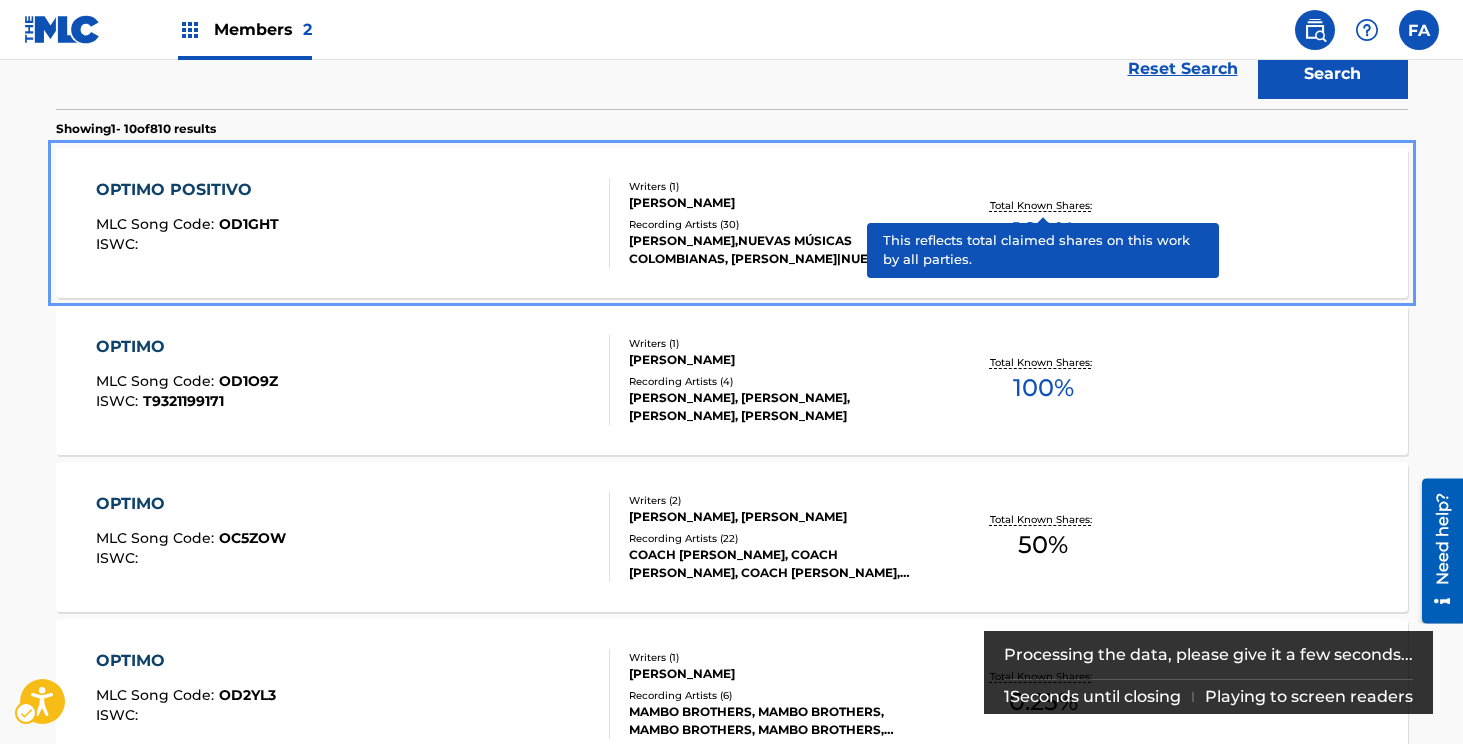 click on "Total Known Shares:" at bounding box center [1043, 205] 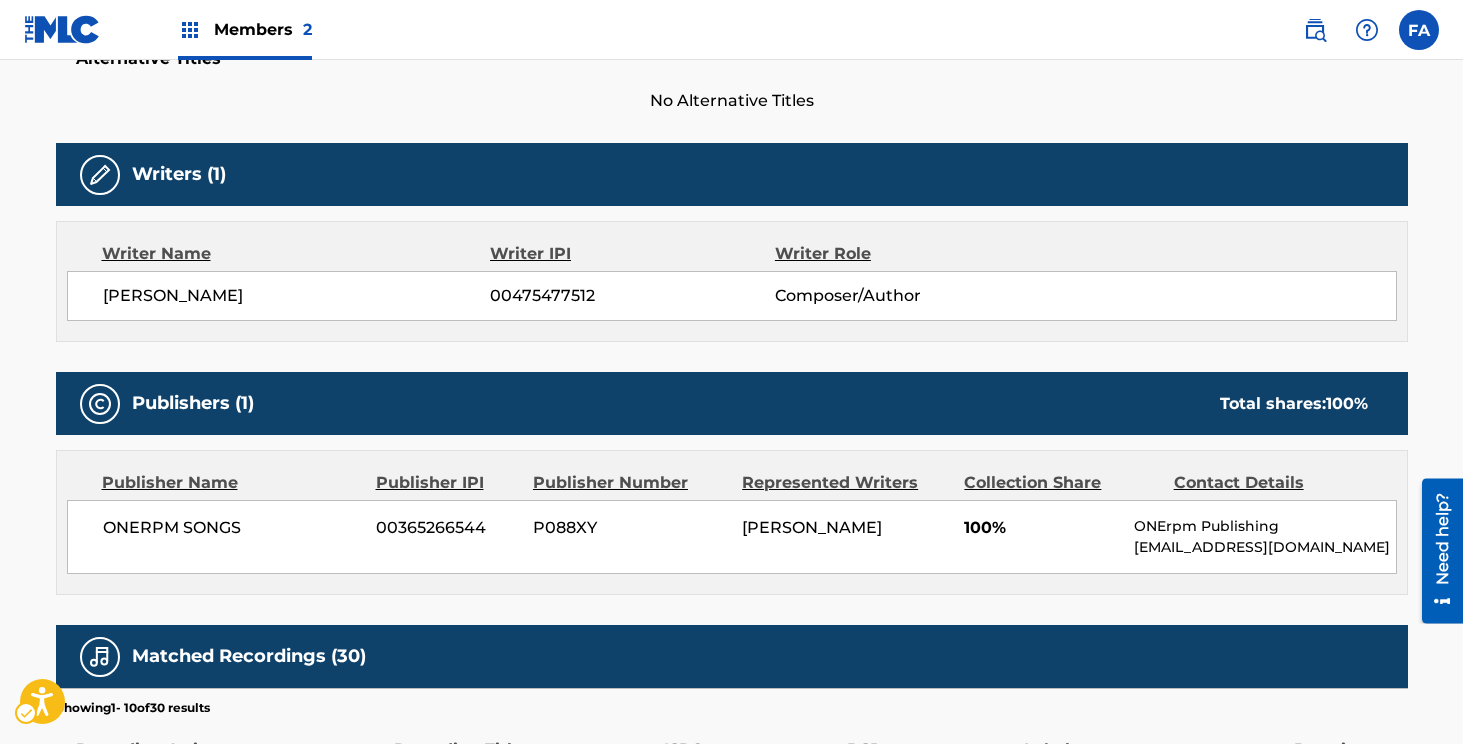 scroll, scrollTop: 540, scrollLeft: 0, axis: vertical 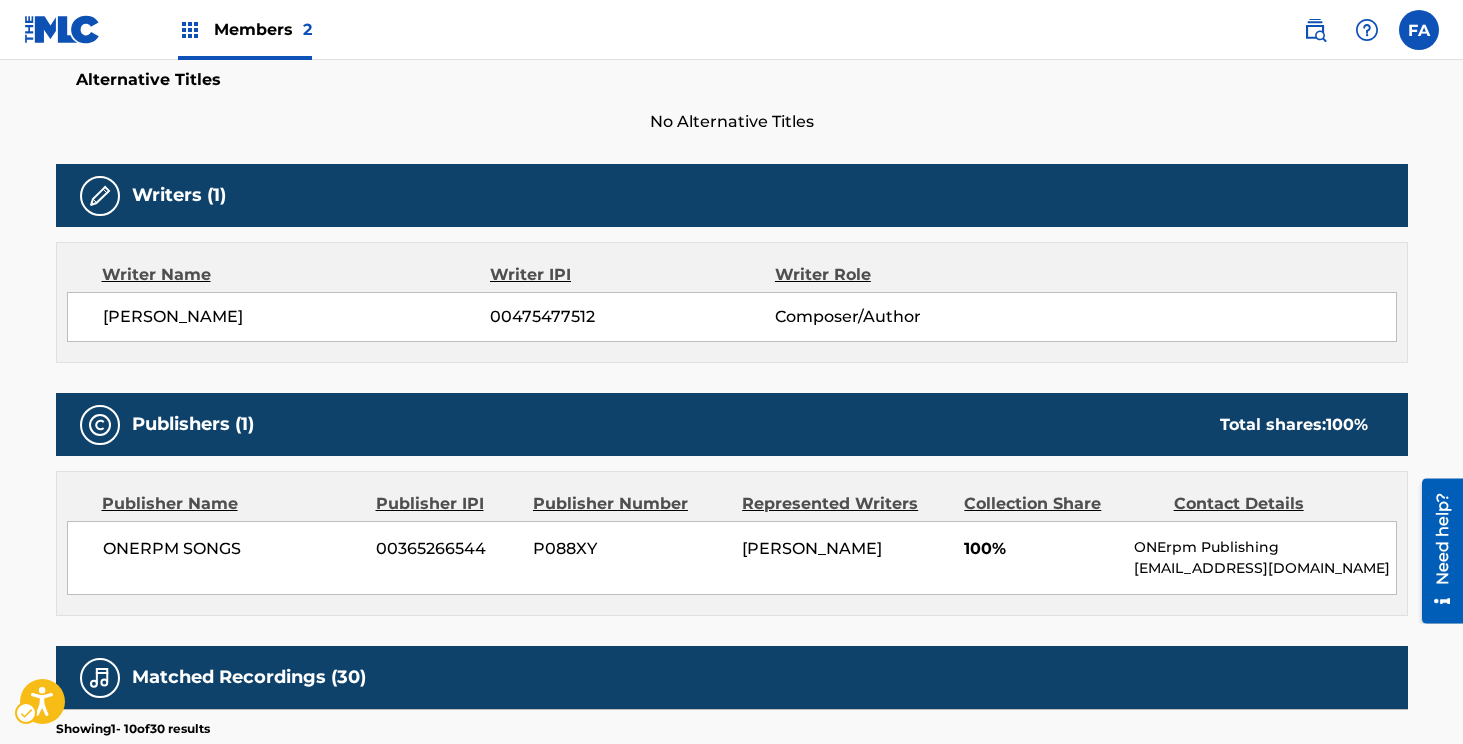 click on "00475477512" at bounding box center [632, 317] 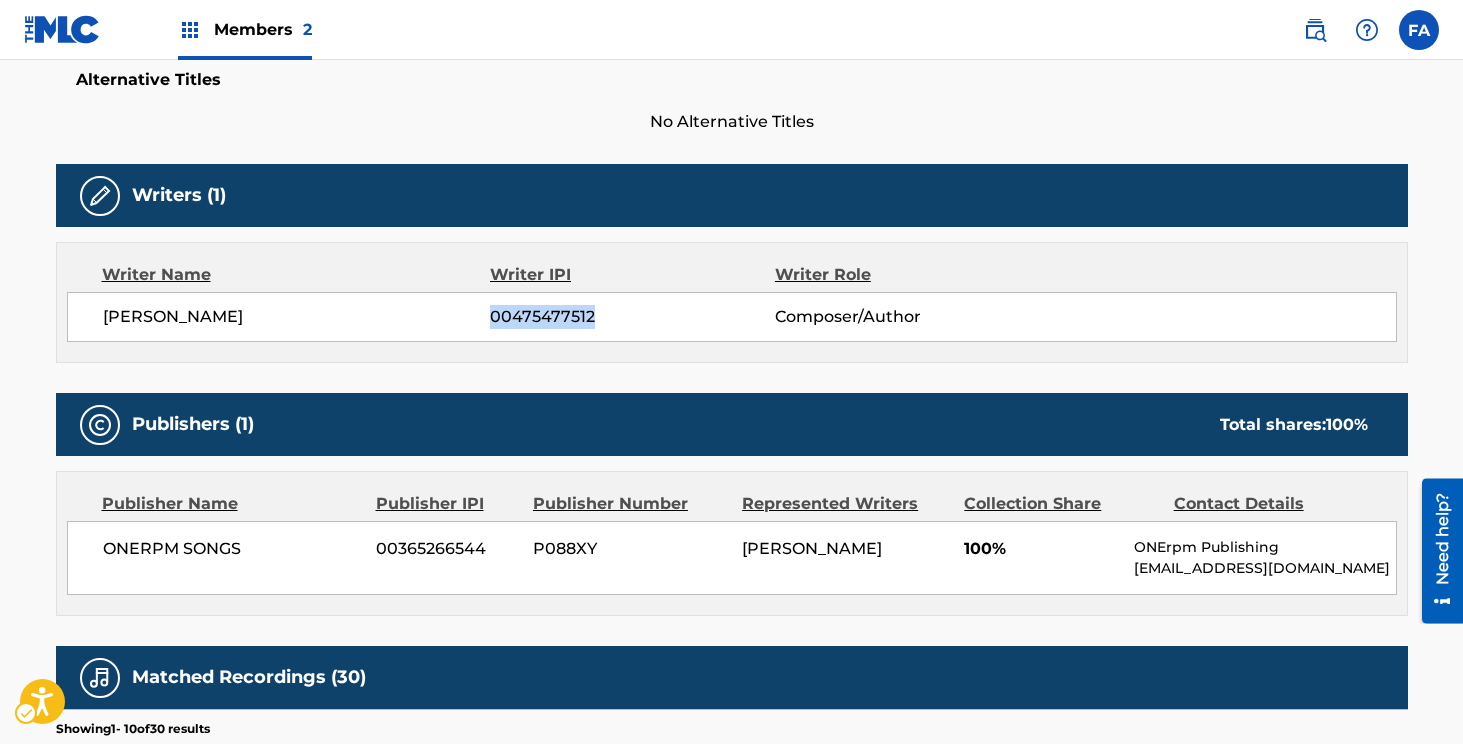 click on "00475477512" at bounding box center (632, 317) 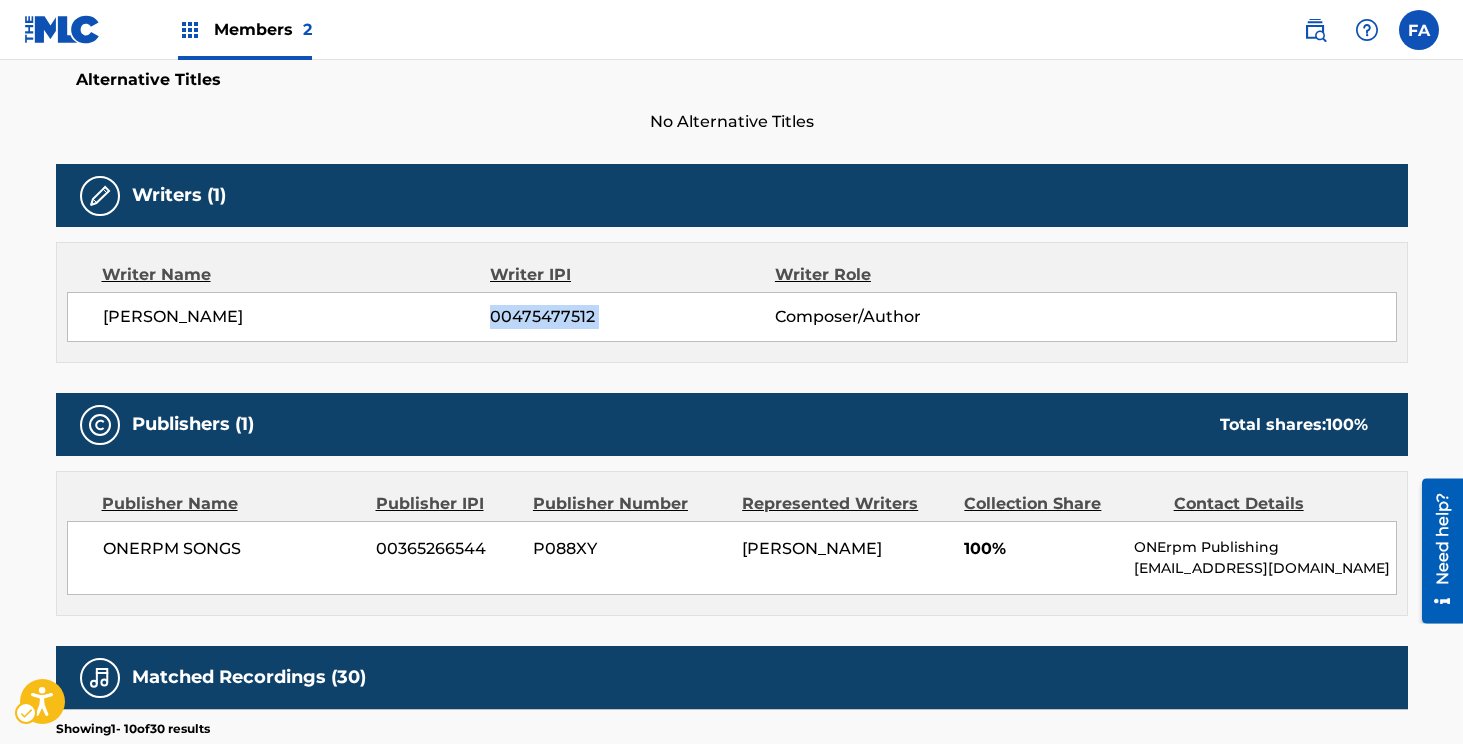 click on "00475477512" at bounding box center [632, 317] 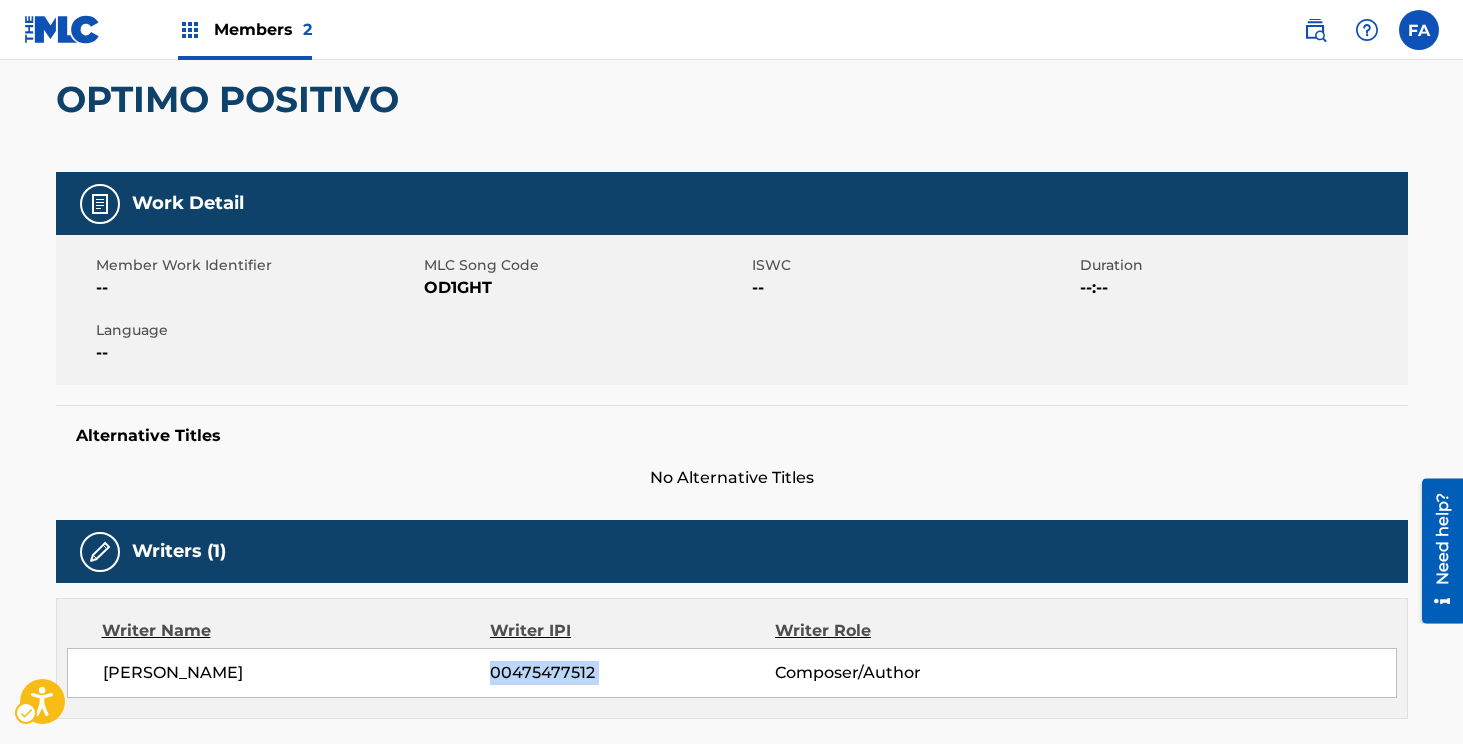 scroll, scrollTop: 0, scrollLeft: 0, axis: both 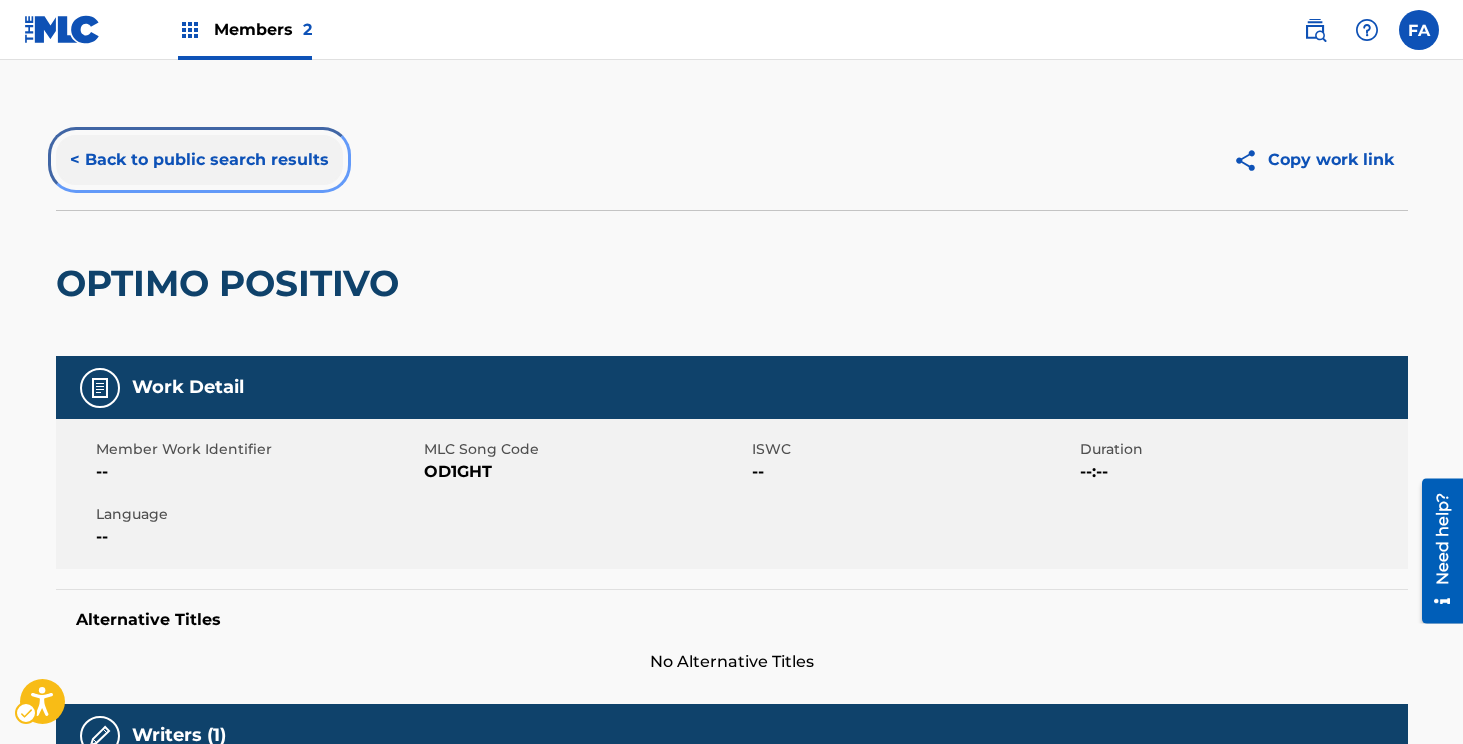 click on "< Back to public search results" at bounding box center [199, 160] 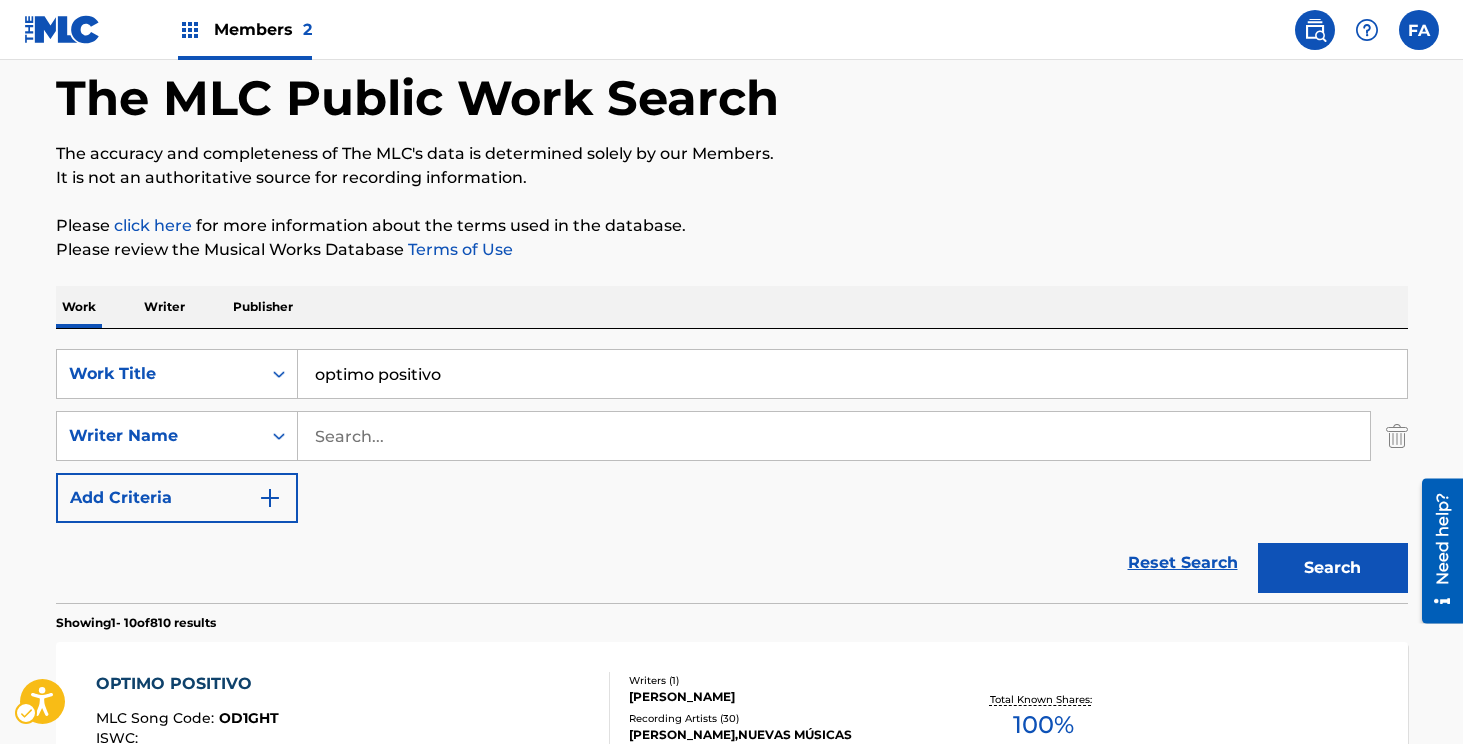 scroll, scrollTop: 0, scrollLeft: 0, axis: both 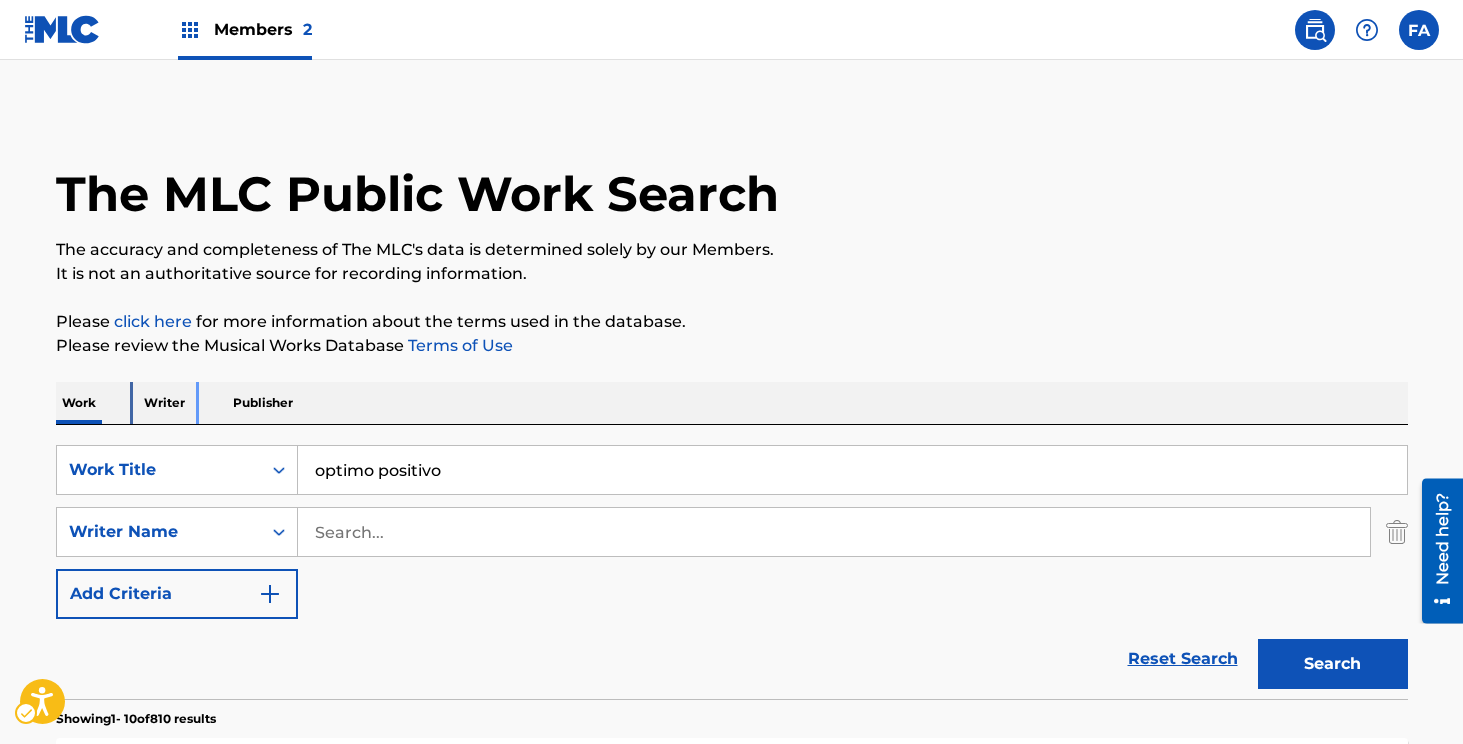 click on "Writer" at bounding box center (164, 403) 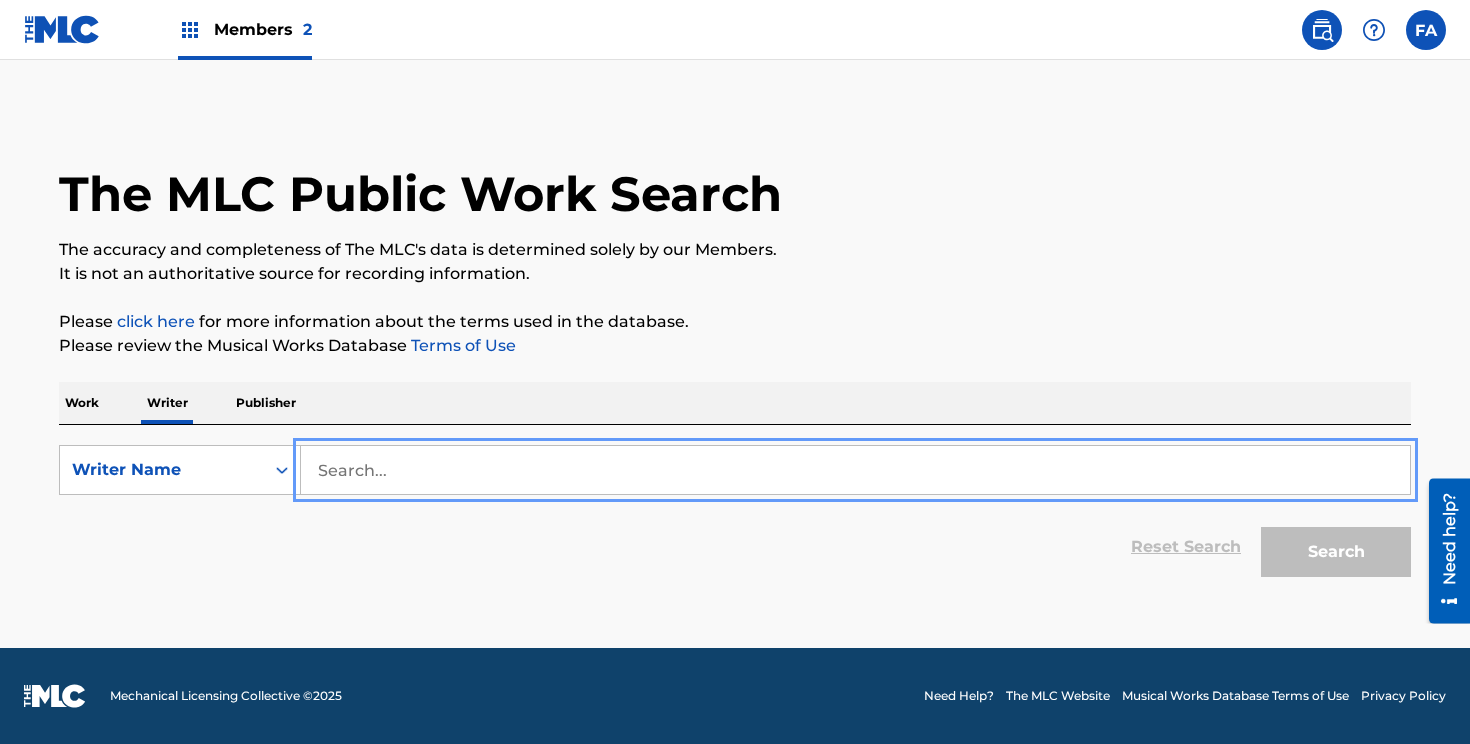 click at bounding box center (855, 470) 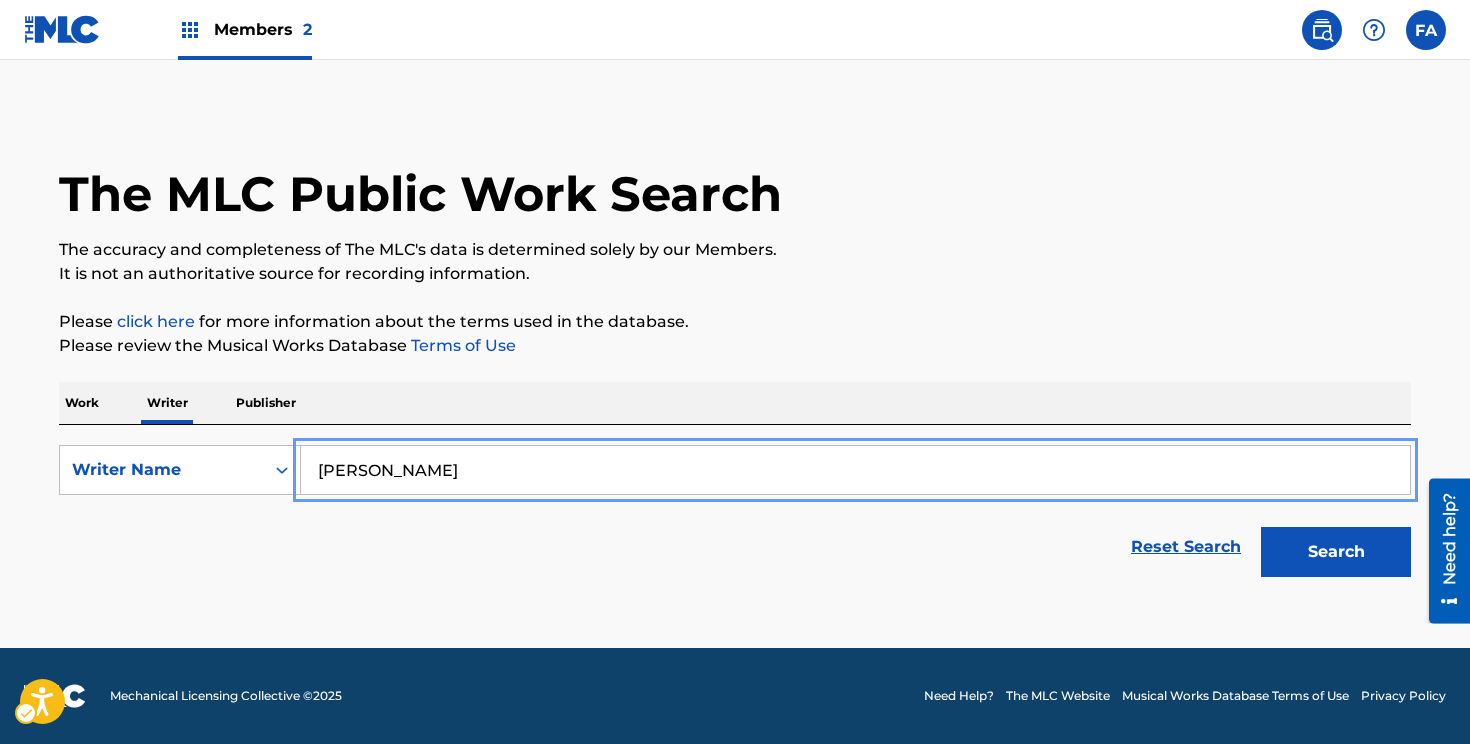 type on "[PERSON_NAME]" 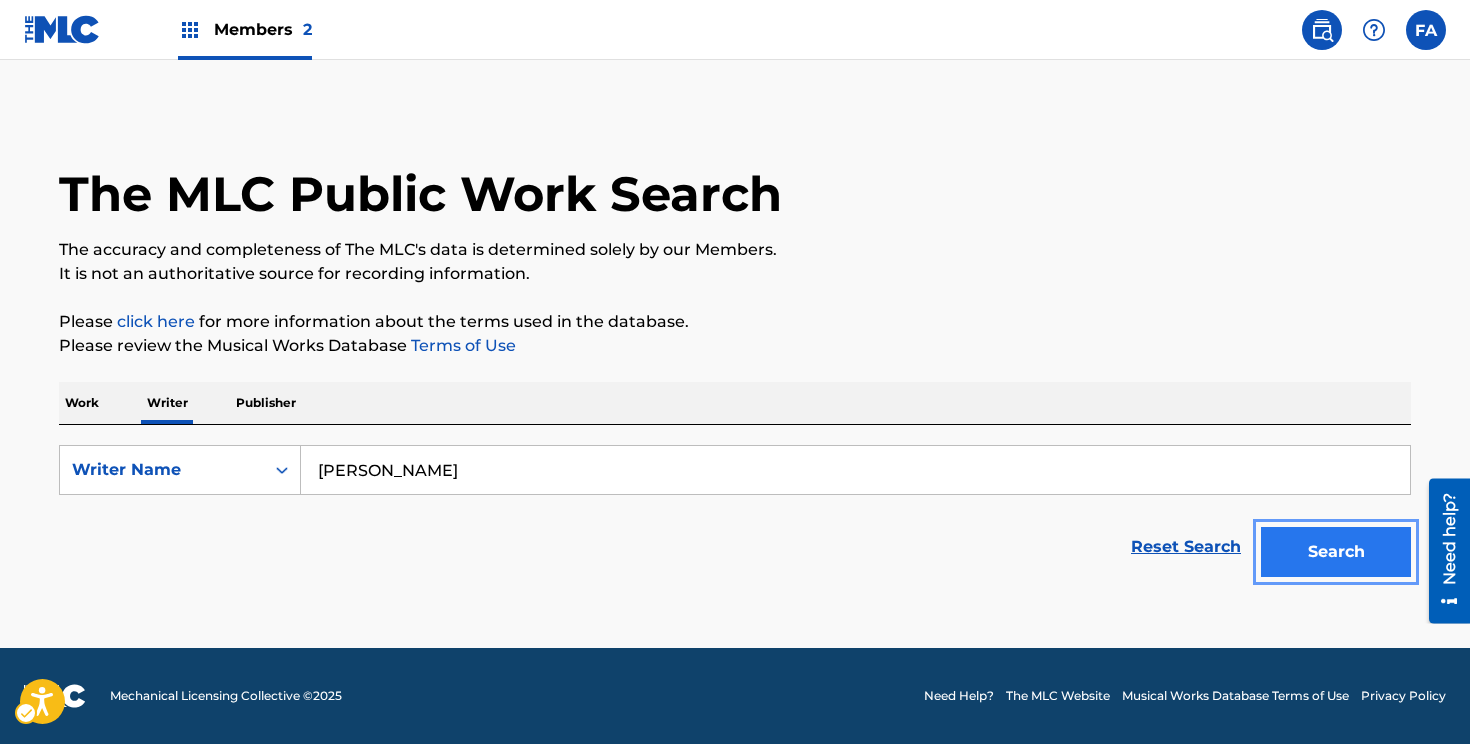 click on "Search" at bounding box center (1336, 552) 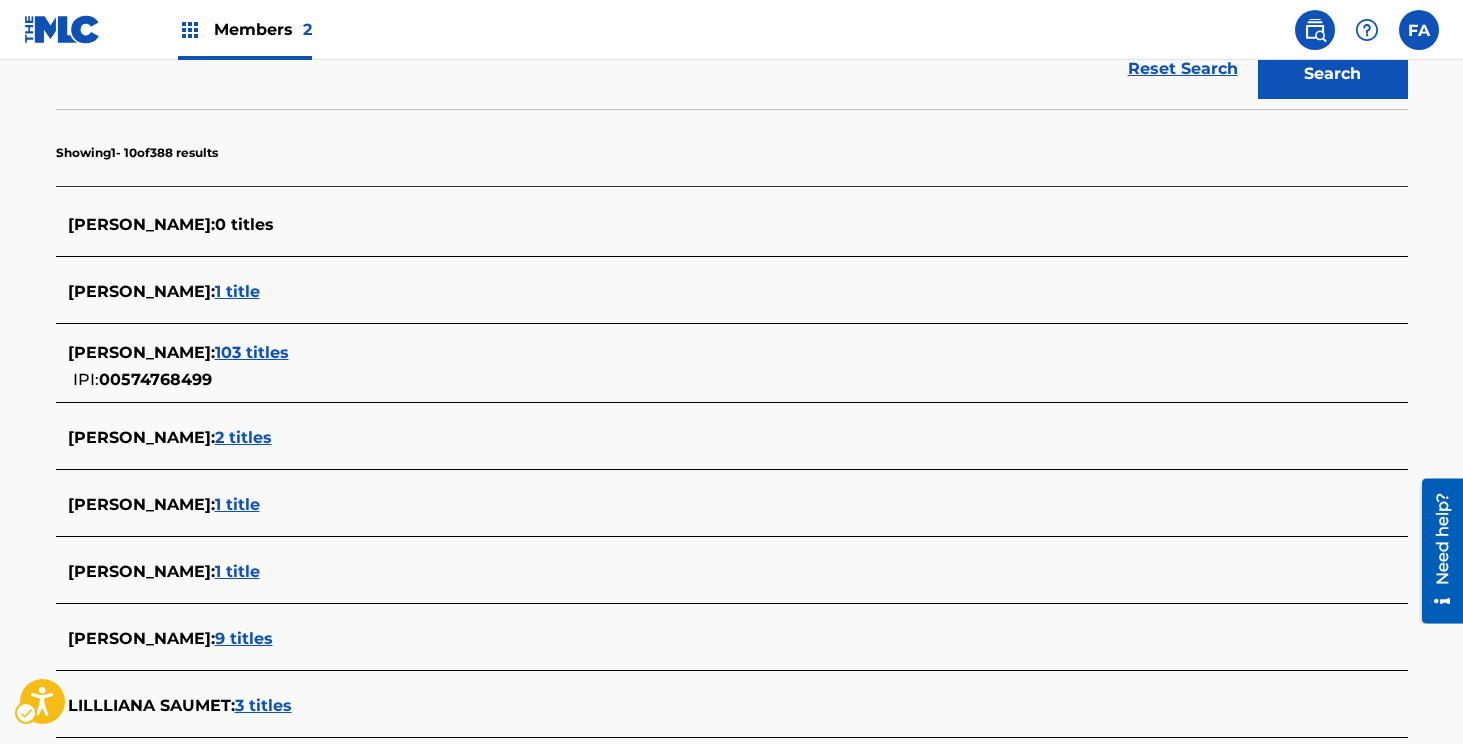 scroll, scrollTop: 489, scrollLeft: 0, axis: vertical 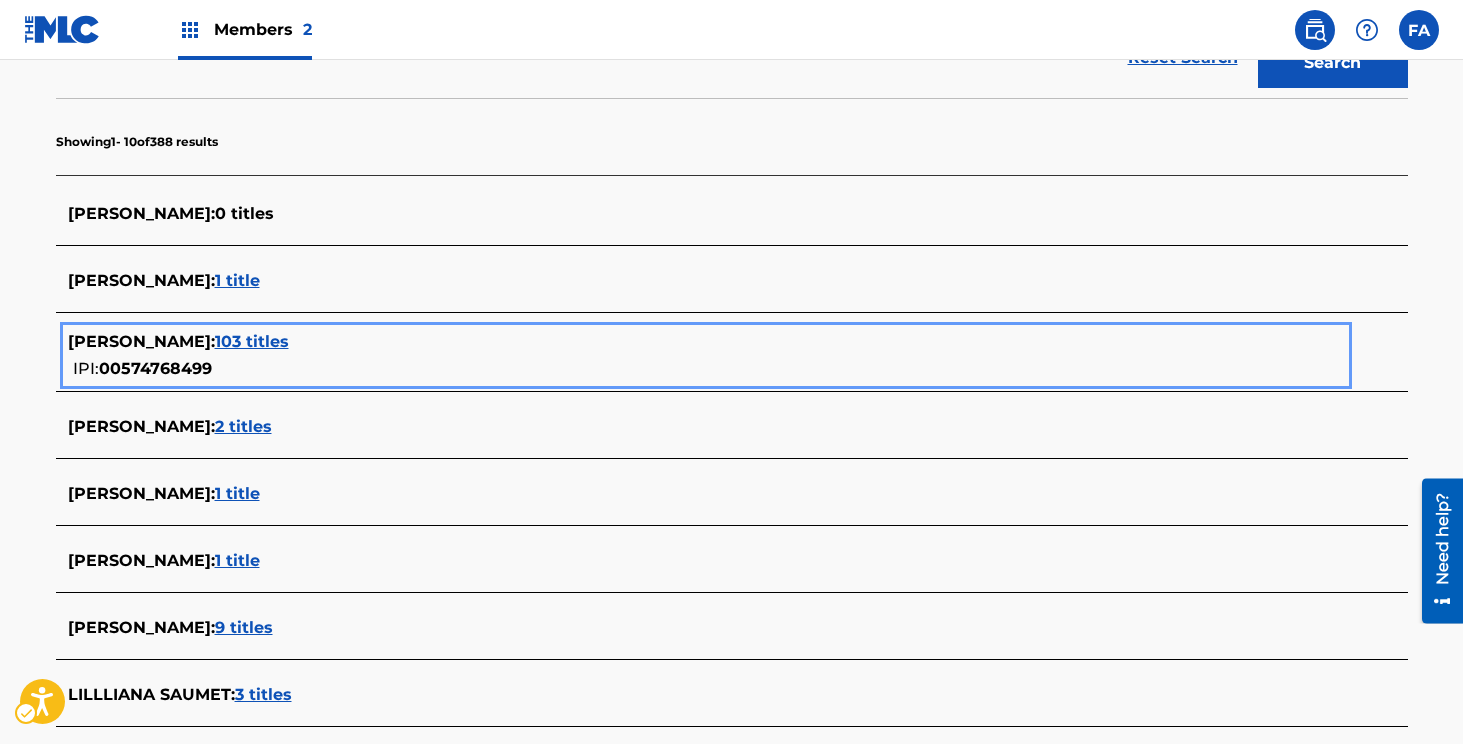 click on "103 titles" at bounding box center [252, 341] 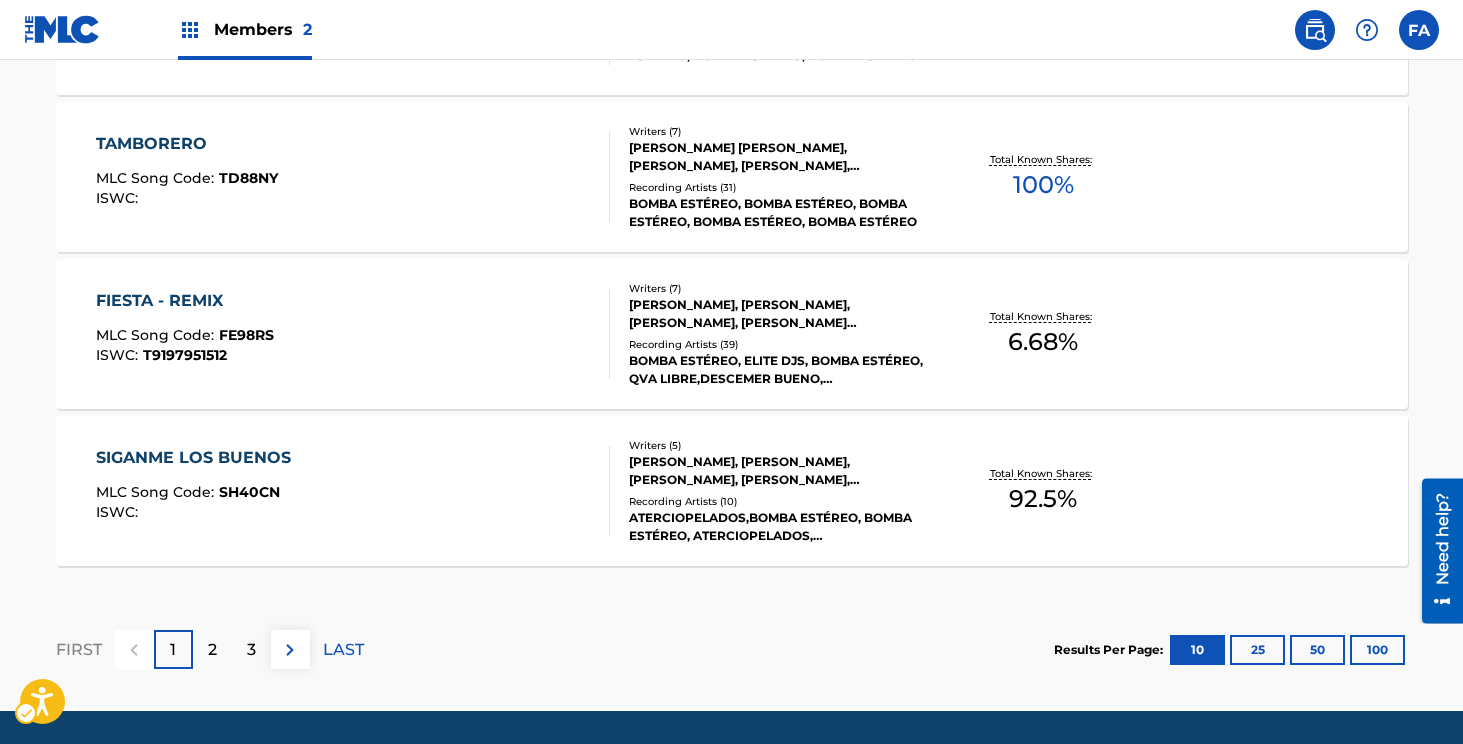scroll, scrollTop: 1734, scrollLeft: 0, axis: vertical 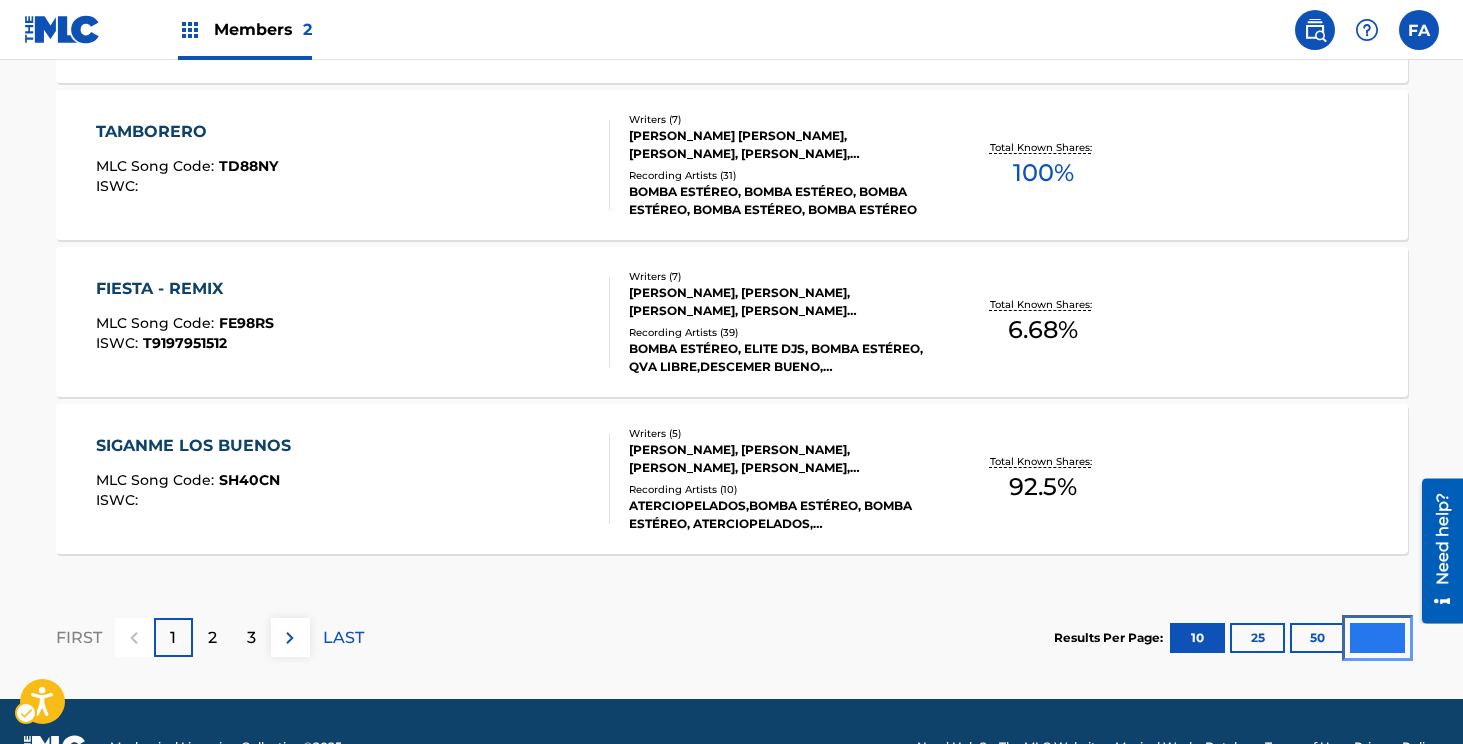 click on "100" at bounding box center [1377, 638] 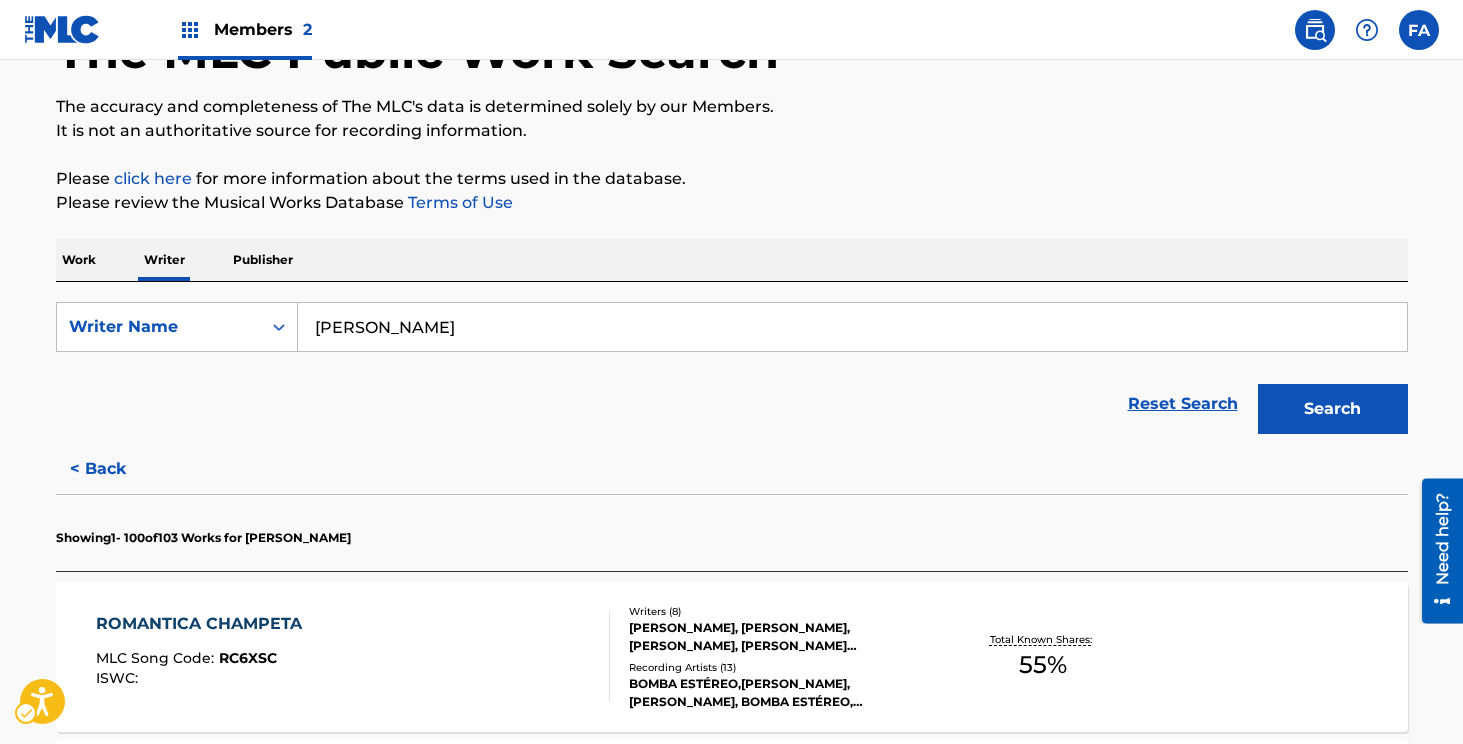 scroll, scrollTop: 1734, scrollLeft: 0, axis: vertical 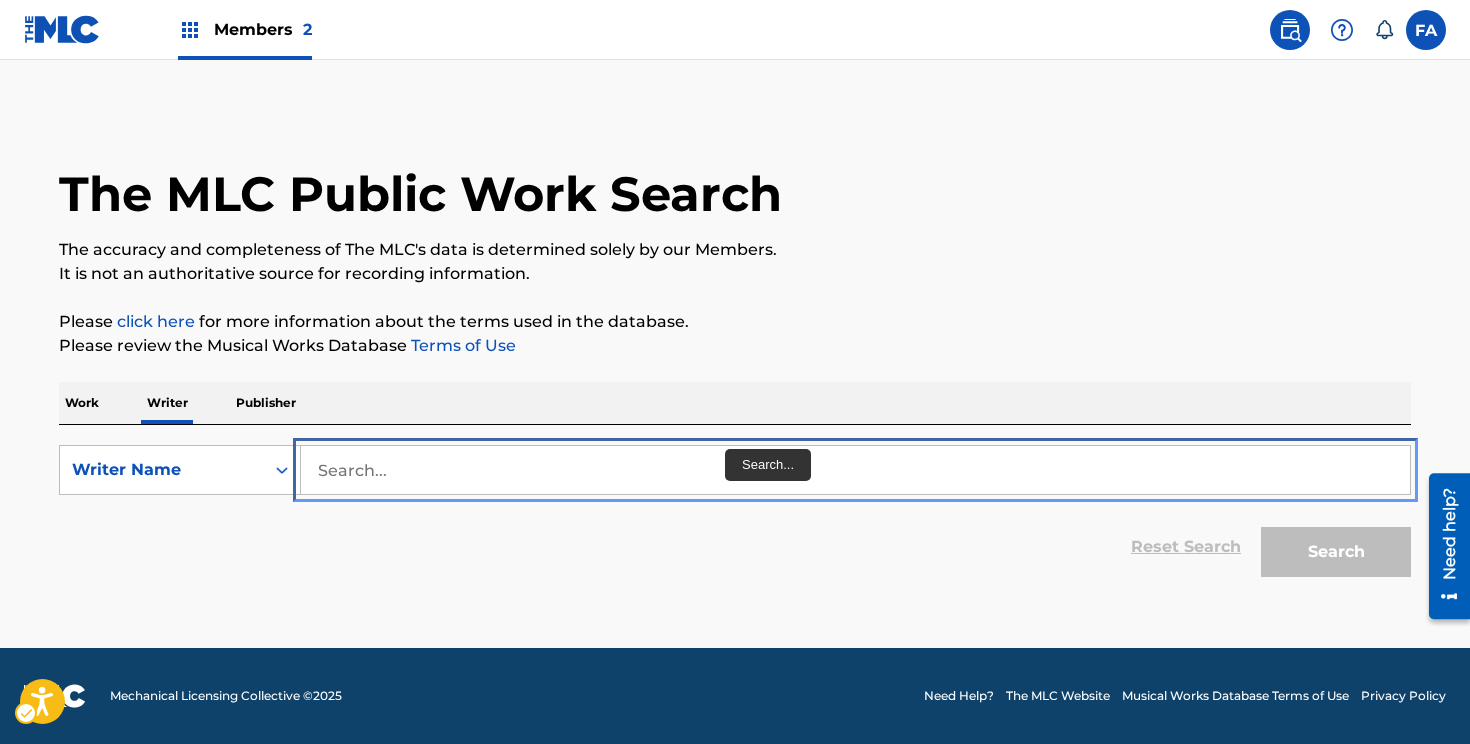 click at bounding box center (855, 470) 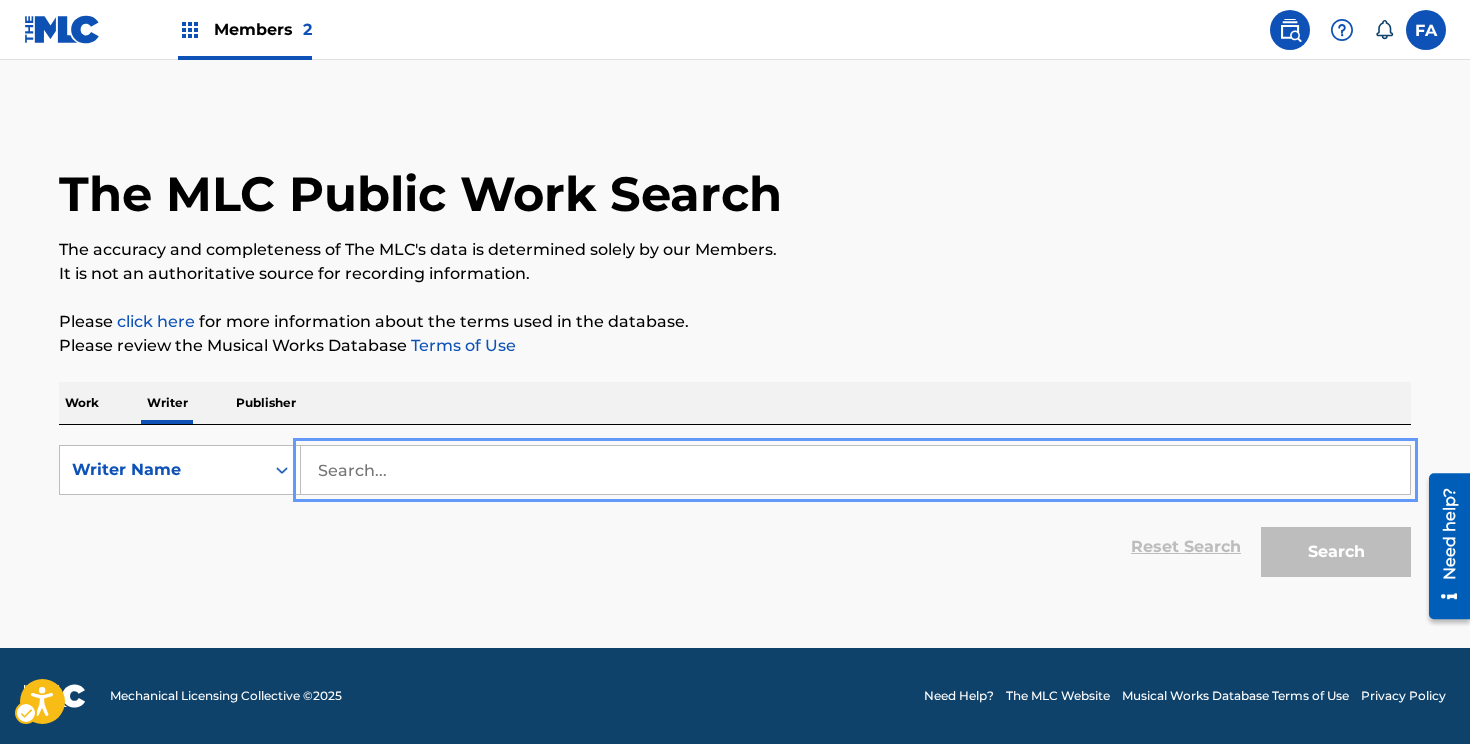 type on "[PERSON_NAME]" 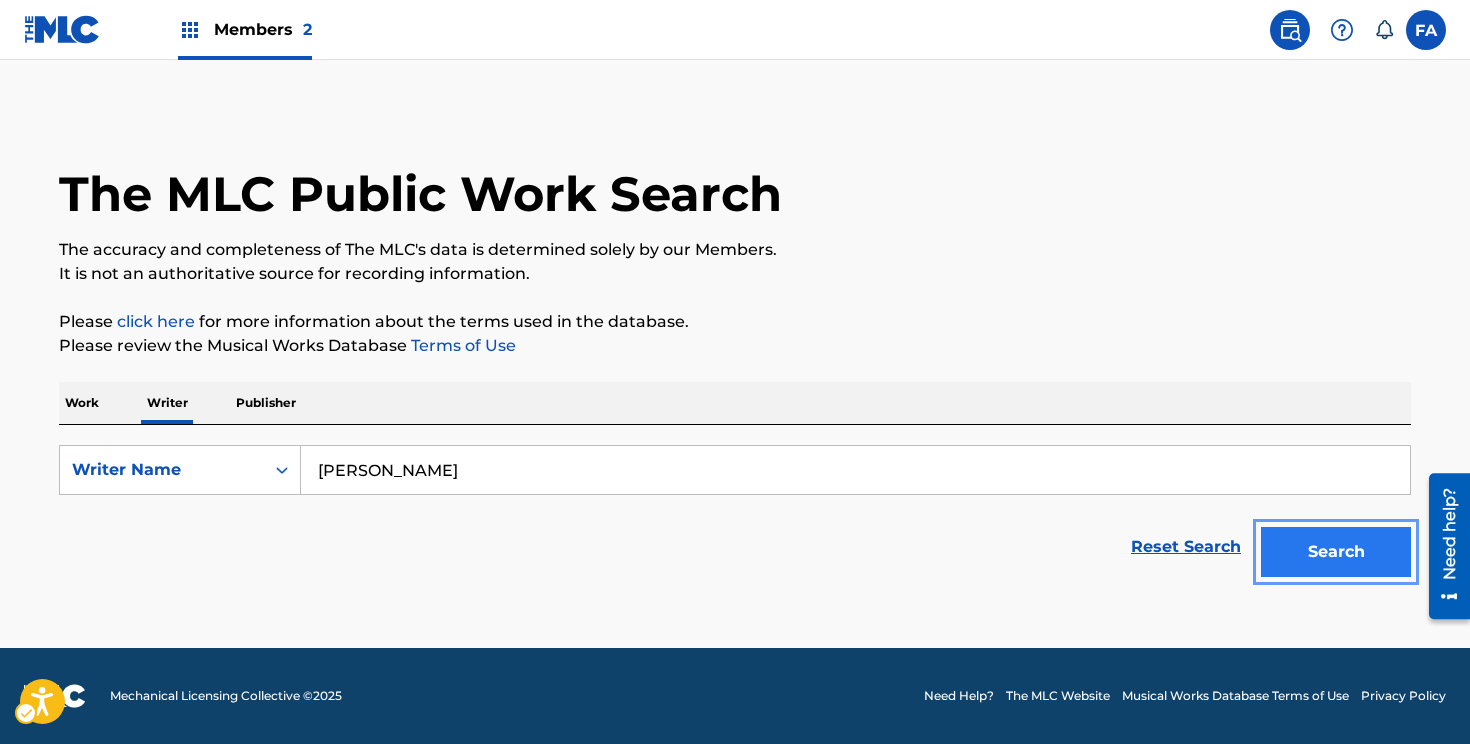 click on "Search" at bounding box center (1336, 552) 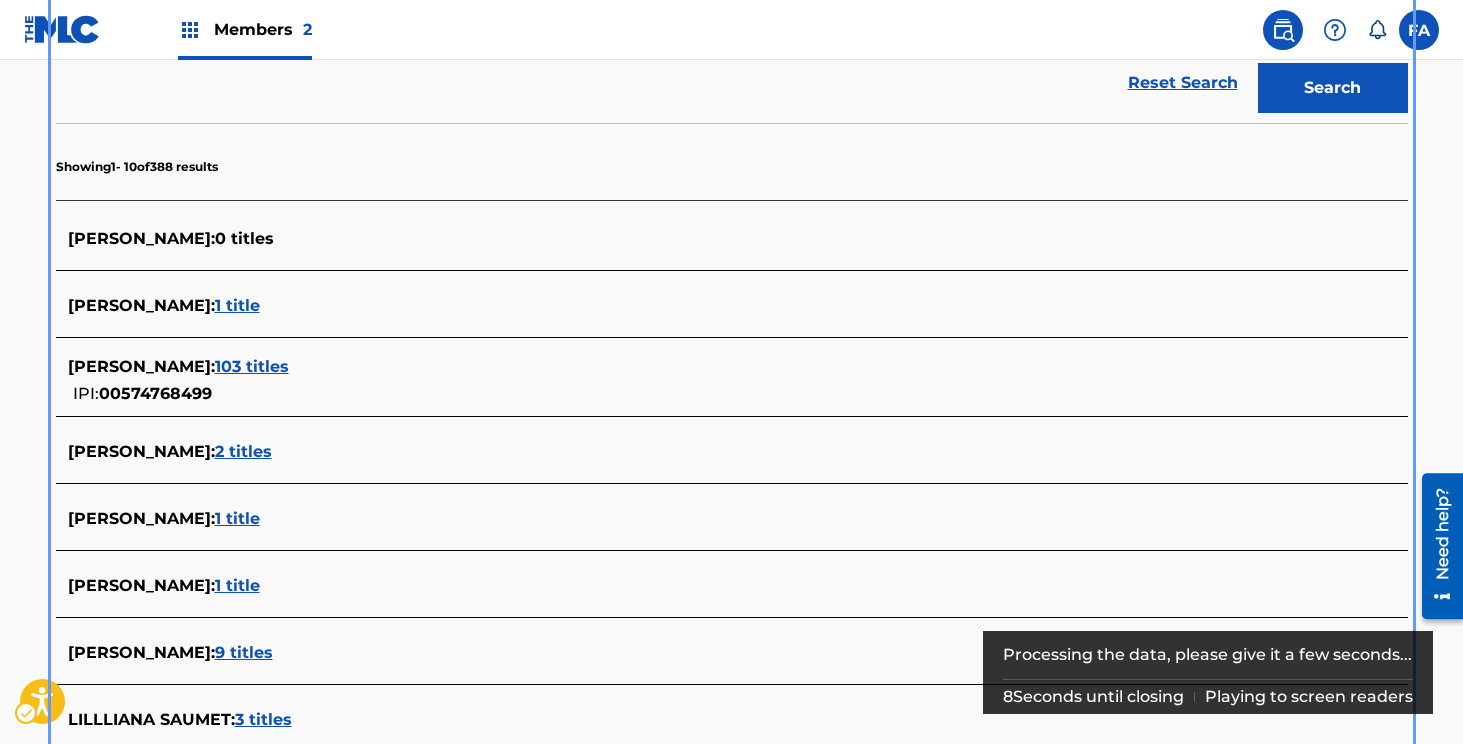 scroll, scrollTop: 465, scrollLeft: 0, axis: vertical 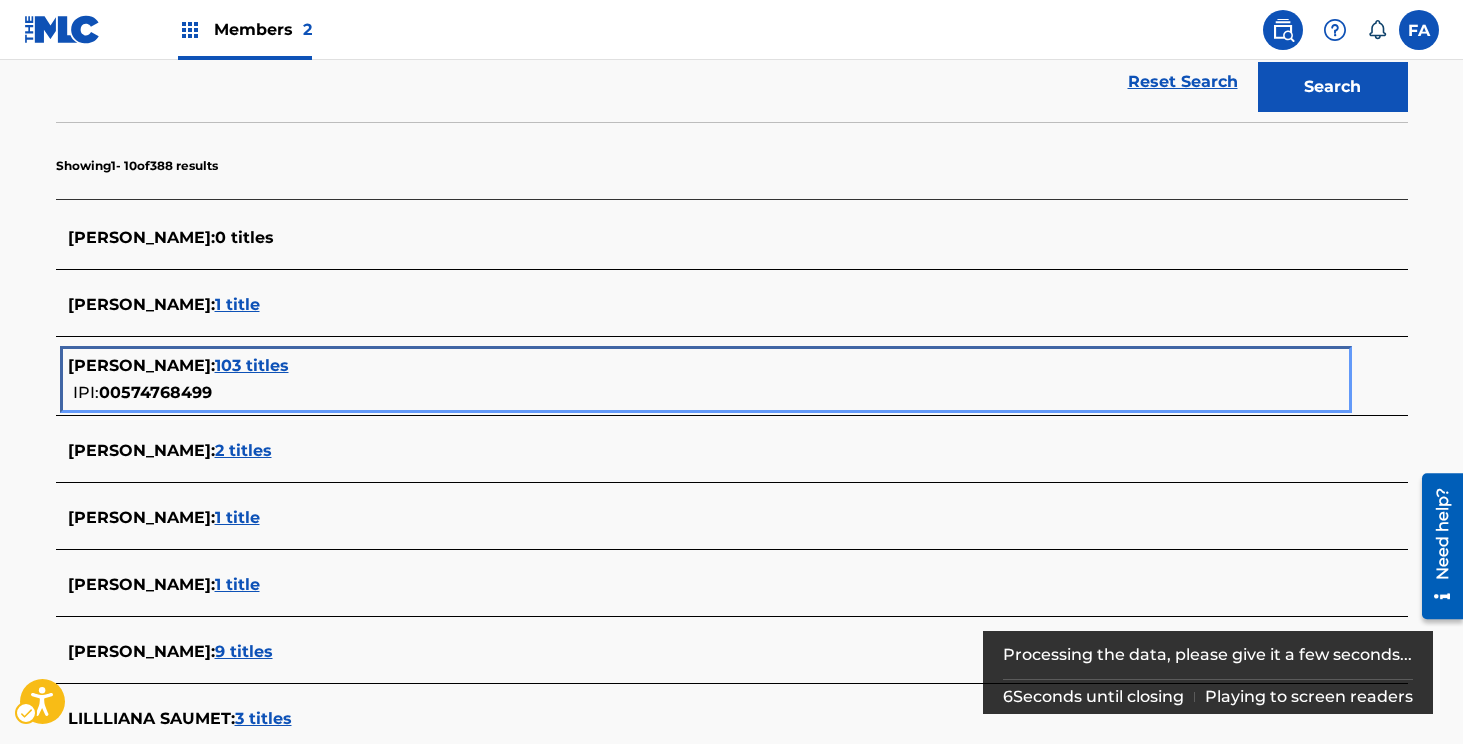 click on "103 titles" at bounding box center (252, 365) 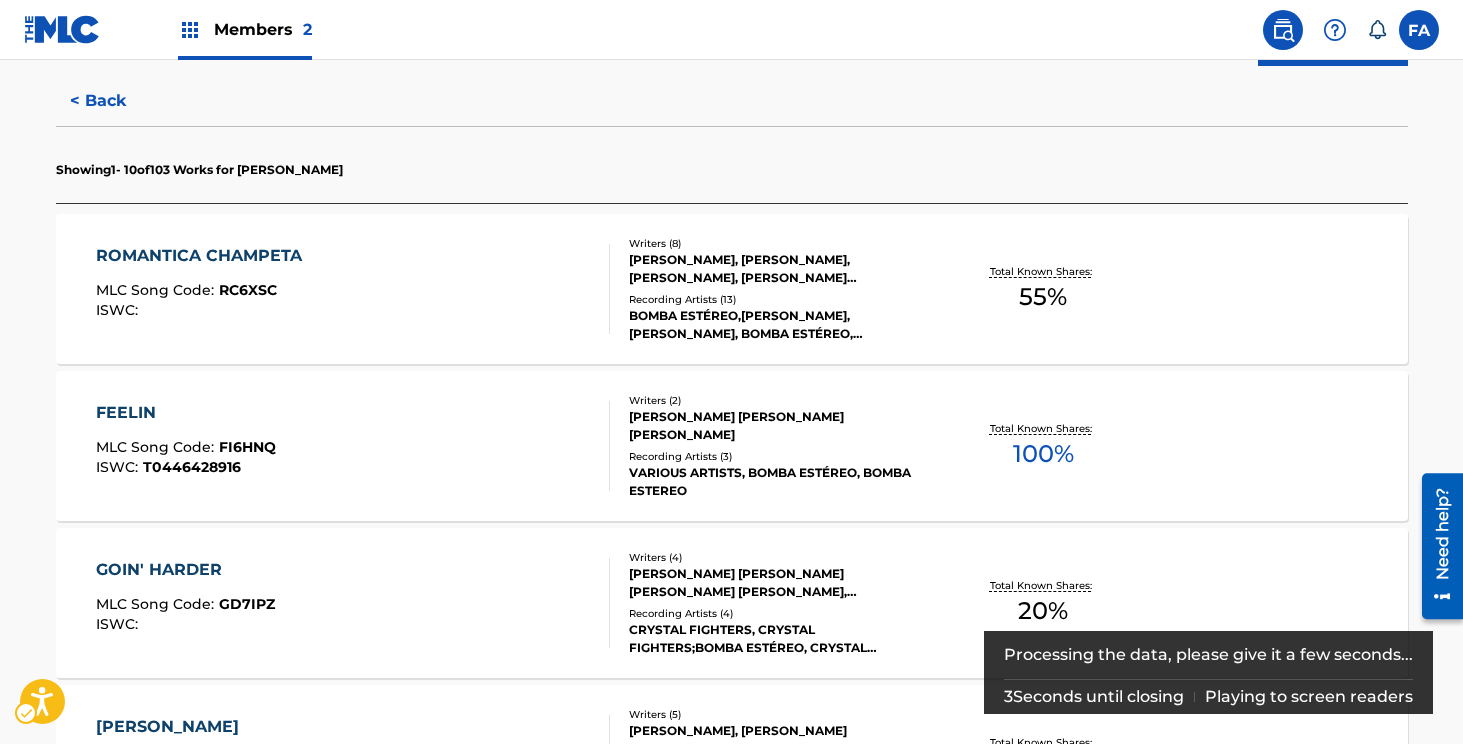 scroll, scrollTop: 512, scrollLeft: 0, axis: vertical 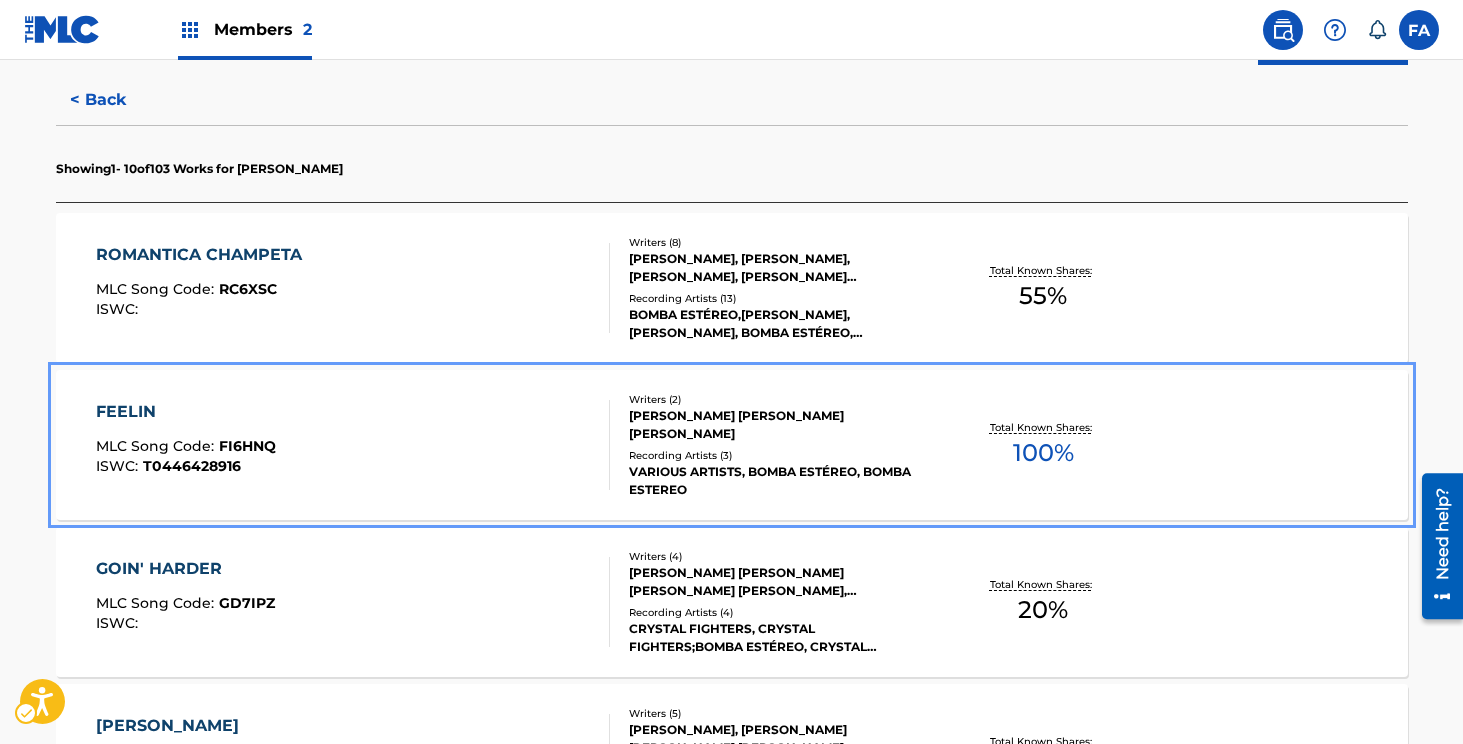 click on "100 %" at bounding box center [1043, 453] 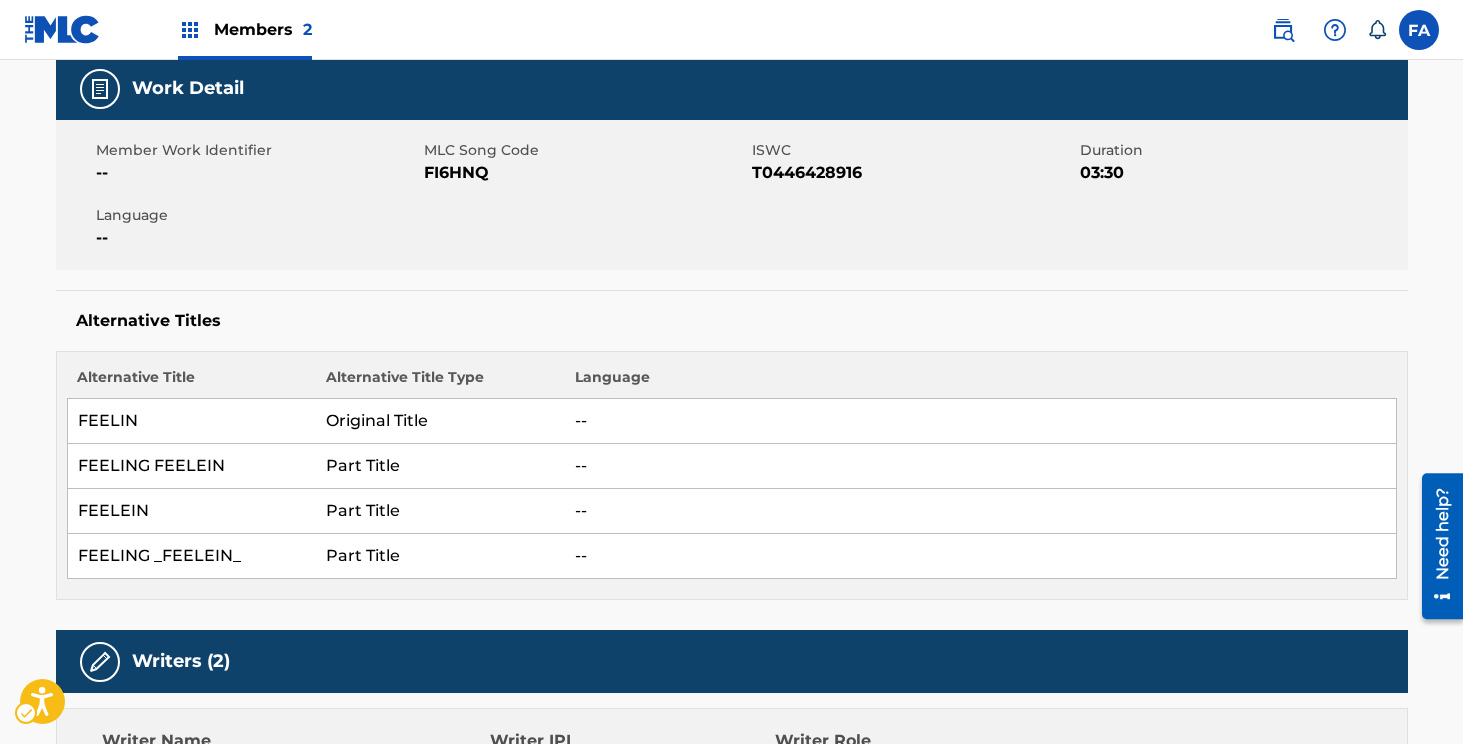 scroll, scrollTop: 0, scrollLeft: 0, axis: both 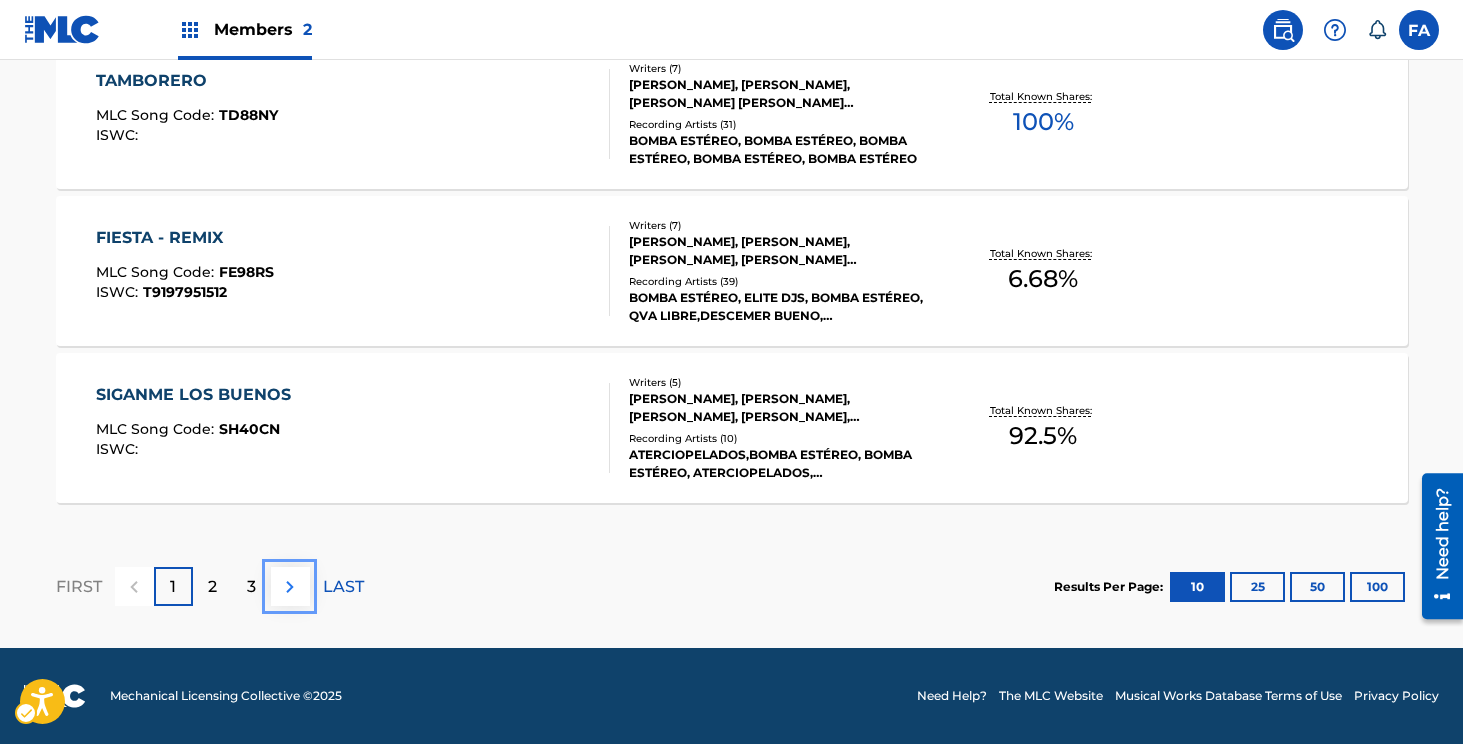 click at bounding box center [290, 587] 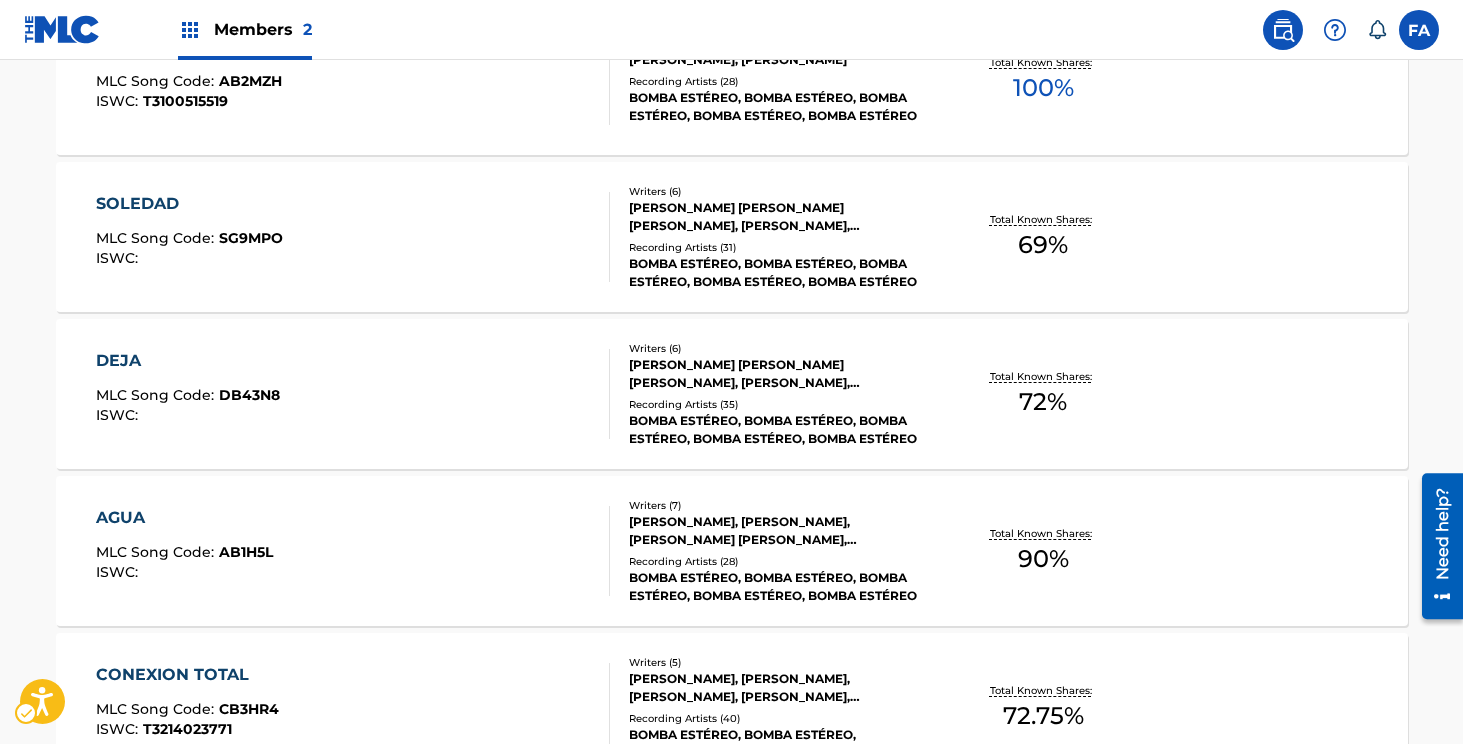 scroll, scrollTop: 1785, scrollLeft: 0, axis: vertical 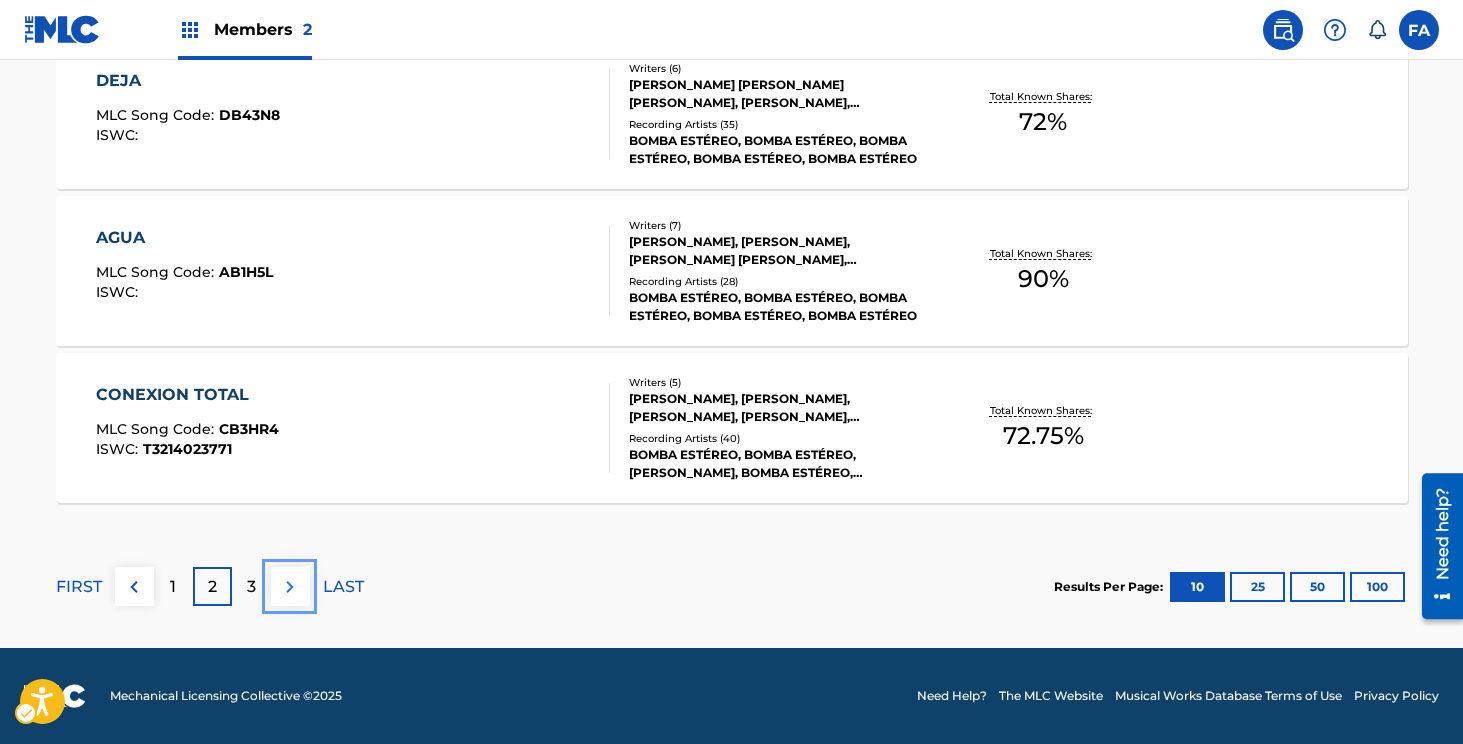 click at bounding box center [290, 587] 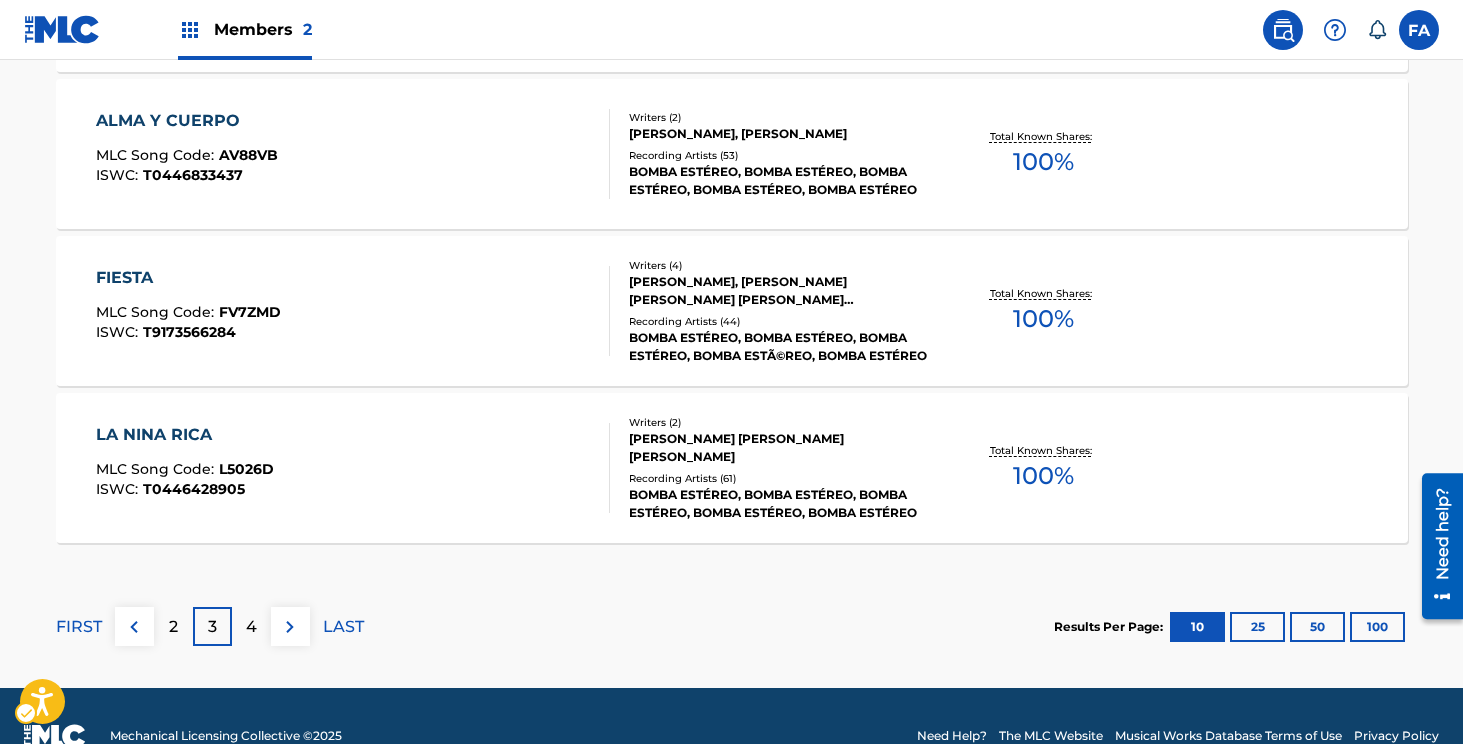 scroll, scrollTop: 1785, scrollLeft: 0, axis: vertical 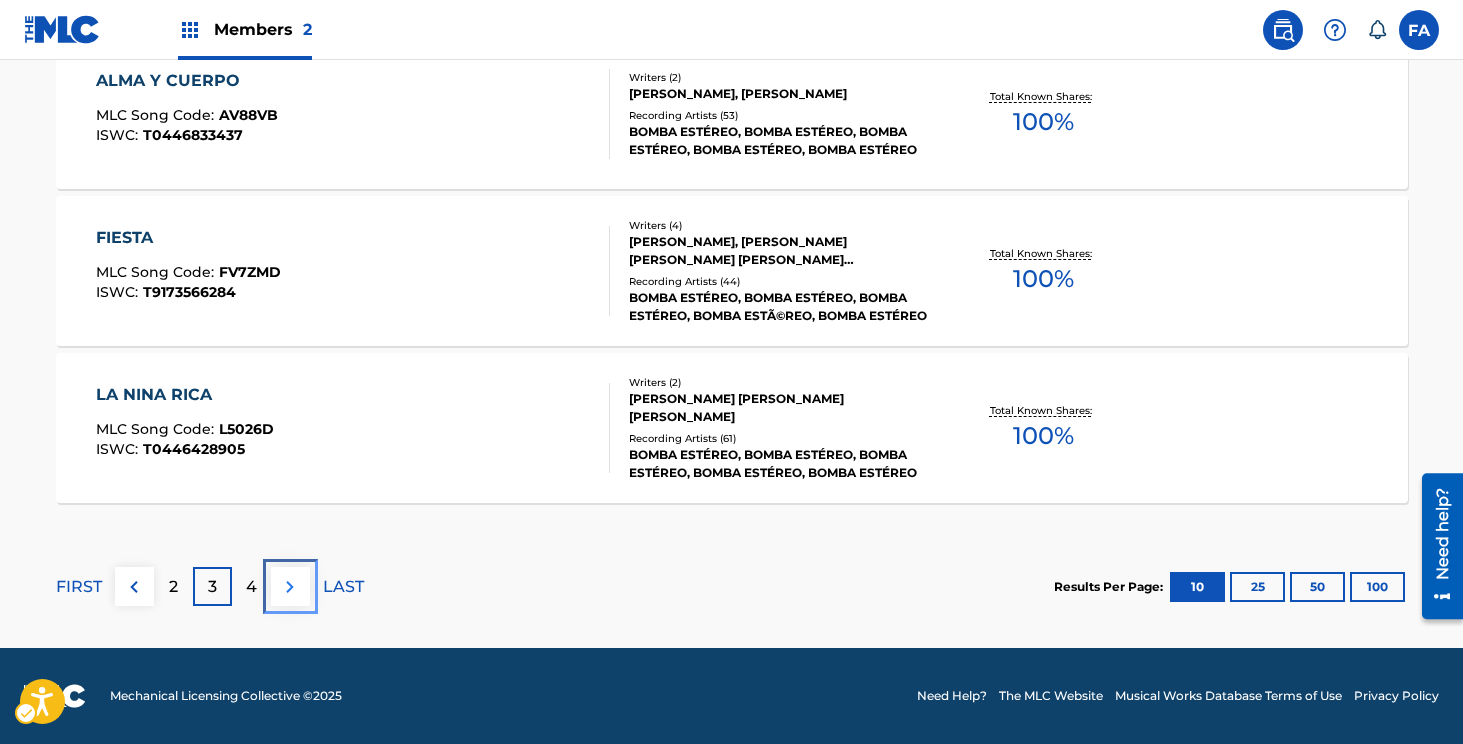 click at bounding box center (290, 587) 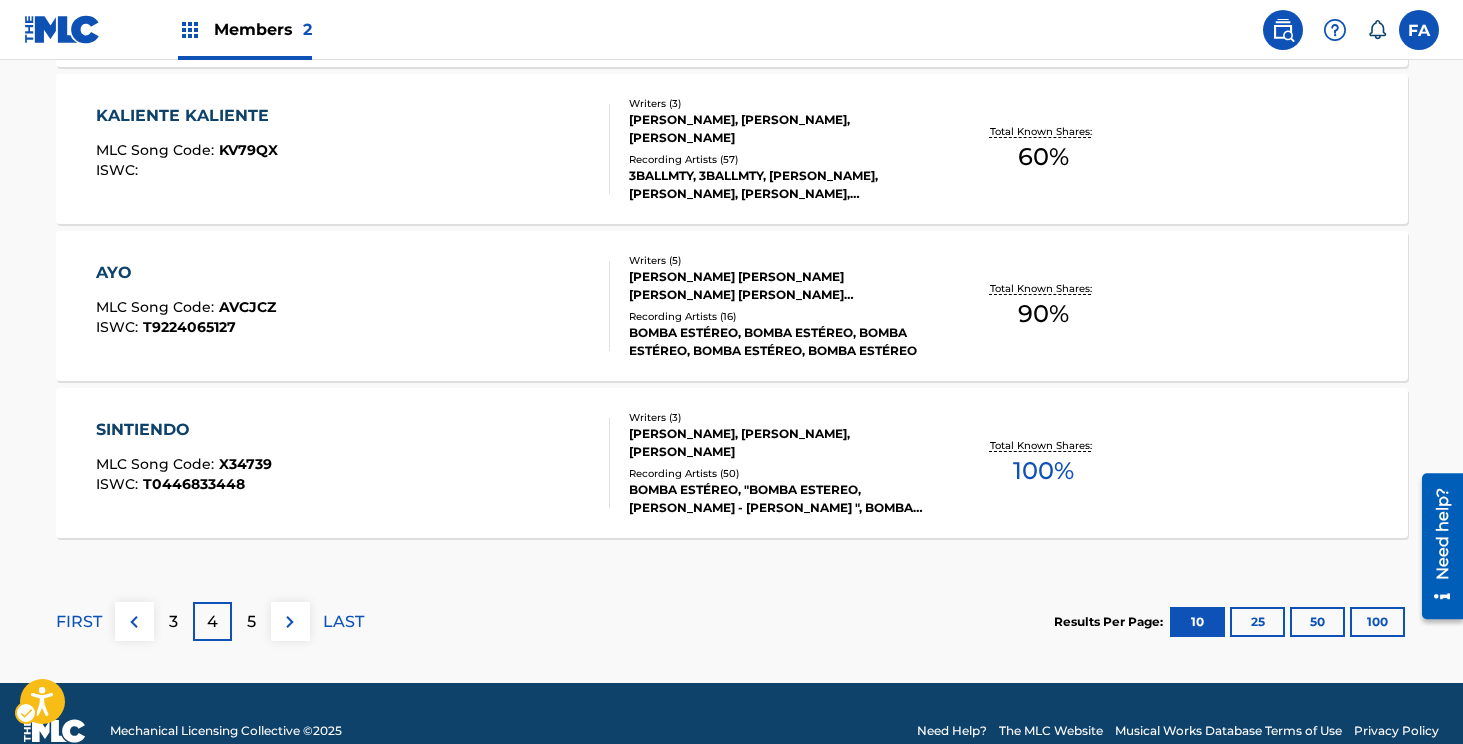 scroll, scrollTop: 1785, scrollLeft: 0, axis: vertical 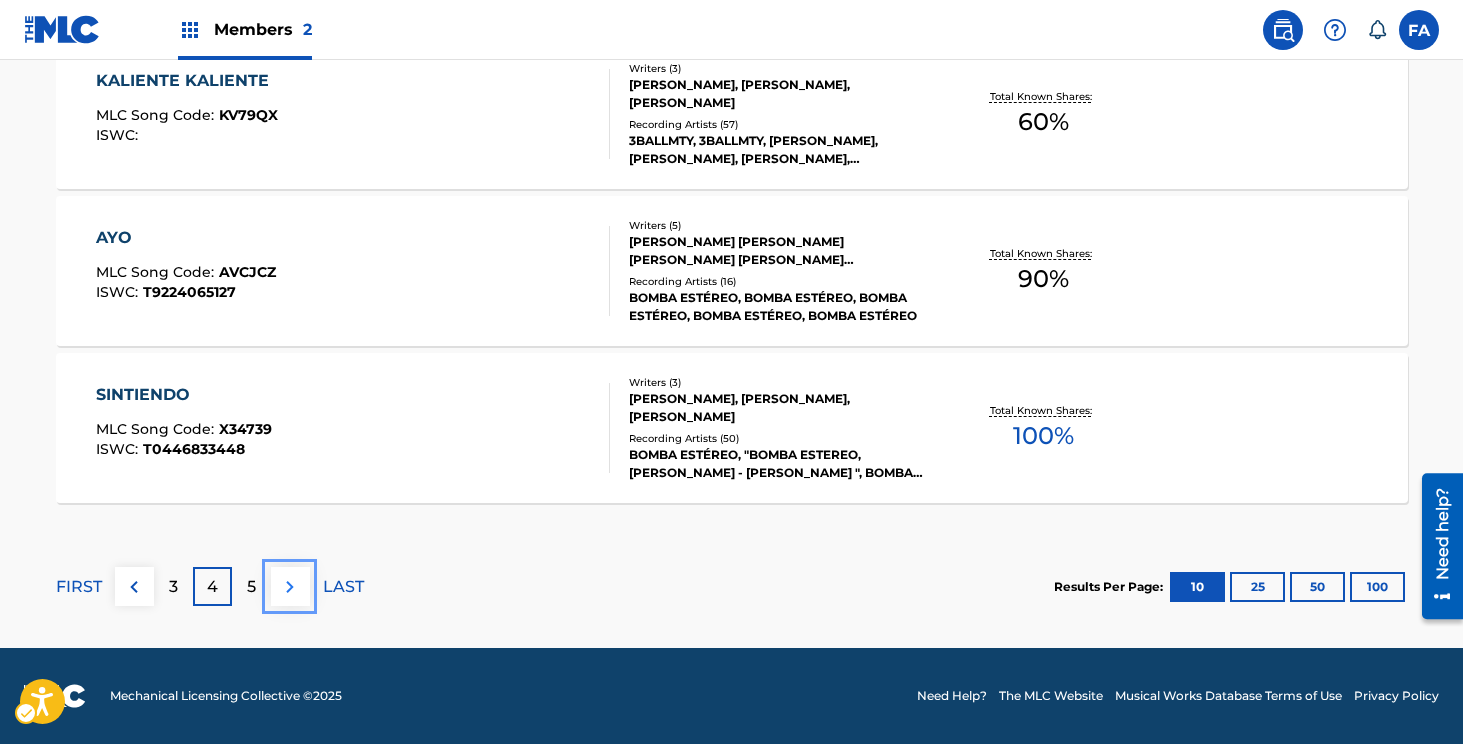 click at bounding box center (290, 587) 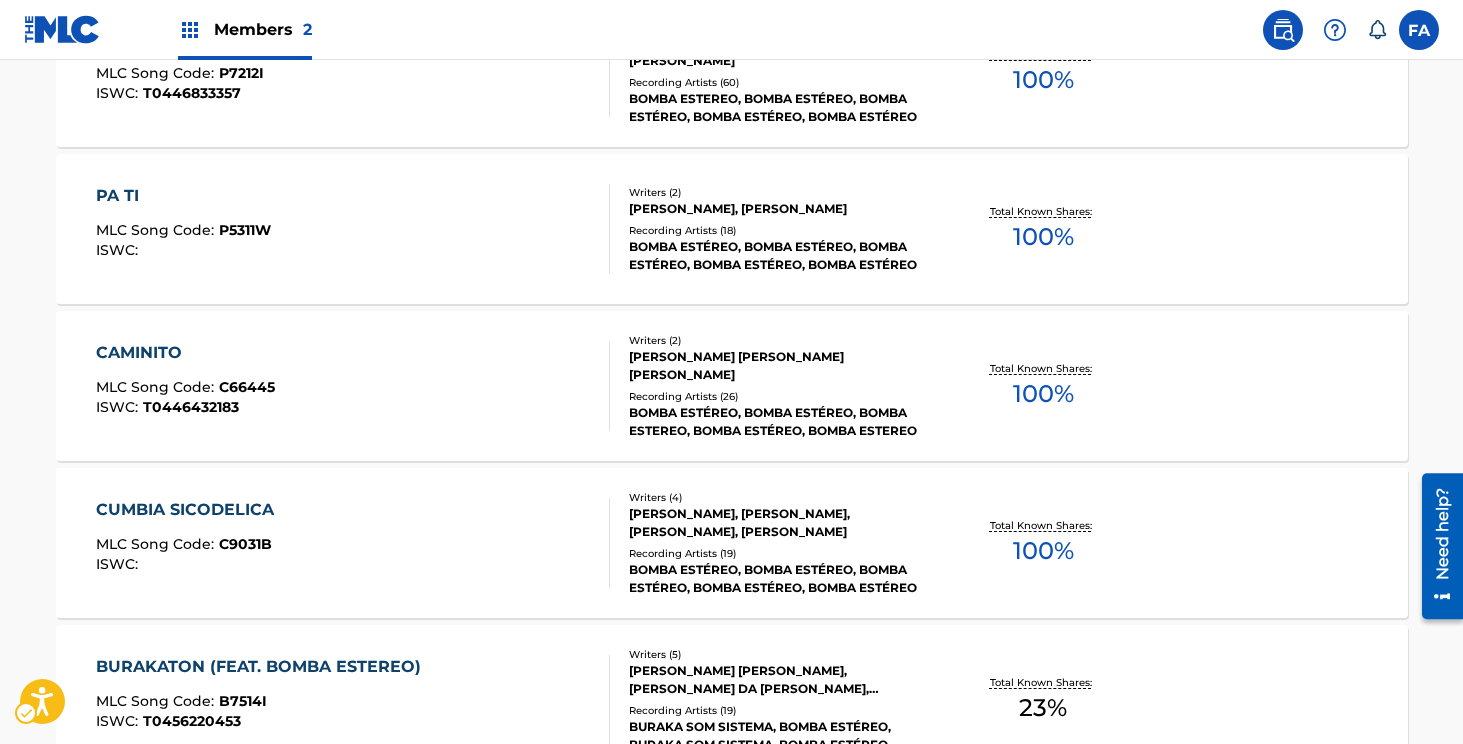 scroll, scrollTop: 1785, scrollLeft: 0, axis: vertical 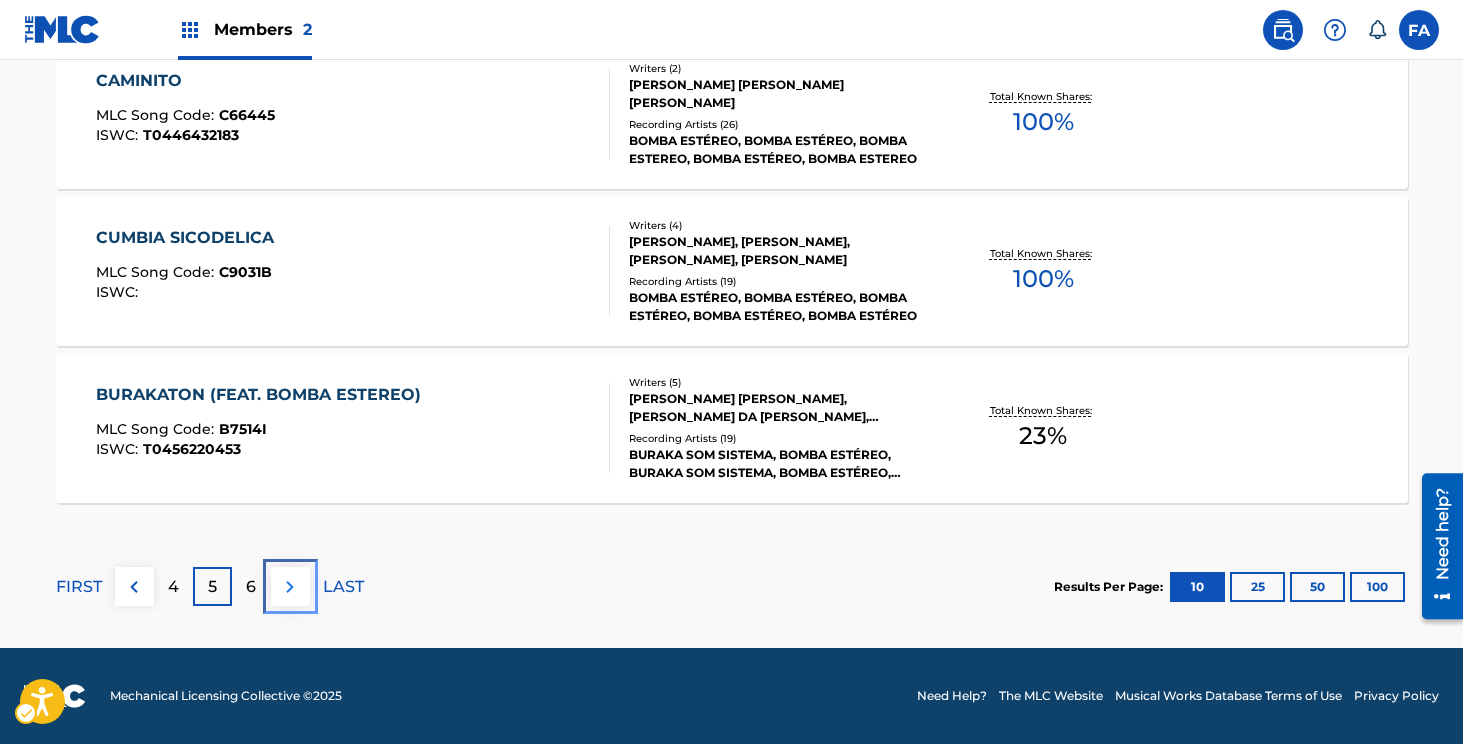 click at bounding box center [290, 587] 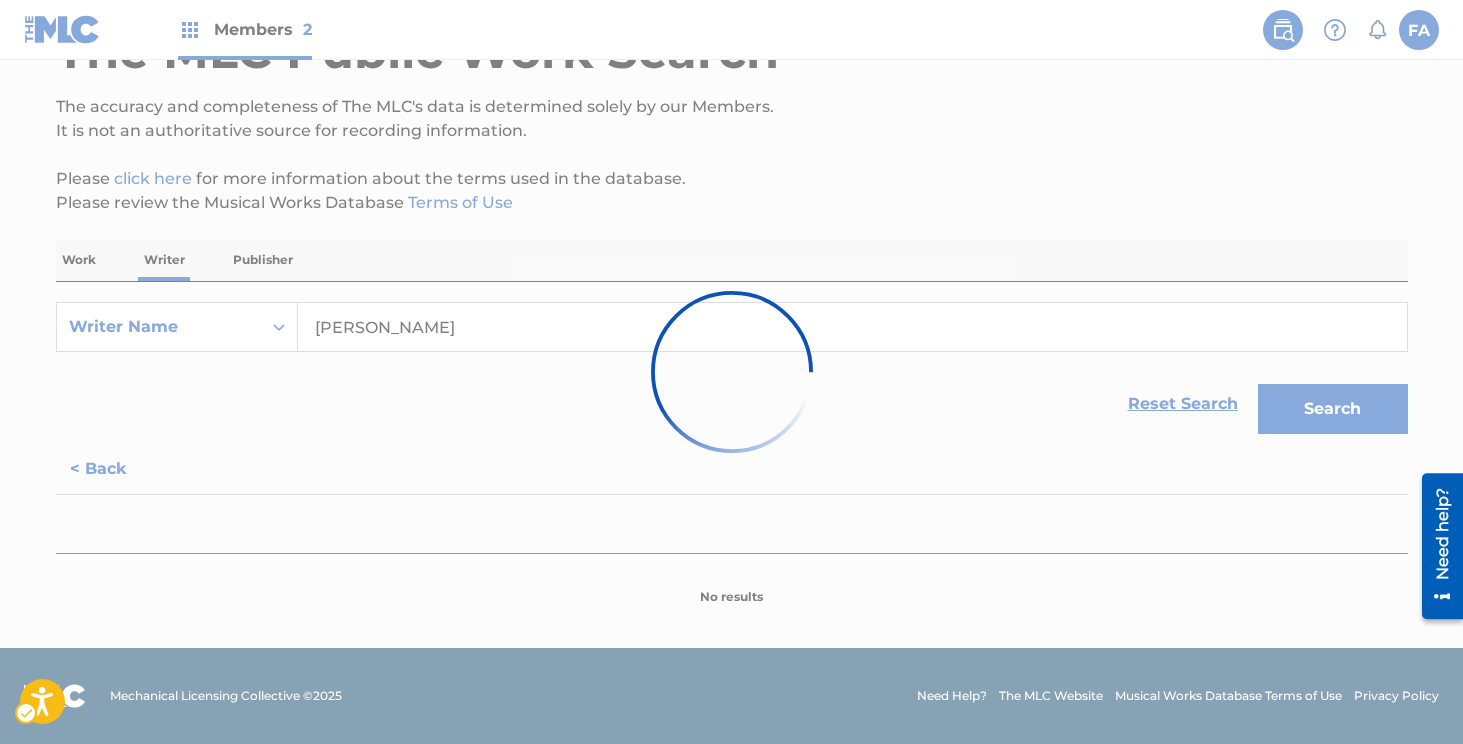 scroll, scrollTop: 1785, scrollLeft: 0, axis: vertical 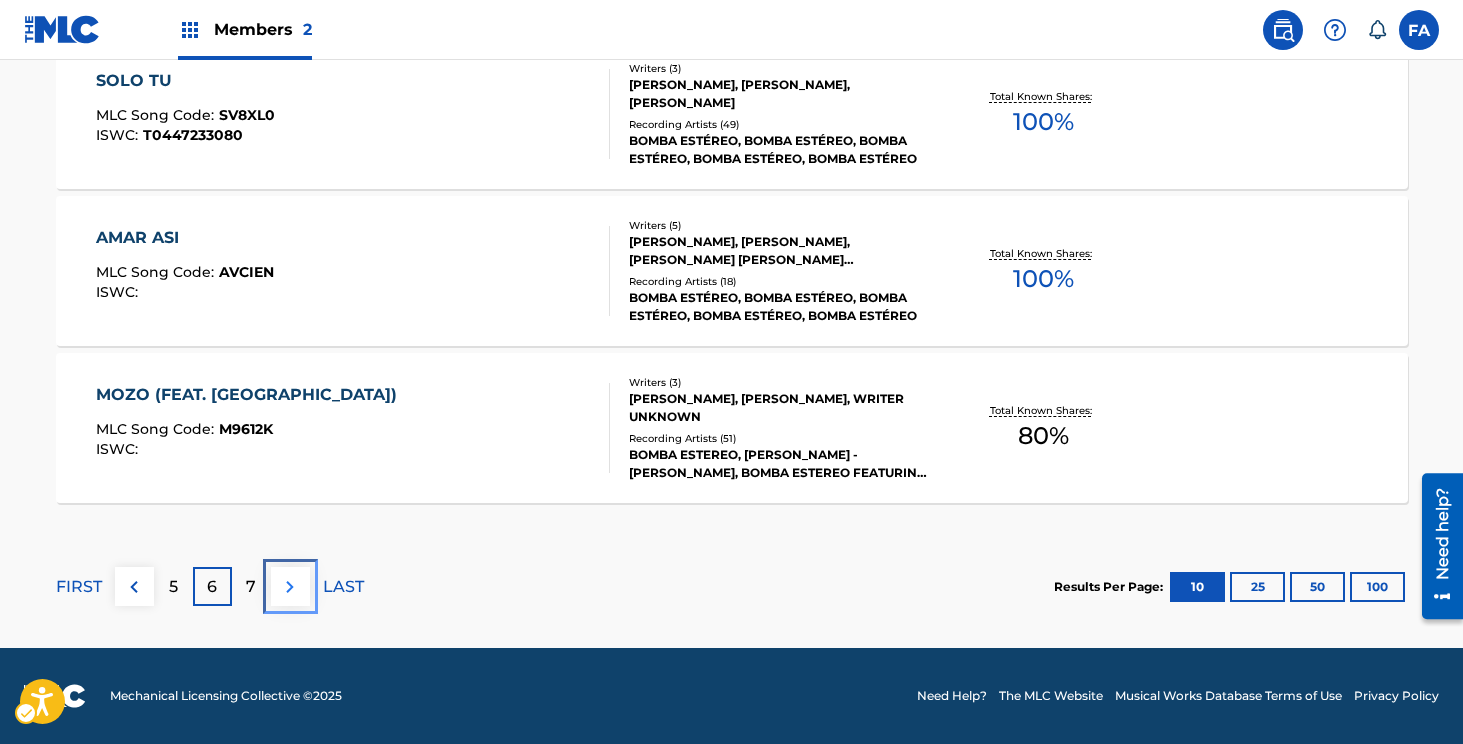 click at bounding box center [290, 587] 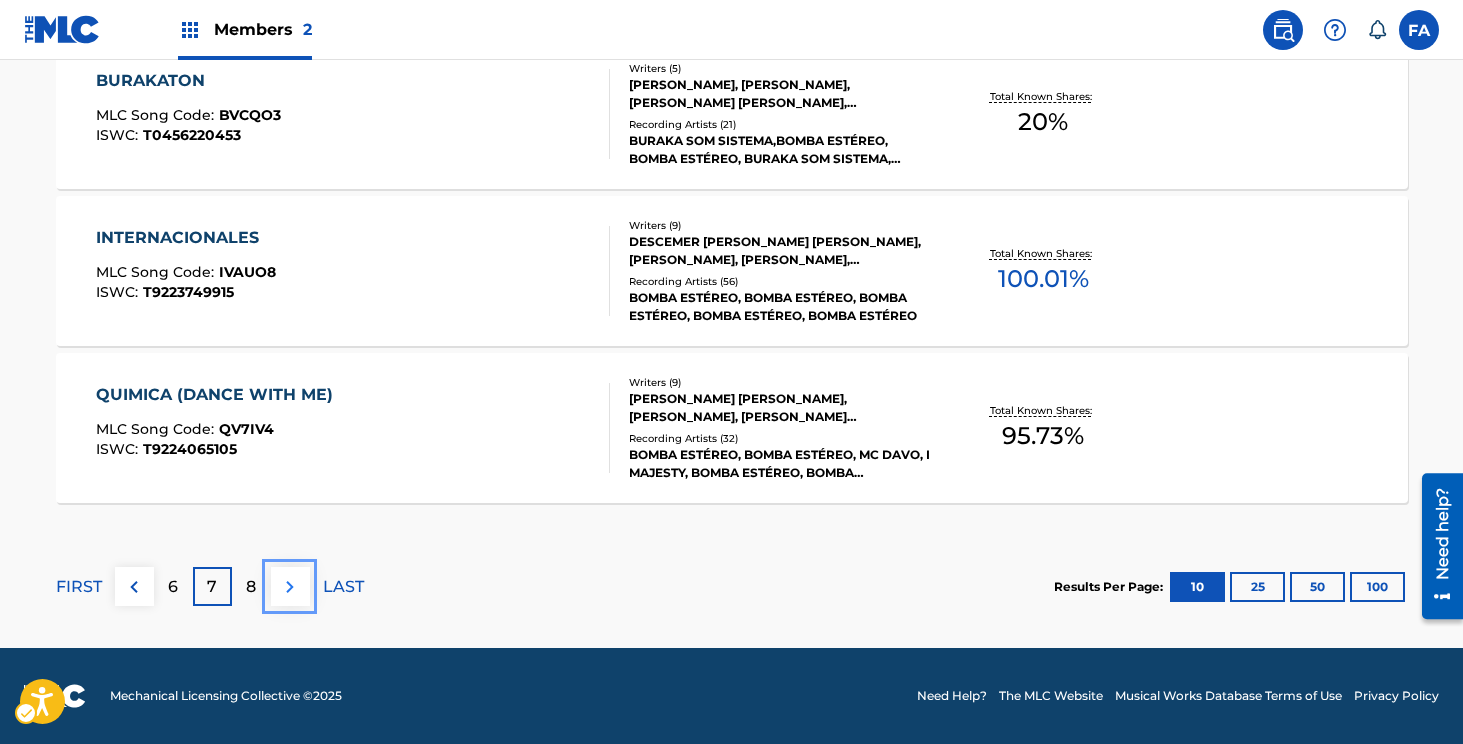 click at bounding box center (290, 587) 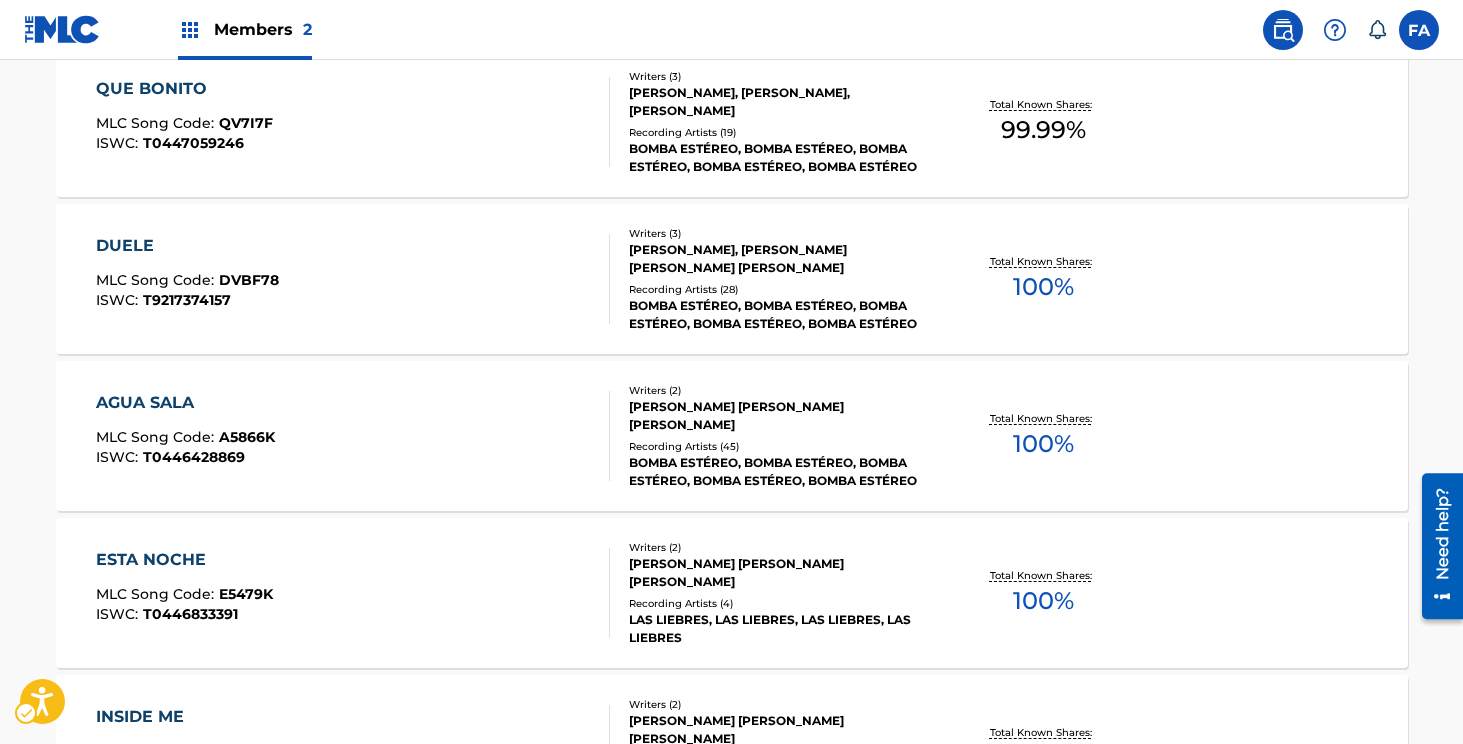 scroll, scrollTop: 1785, scrollLeft: 0, axis: vertical 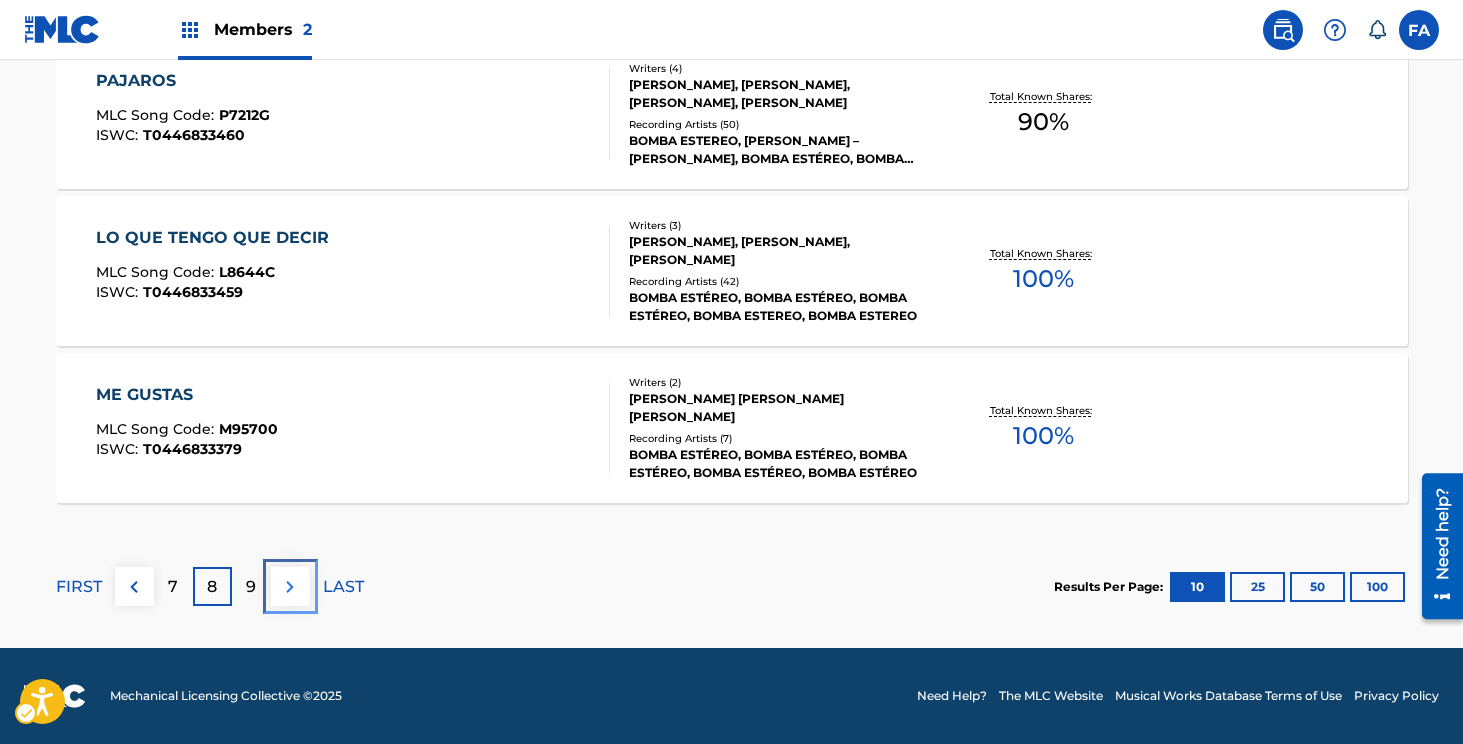 click at bounding box center [290, 587] 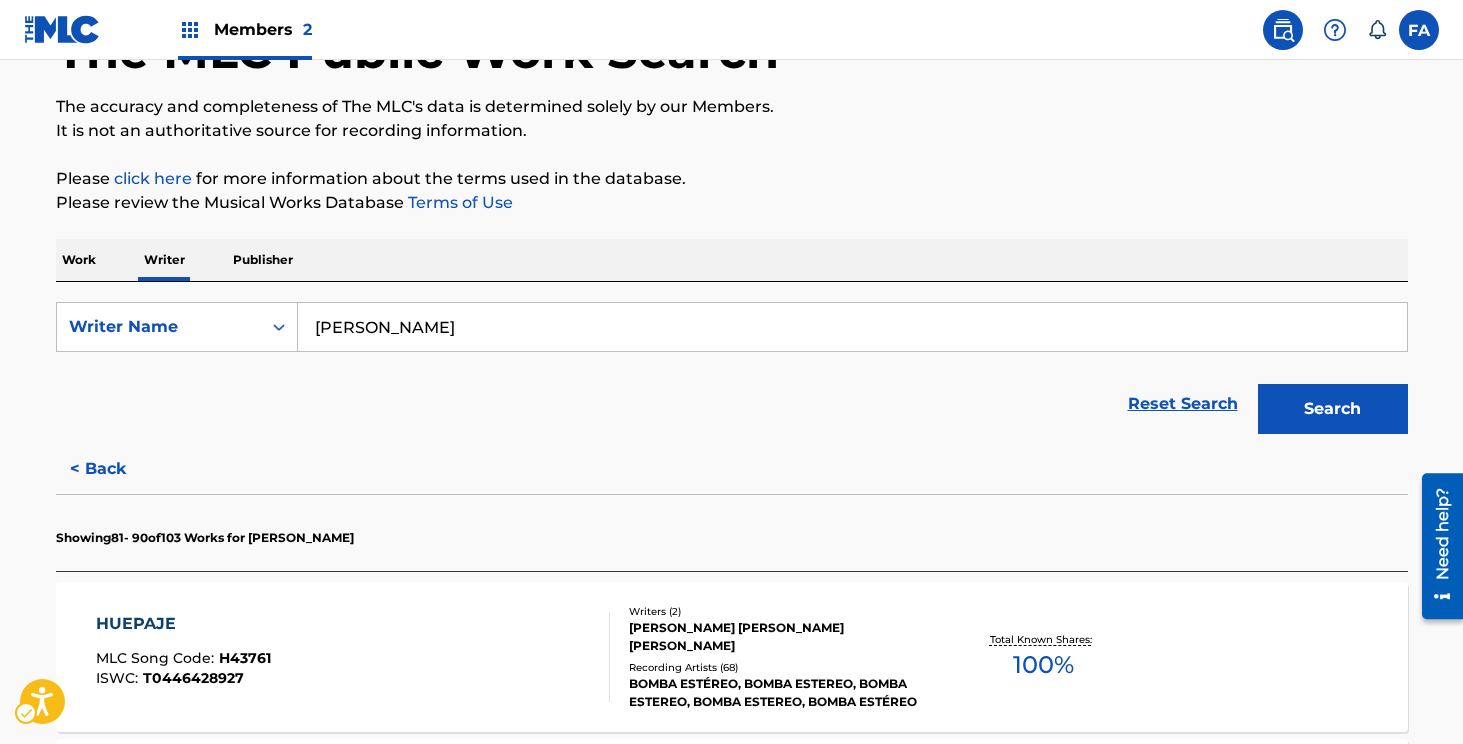scroll, scrollTop: 1785, scrollLeft: 0, axis: vertical 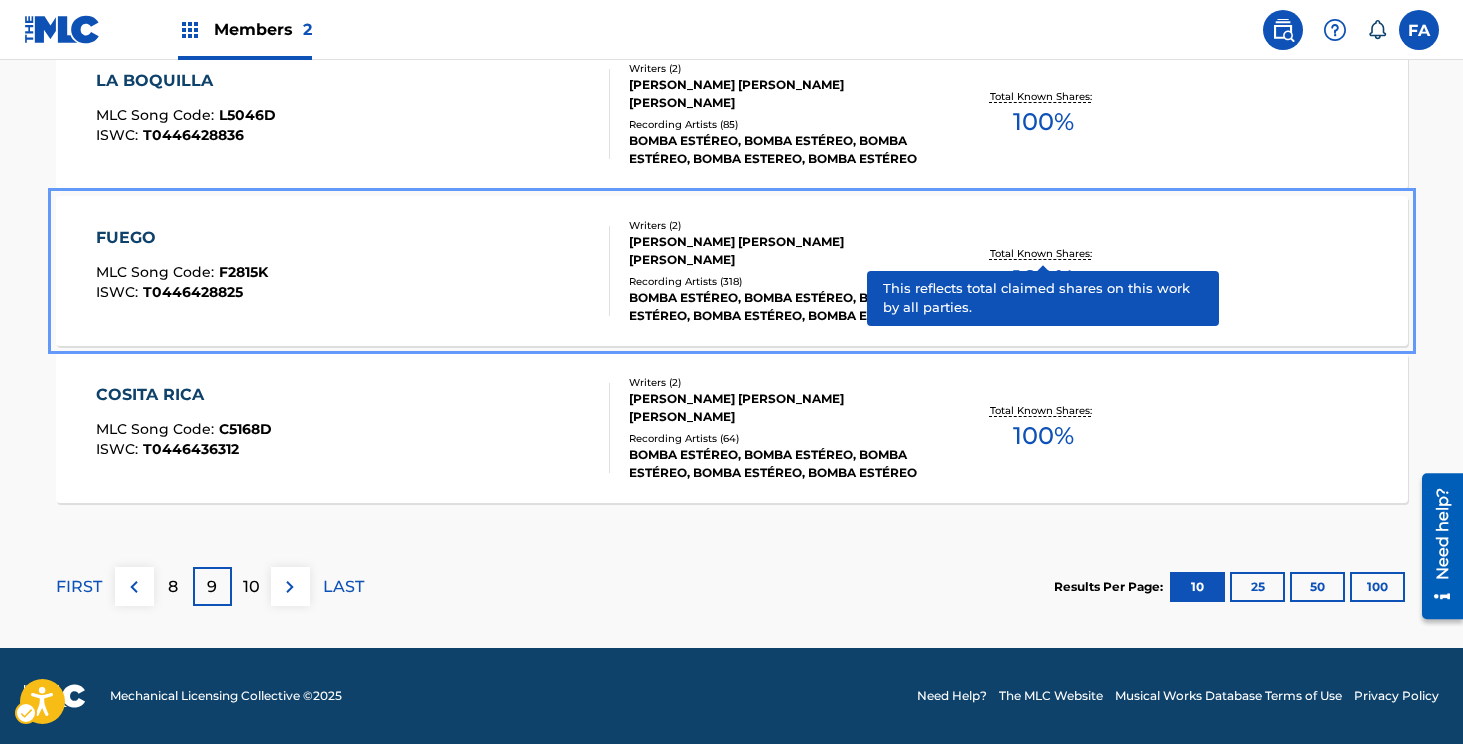 click on "Total Known Shares:" at bounding box center (1043, 253) 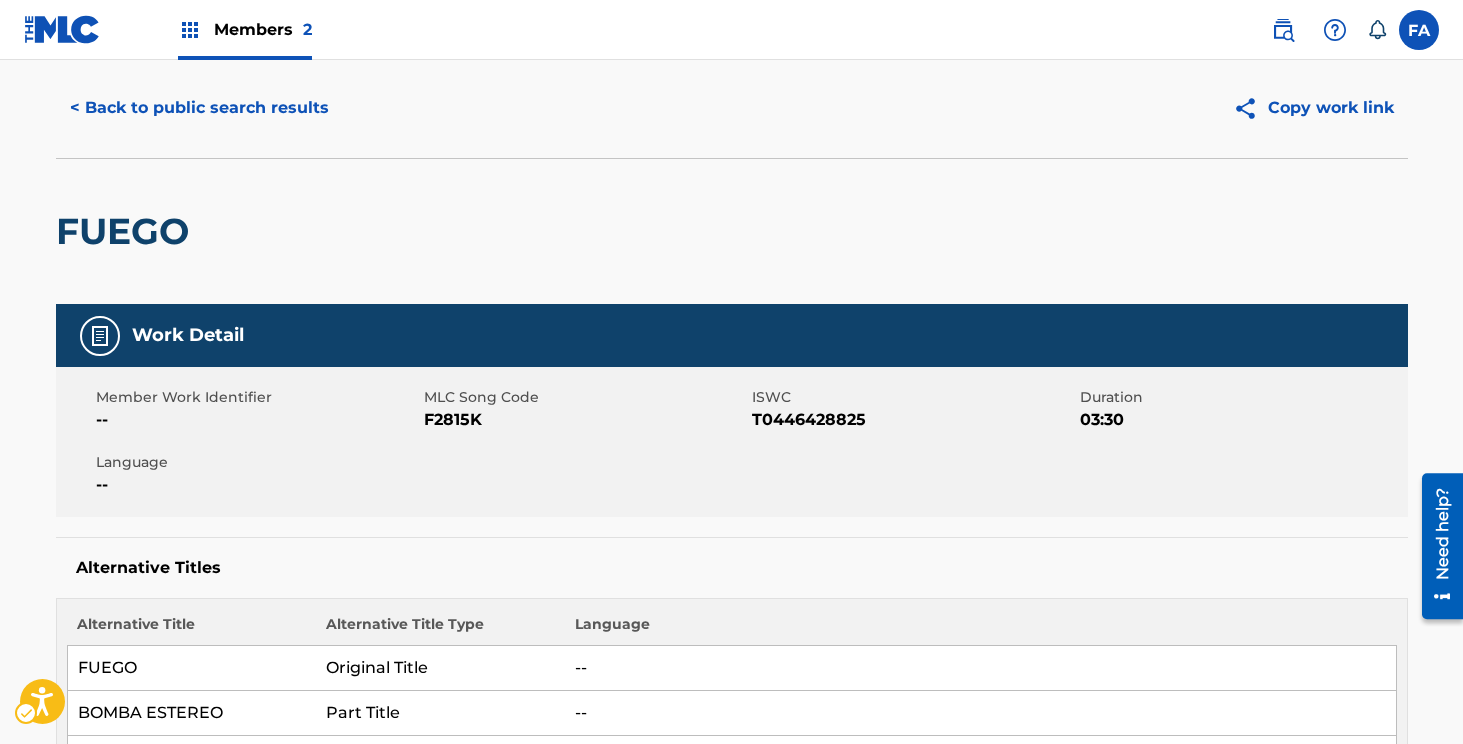 scroll, scrollTop: 0, scrollLeft: 0, axis: both 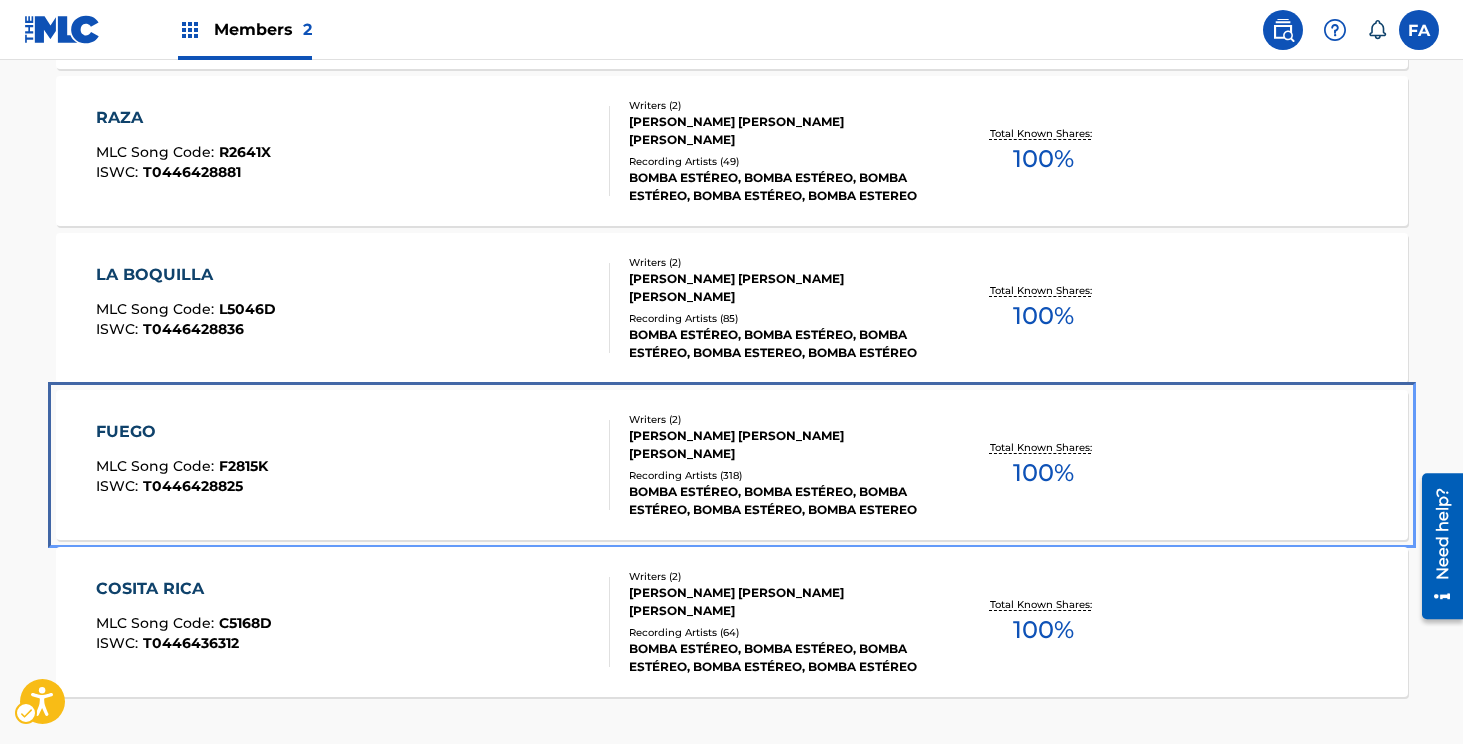 click on "Total Known Shares:" at bounding box center (1043, 447) 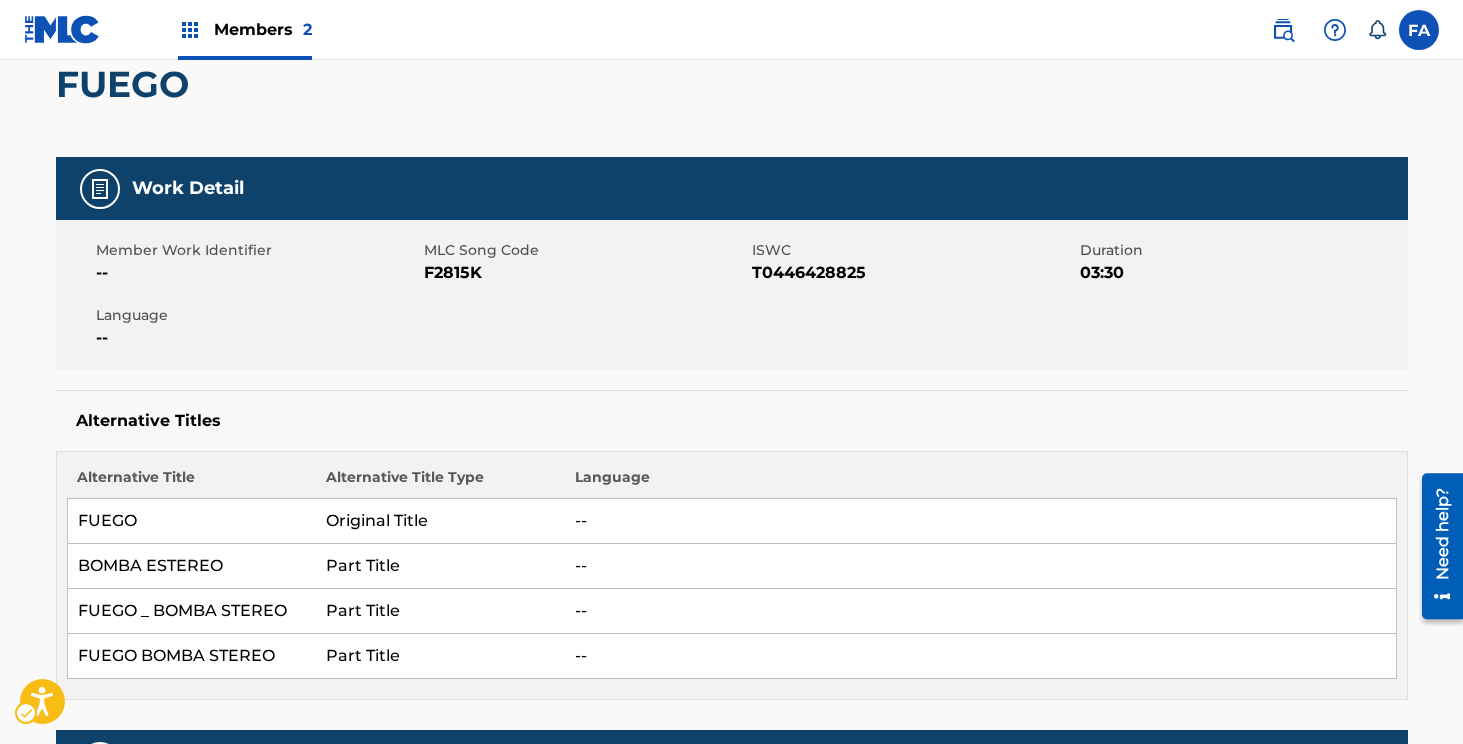 scroll, scrollTop: 198, scrollLeft: 0, axis: vertical 